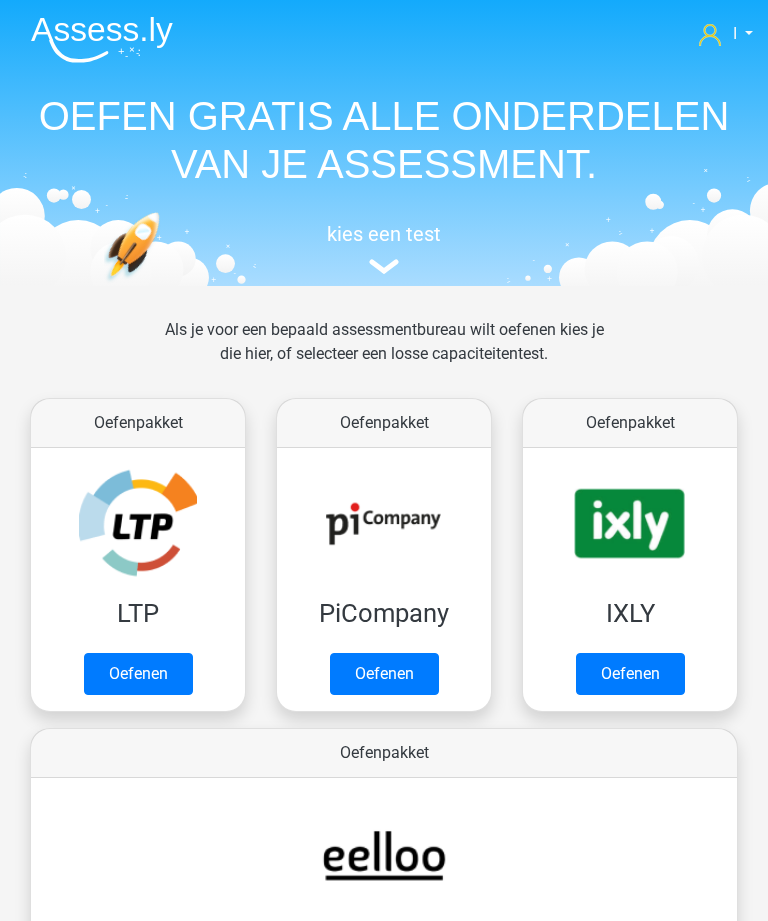 scroll, scrollTop: 732, scrollLeft: 0, axis: vertical 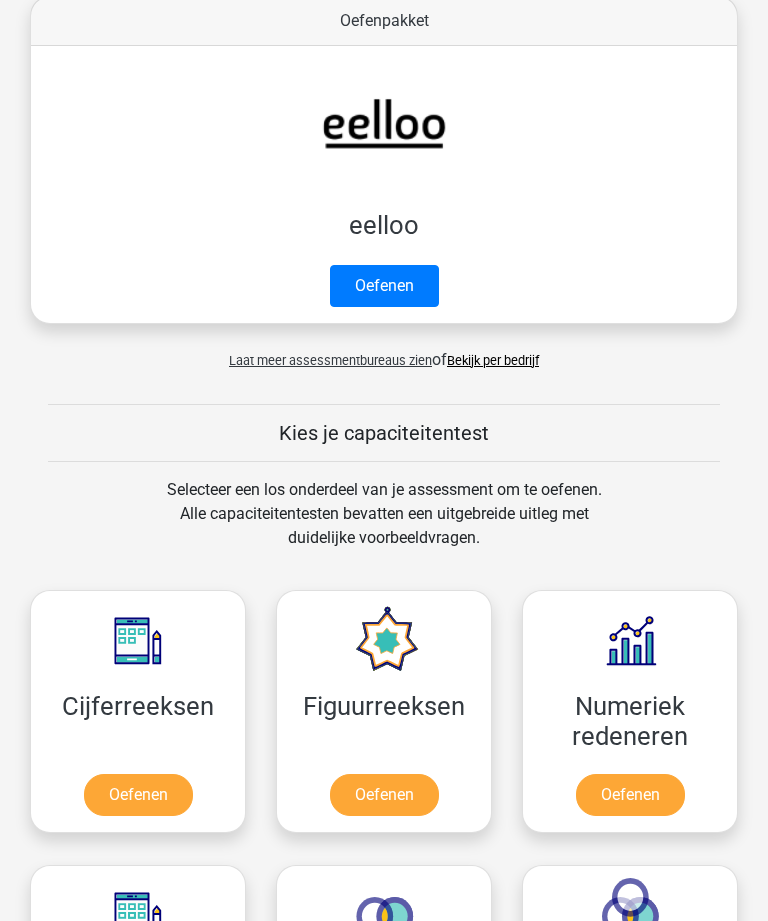 click on "Oefenen" at bounding box center (138, 795) 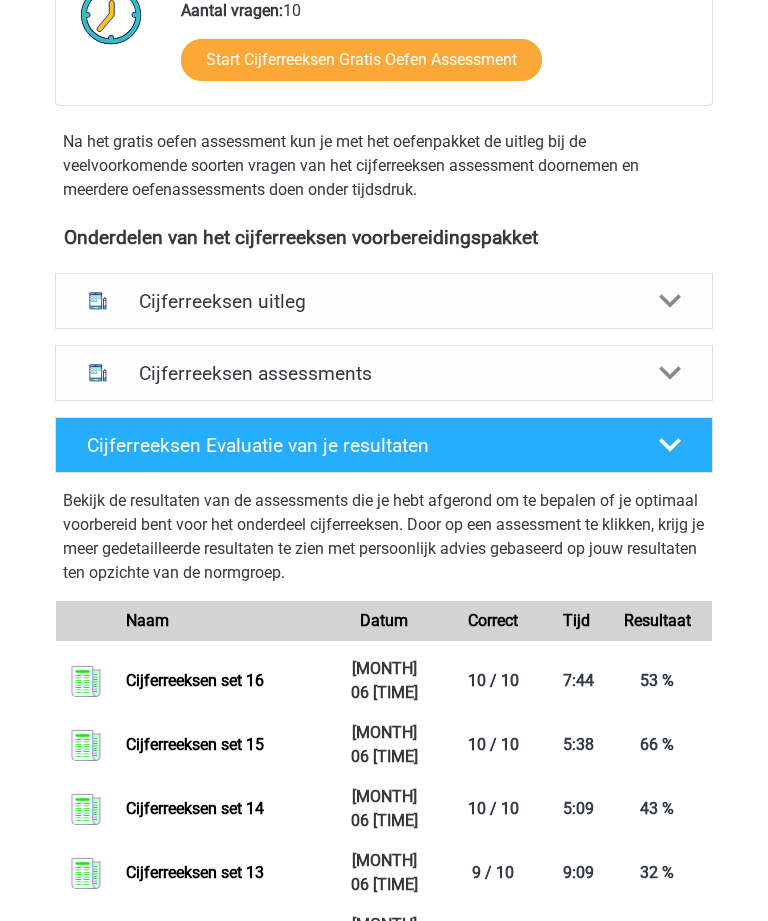 scroll, scrollTop: 568, scrollLeft: 0, axis: vertical 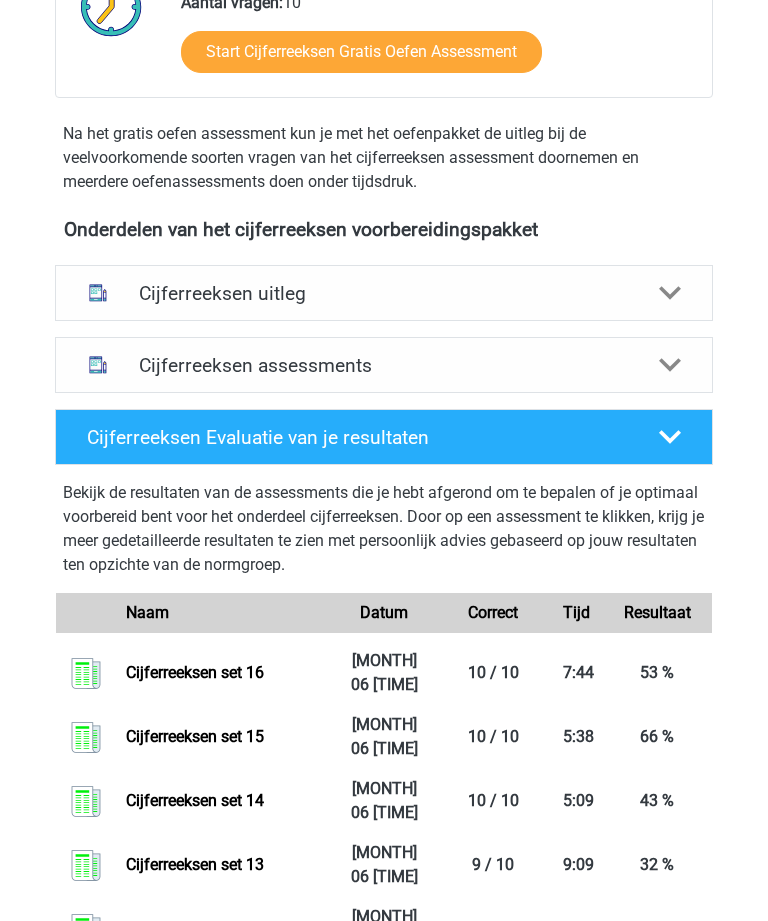 click 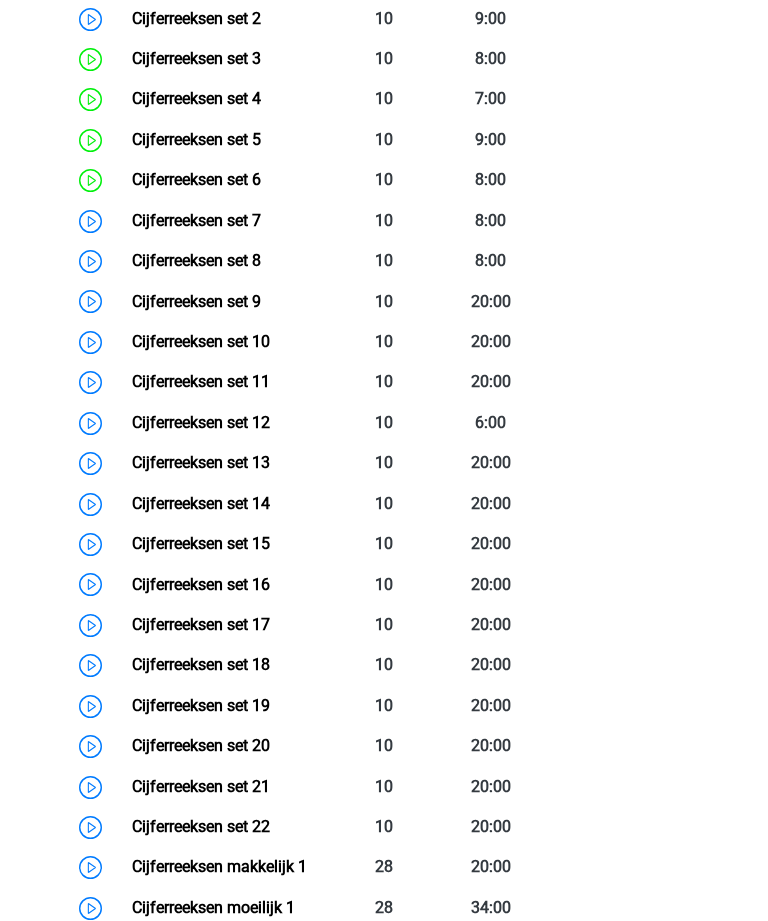 scroll, scrollTop: 1169, scrollLeft: 0, axis: vertical 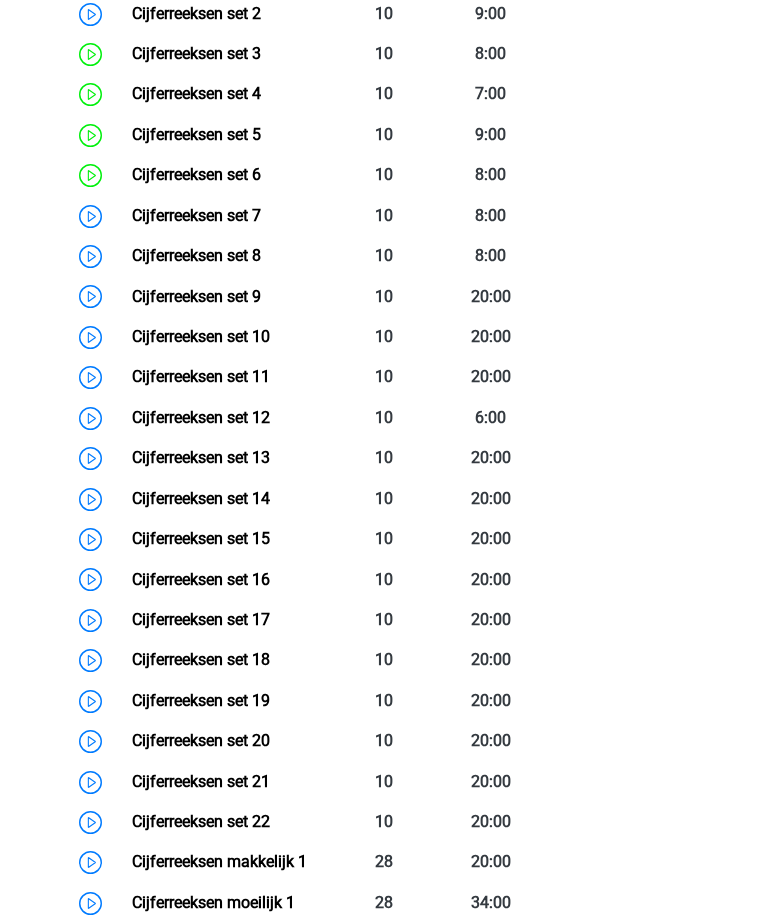 click on "Cijferreeksen
set 17" at bounding box center (201, 619) 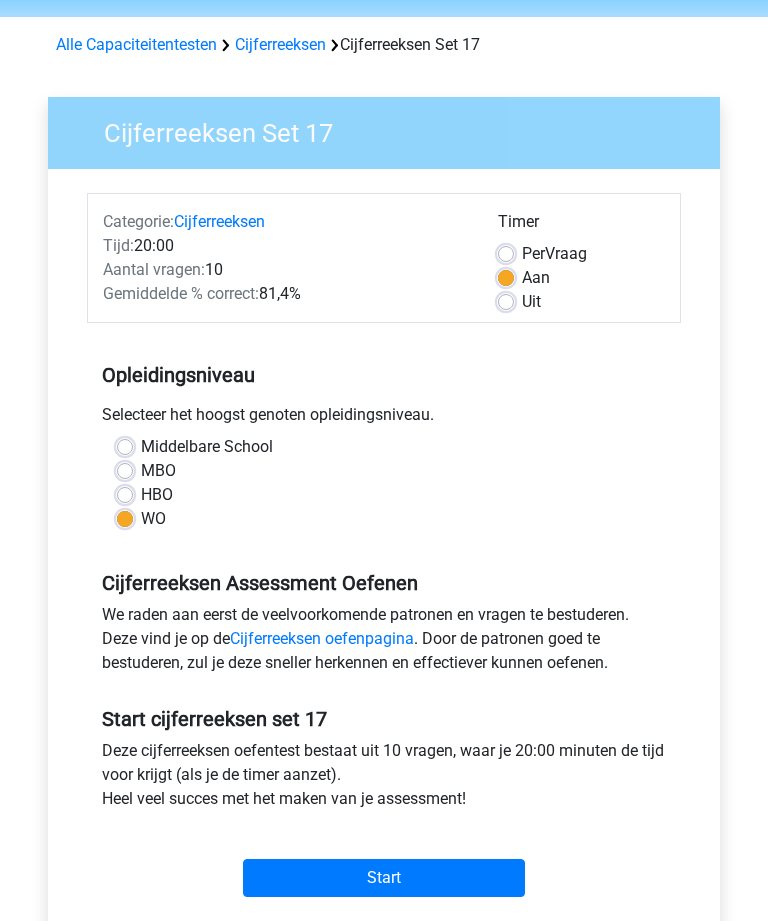 scroll, scrollTop: 76, scrollLeft: 0, axis: vertical 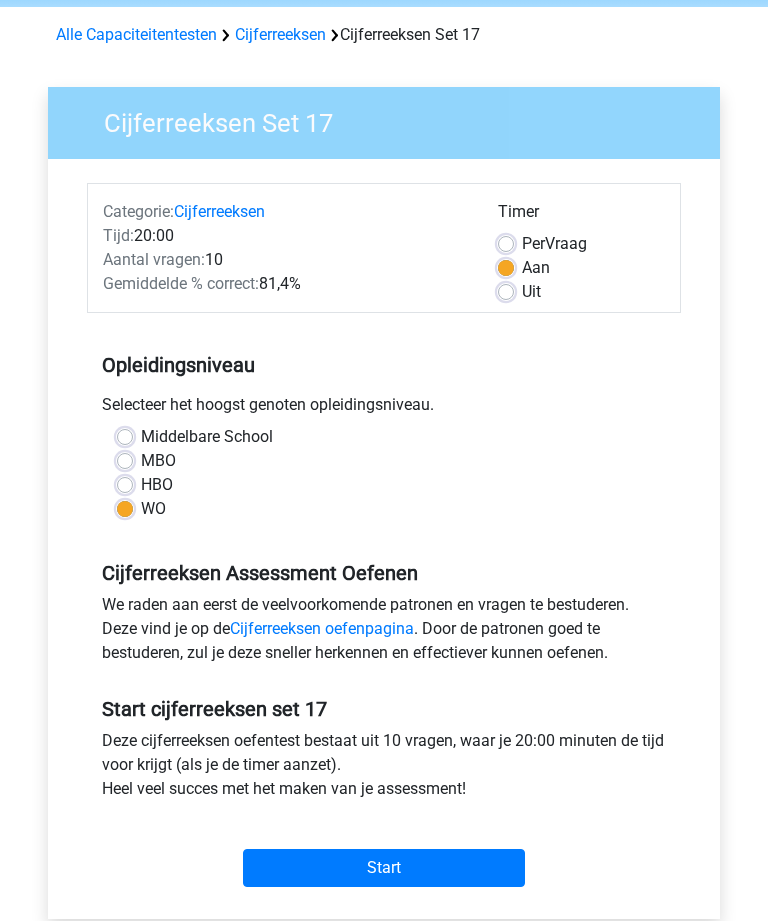 click on "Start" at bounding box center (384, 869) 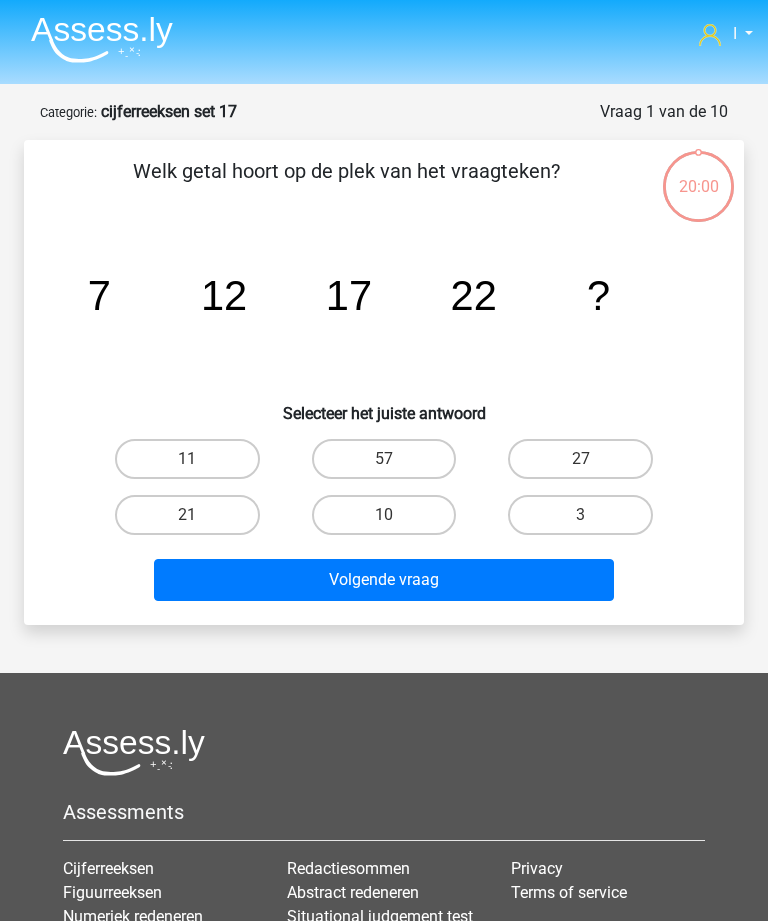 scroll, scrollTop: 0, scrollLeft: 0, axis: both 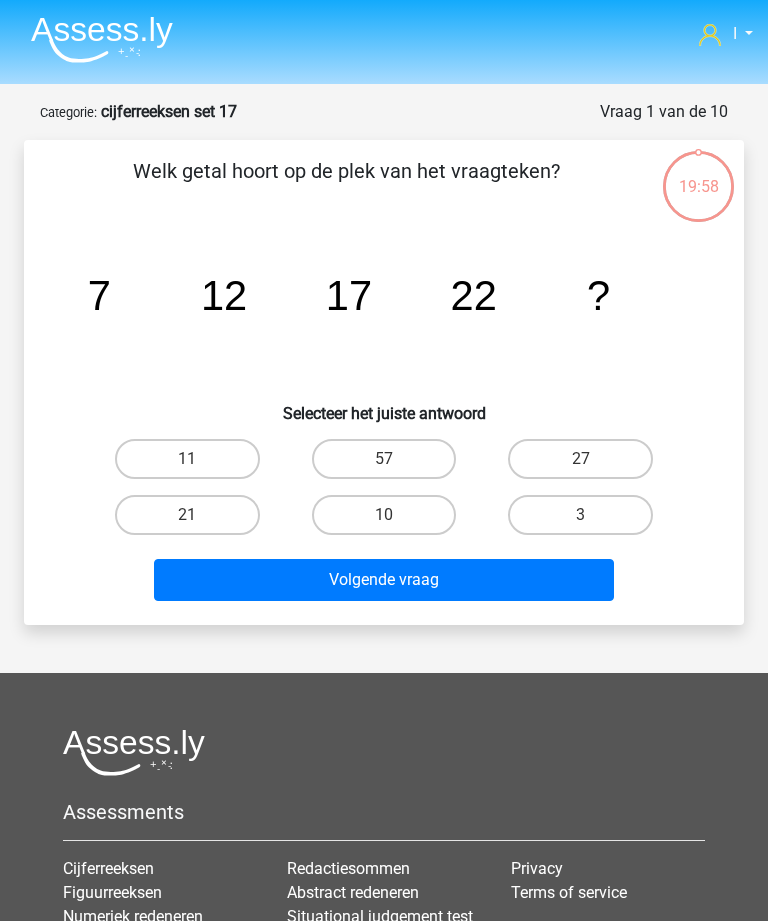 click on "27" at bounding box center (580, 459) 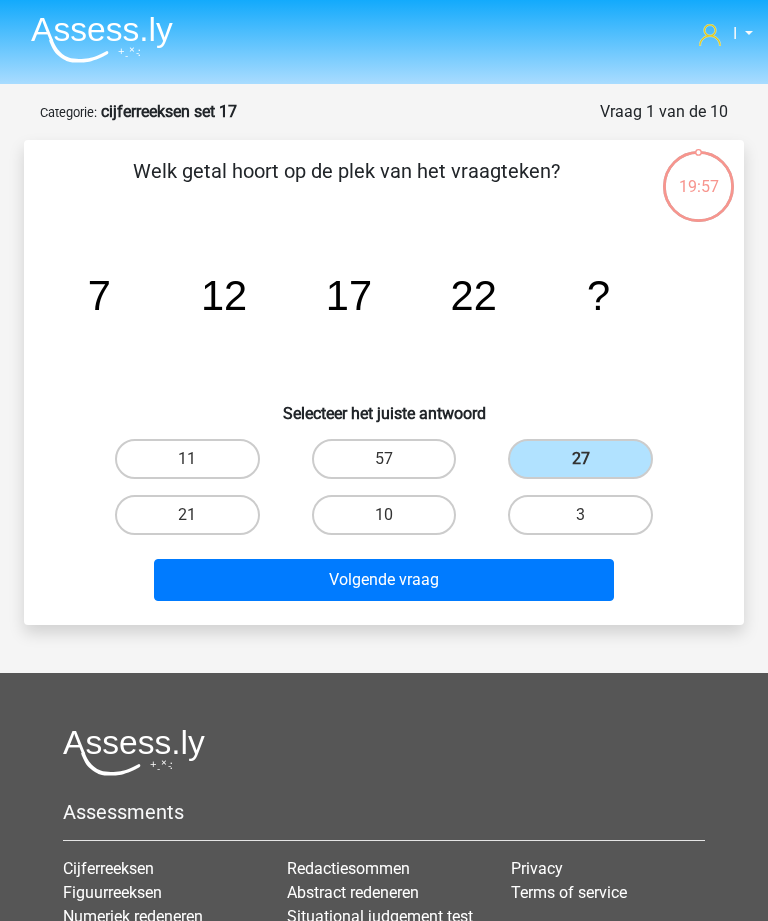 click on "Volgende vraag" at bounding box center (383, 580) 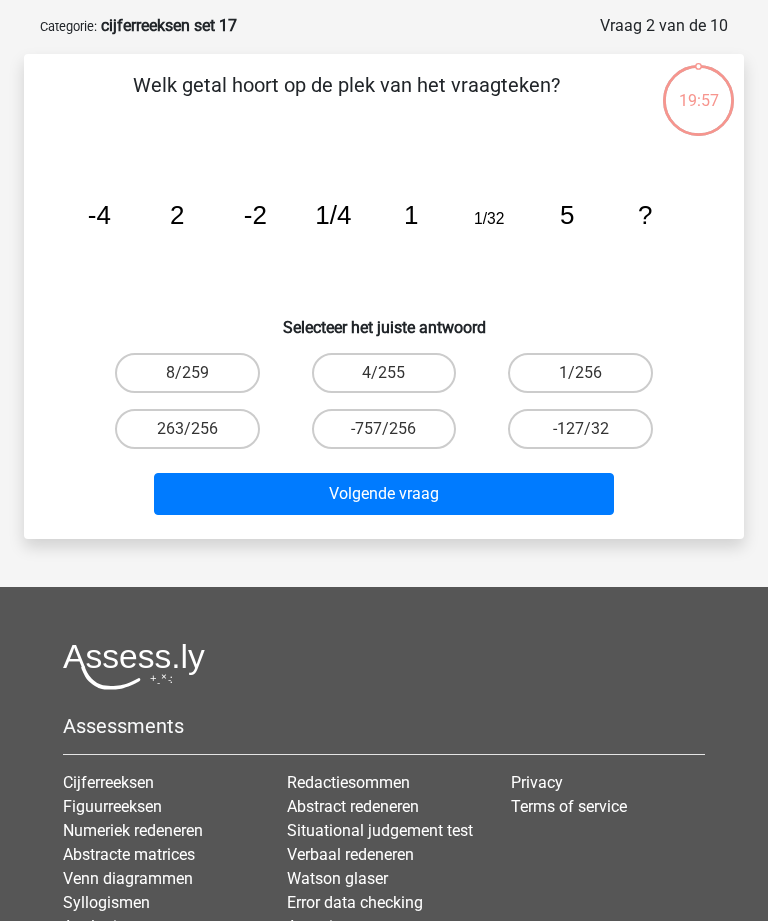scroll, scrollTop: 100, scrollLeft: 0, axis: vertical 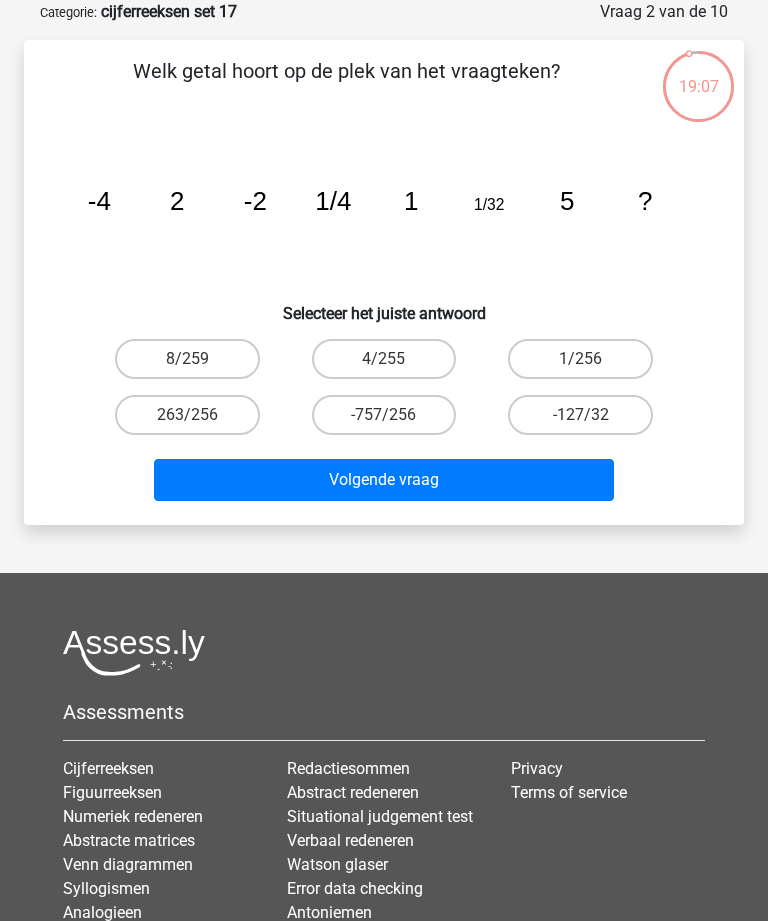 click on "1/256" at bounding box center (580, 359) 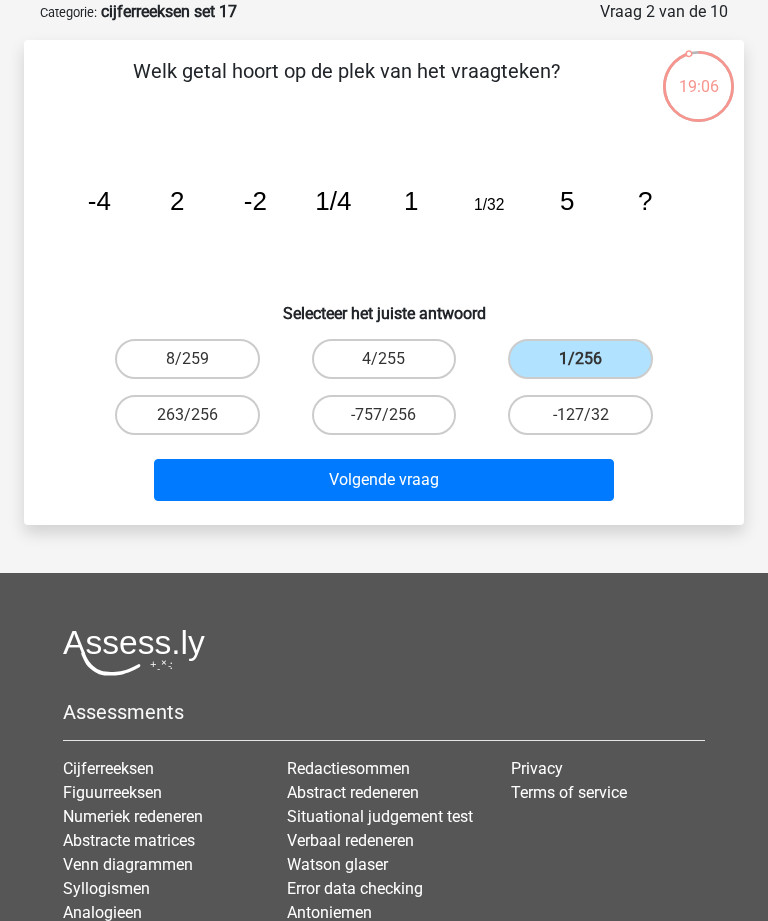 click on "Volgende vraag" at bounding box center [383, 480] 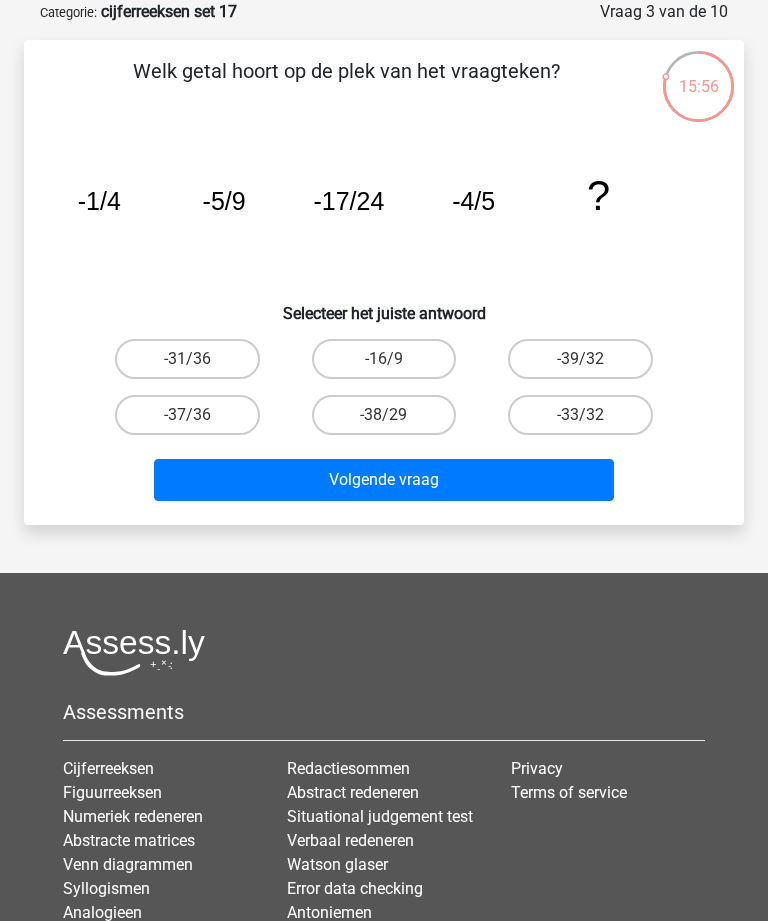 click on "-31/36" at bounding box center (187, 359) 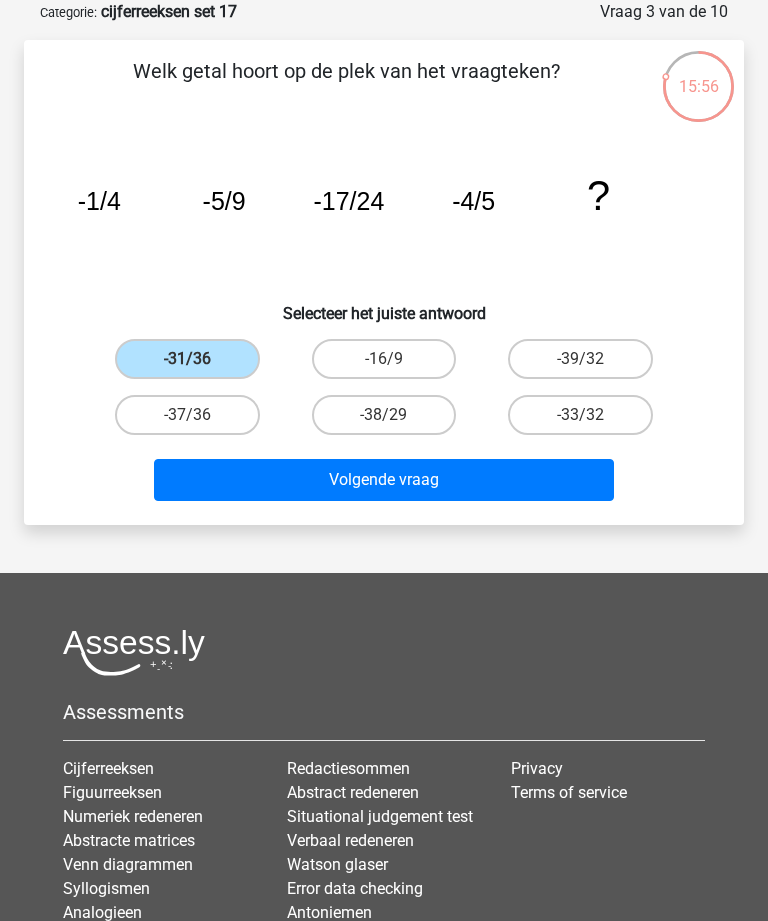 click on "Volgende vraag" at bounding box center [383, 480] 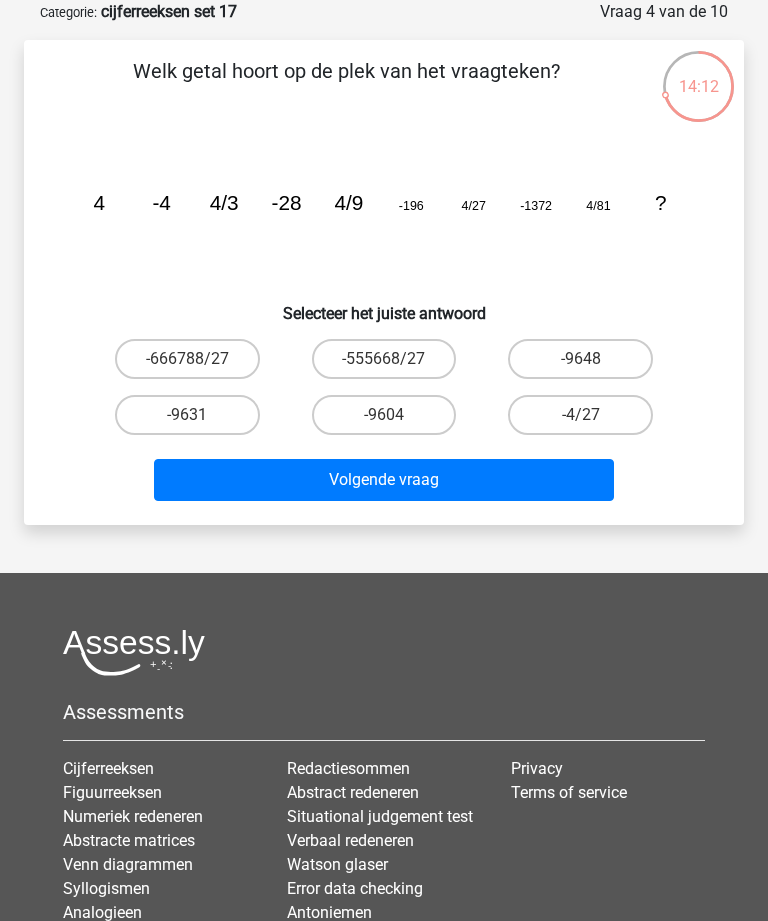 click on "-9604" at bounding box center (384, 415) 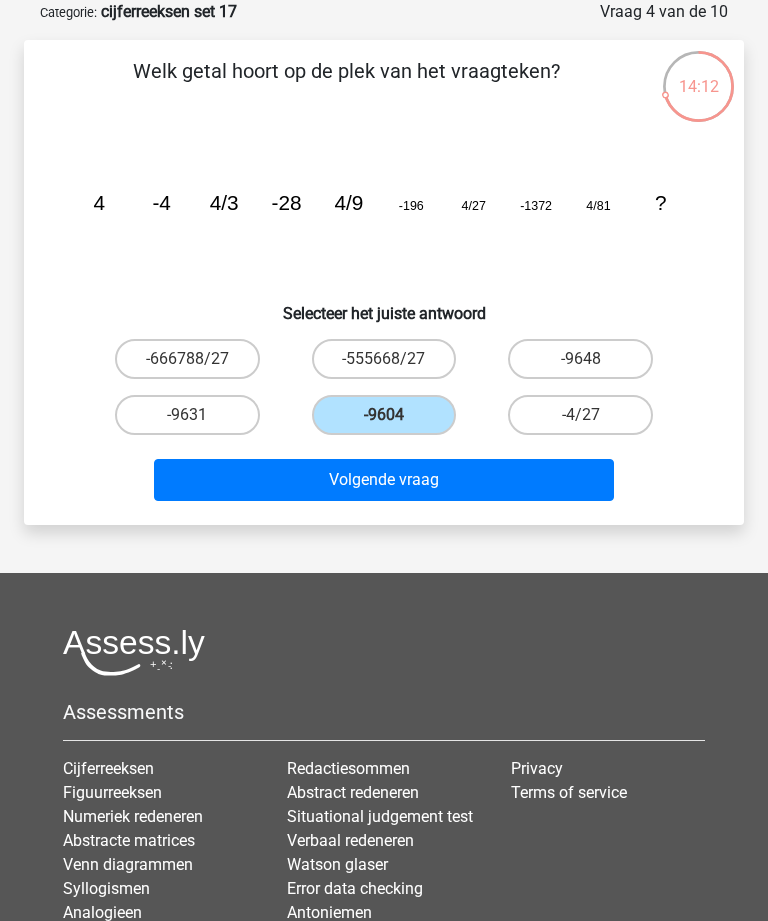 click on "Volgende vraag" at bounding box center (383, 480) 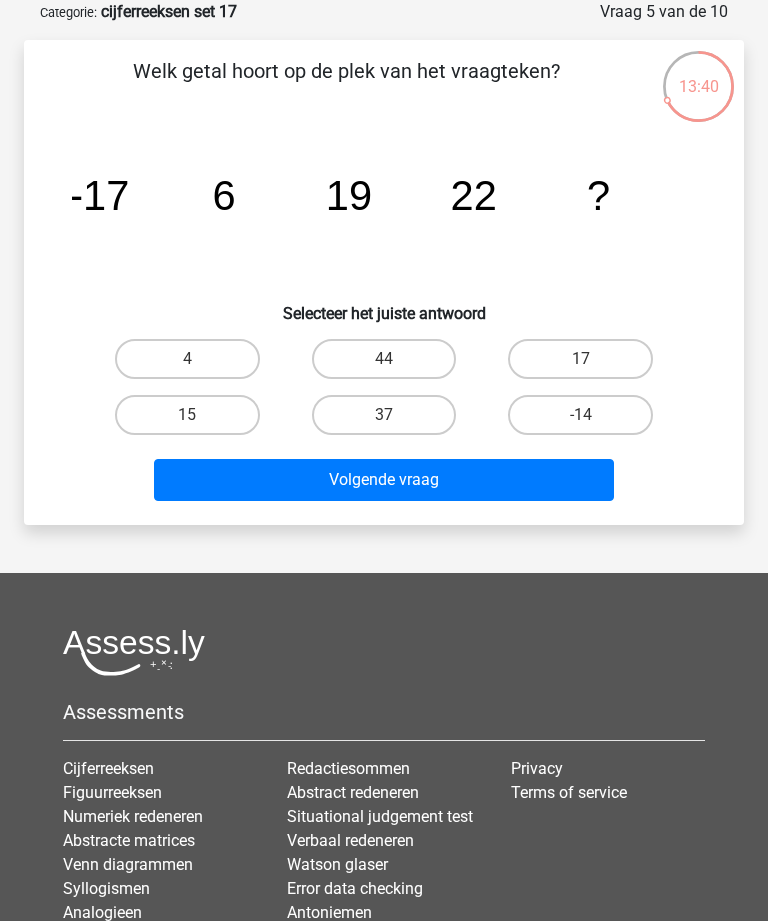 click on "15" at bounding box center [187, 415] 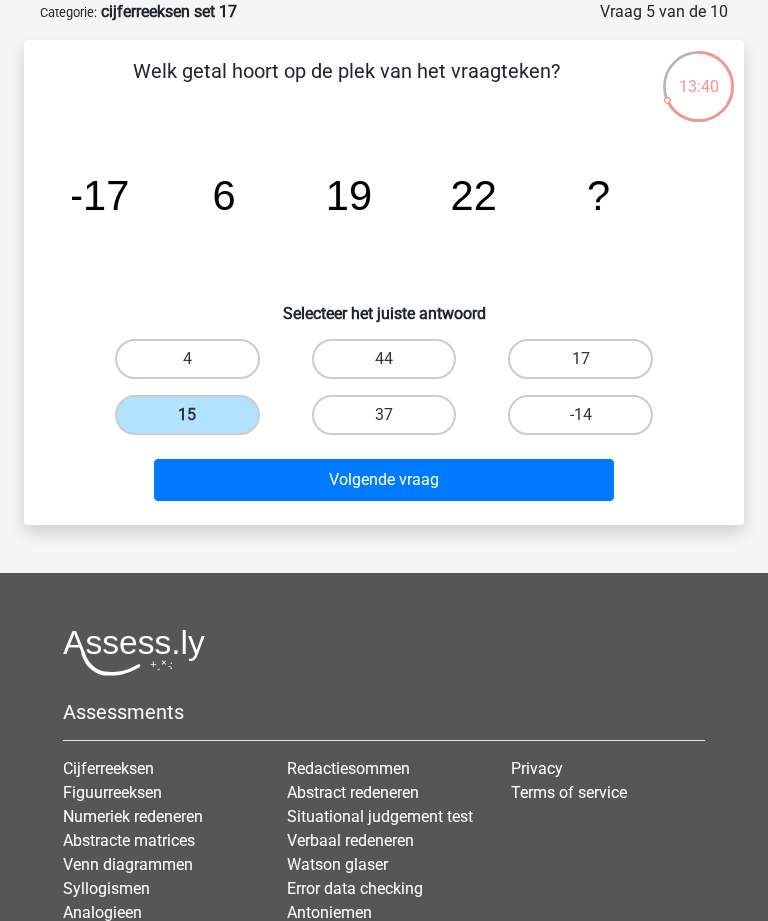 click on "Volgende vraag" at bounding box center (383, 480) 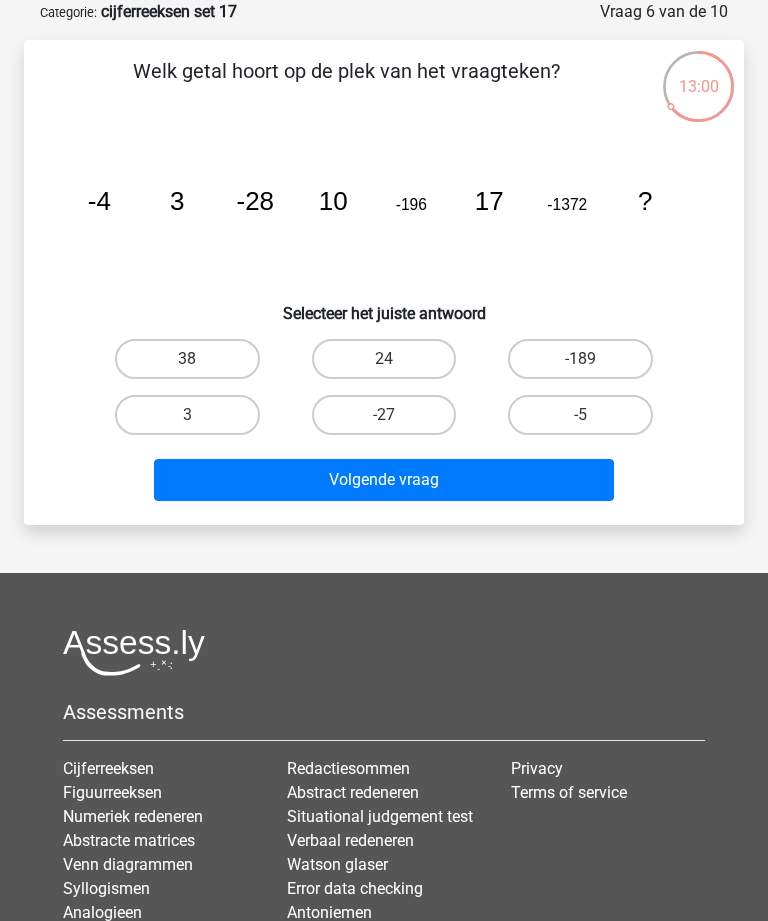 click on "24" at bounding box center (384, 359) 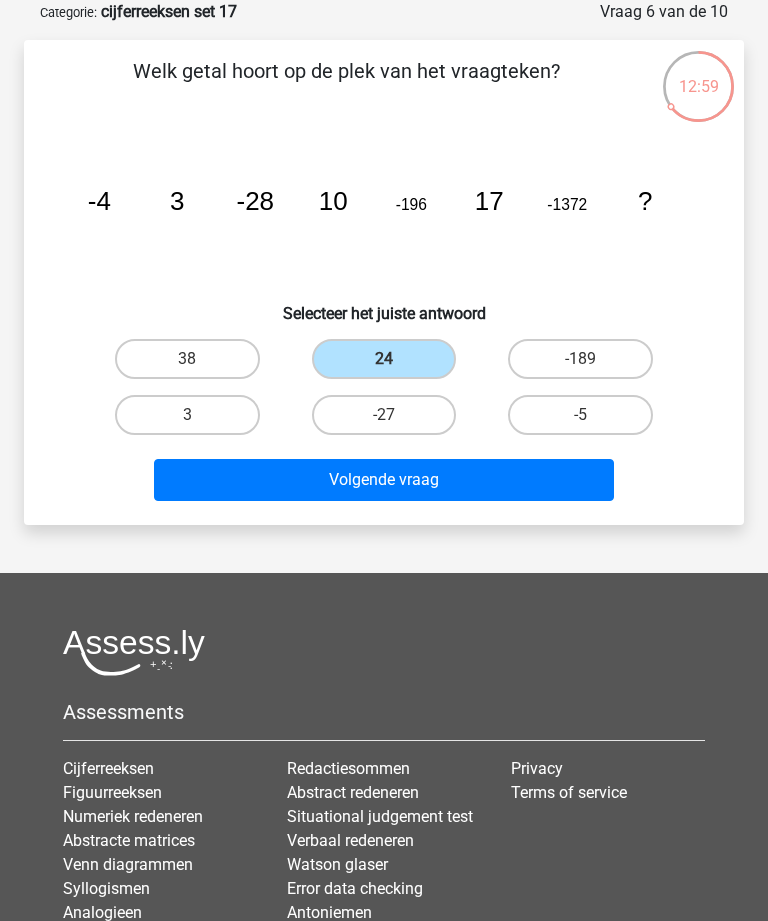 click on "Volgende vraag" at bounding box center [383, 480] 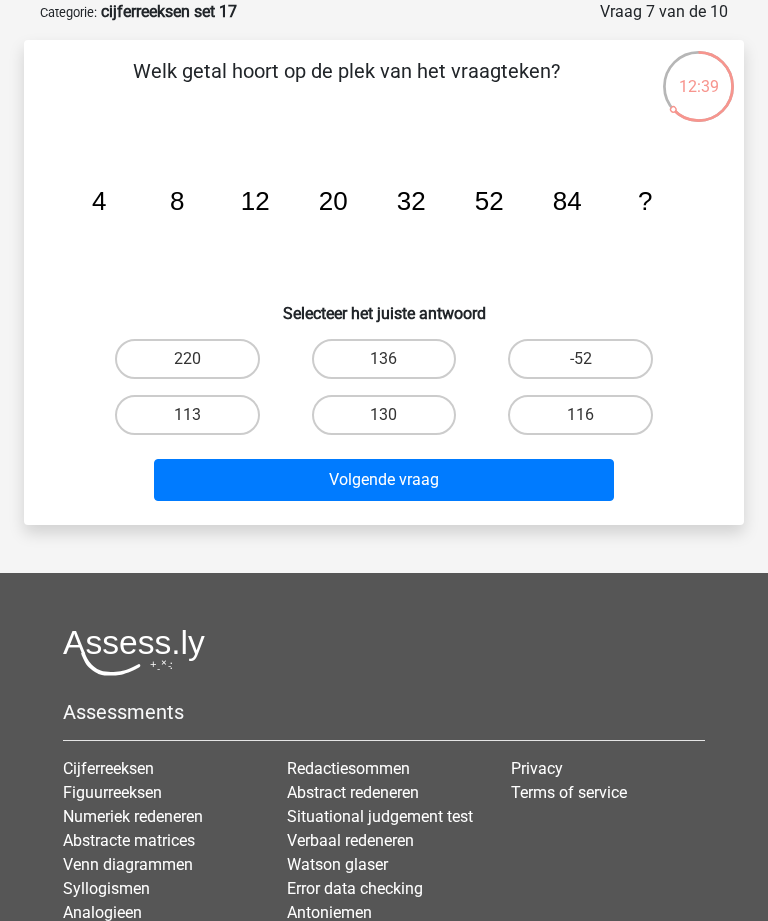 click on "136" at bounding box center [384, 359] 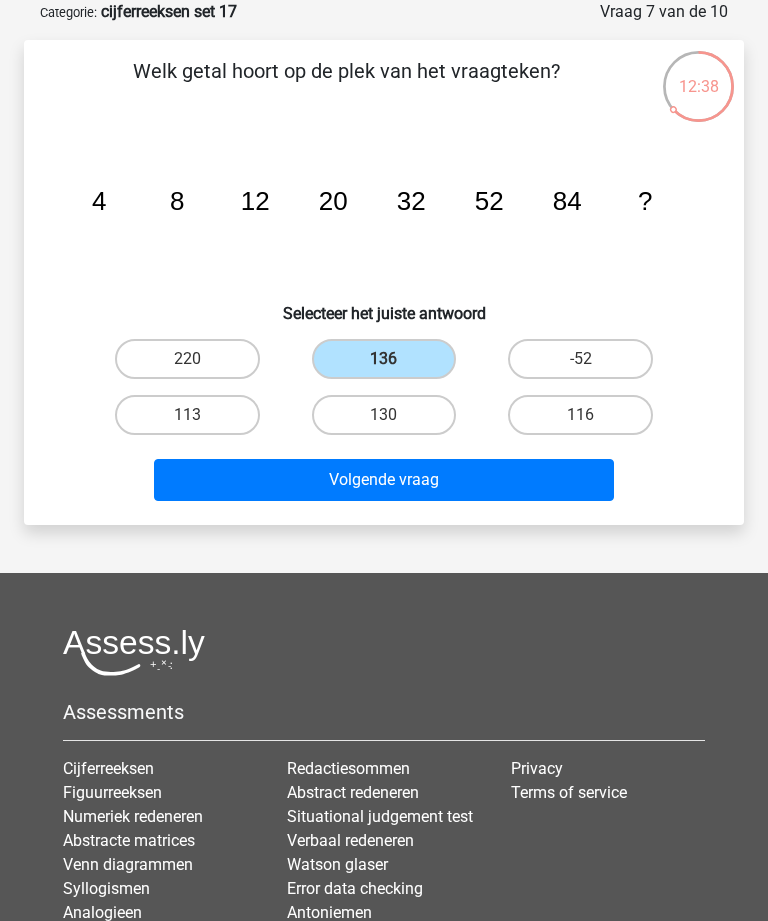 click on "Volgende vraag" at bounding box center (383, 480) 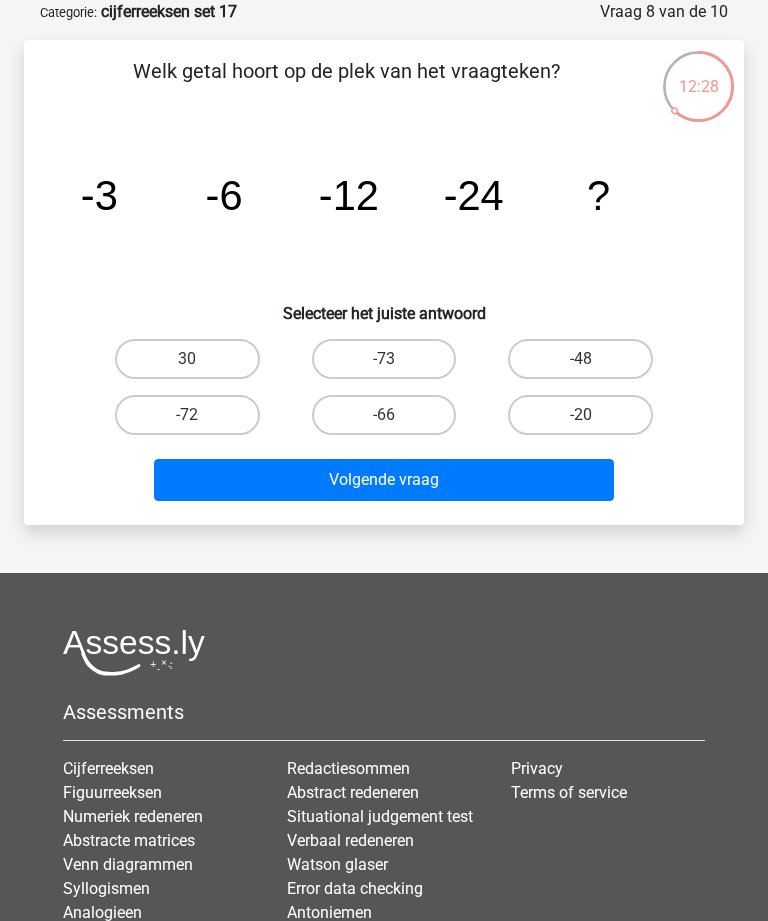 click on "-48" at bounding box center [587, 365] 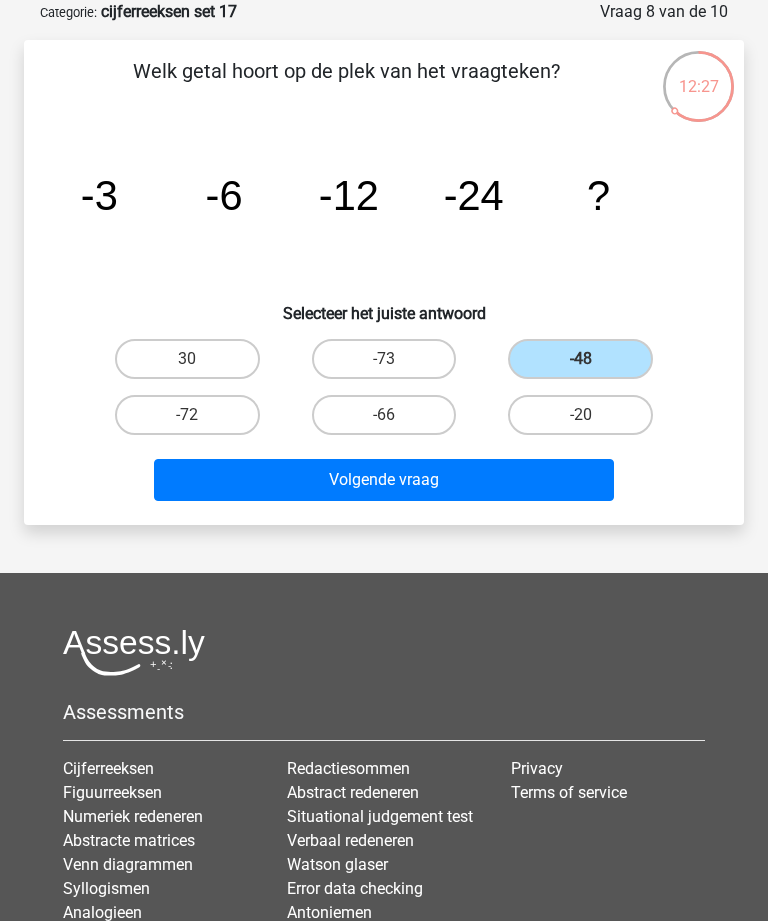 click on "Volgende vraag" at bounding box center [383, 480] 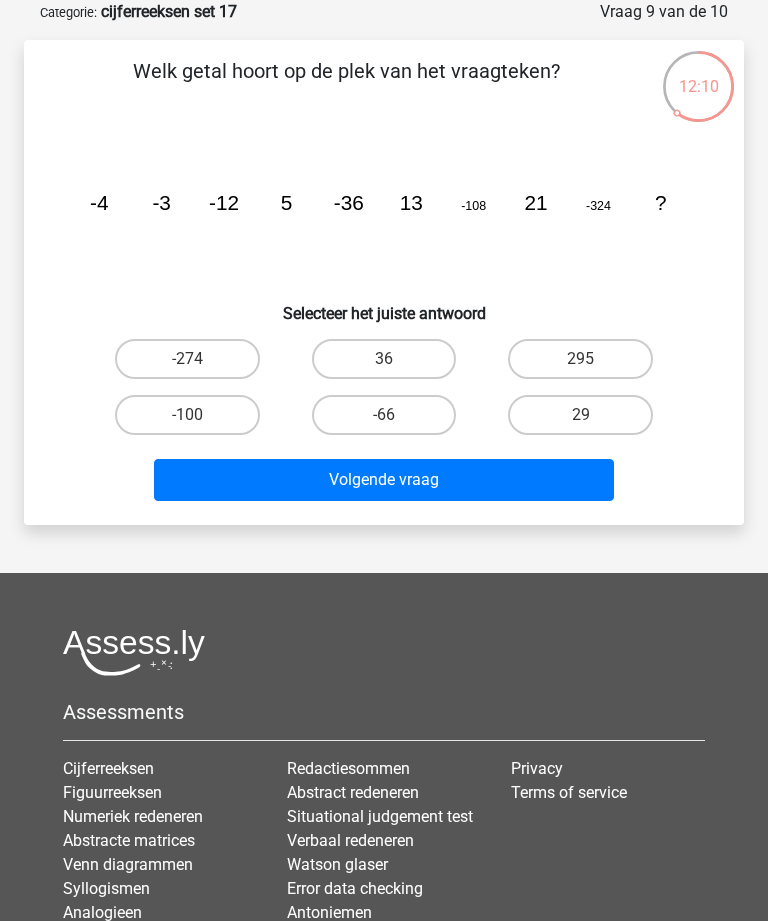 click on "29" at bounding box center [580, 415] 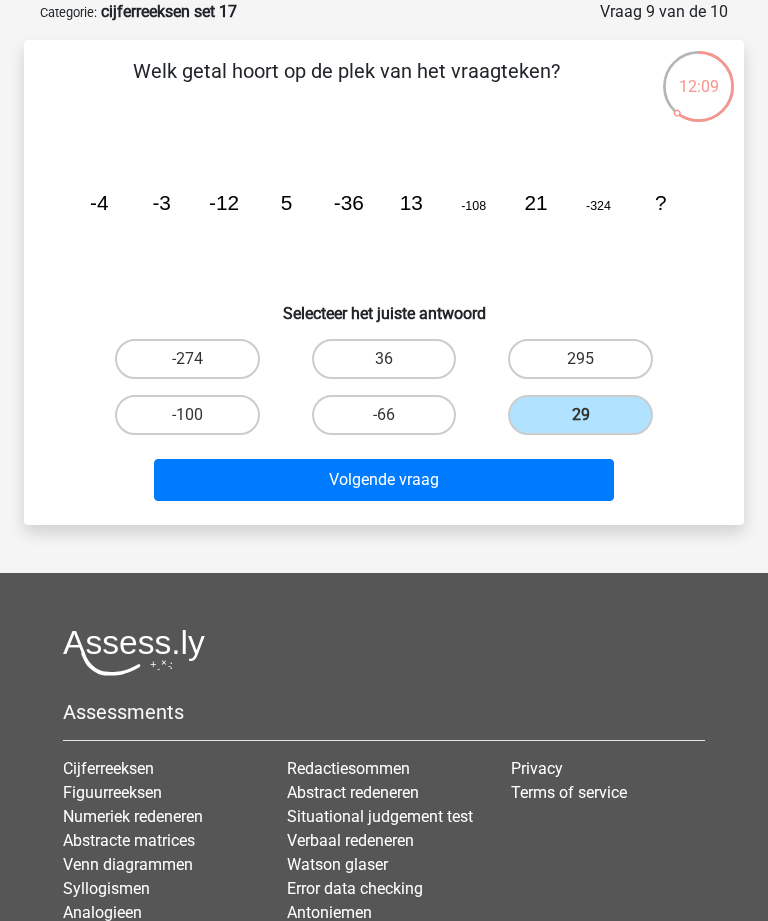 click on "Volgende vraag" at bounding box center [383, 480] 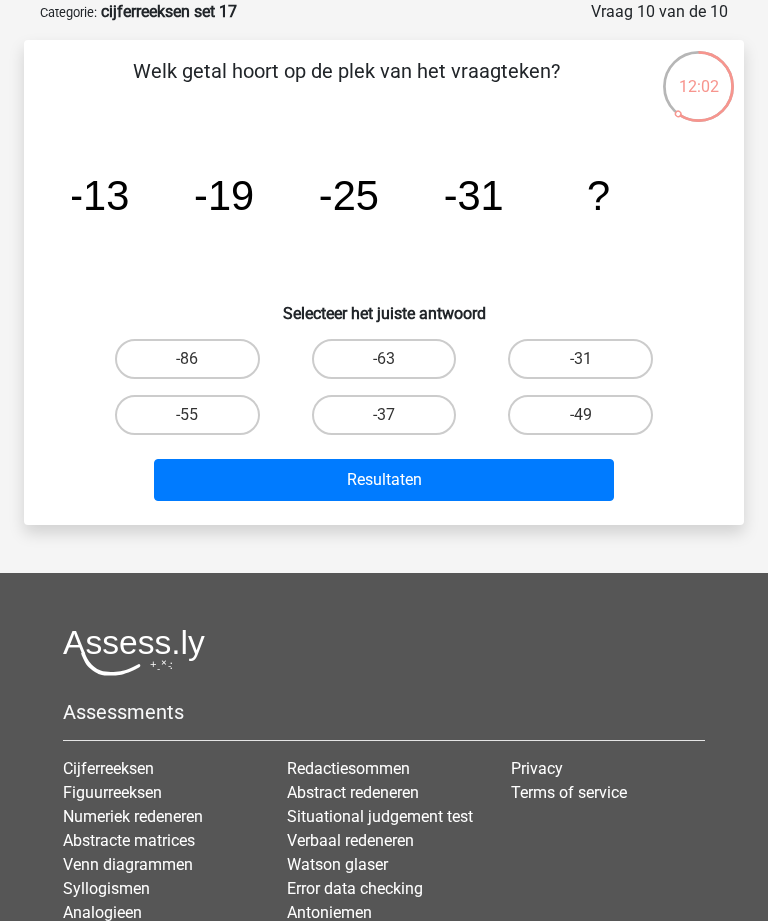 click on "-37" at bounding box center [384, 415] 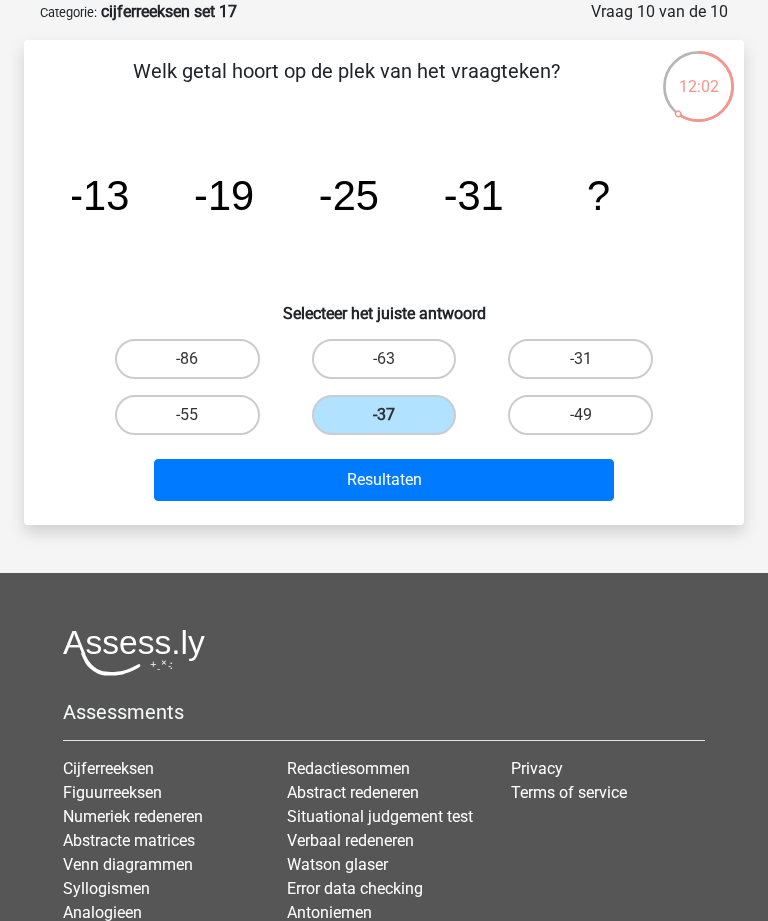 click on "Resultaten" at bounding box center [383, 480] 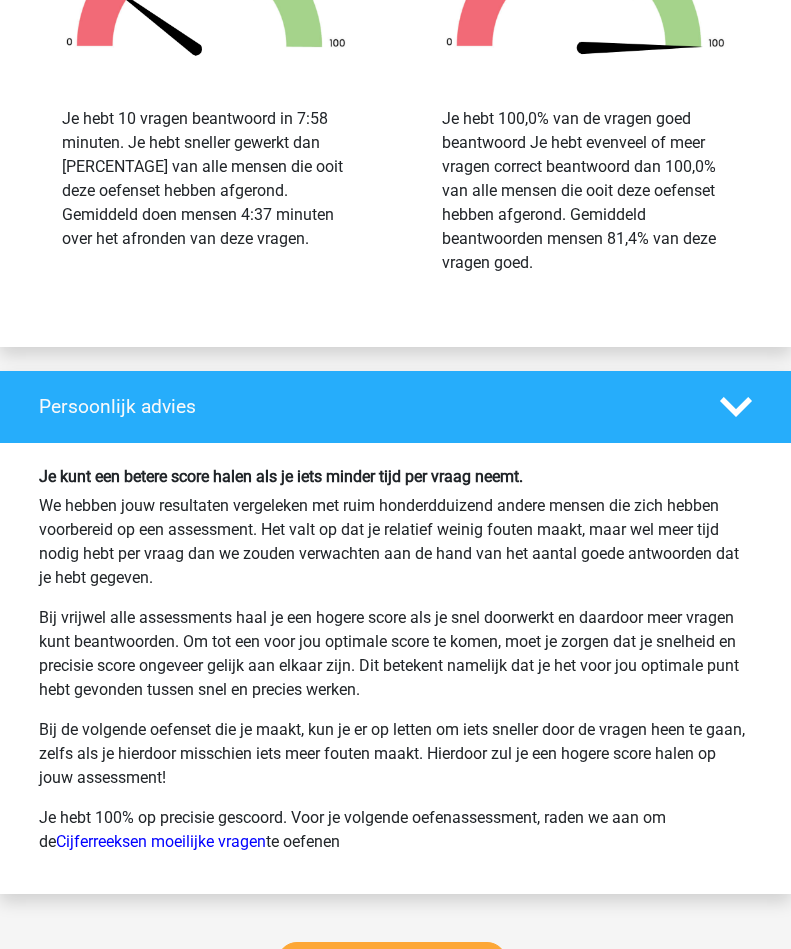 scroll, scrollTop: 2530, scrollLeft: 0, axis: vertical 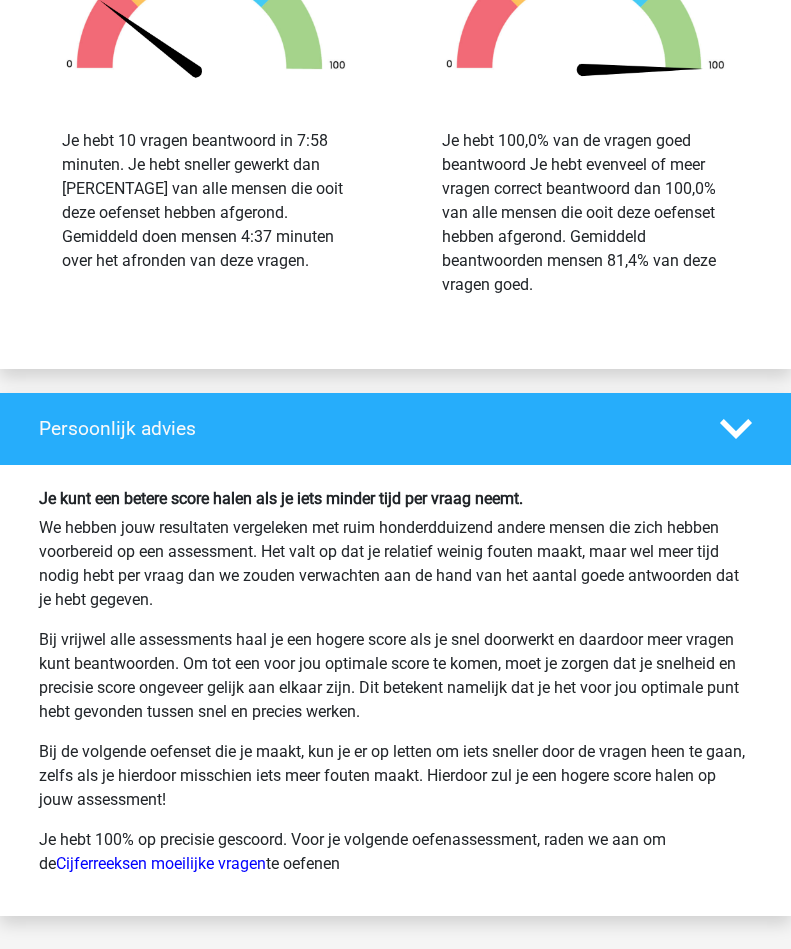click on "Ga door met cijferreeksen" at bounding box center (392, 985) 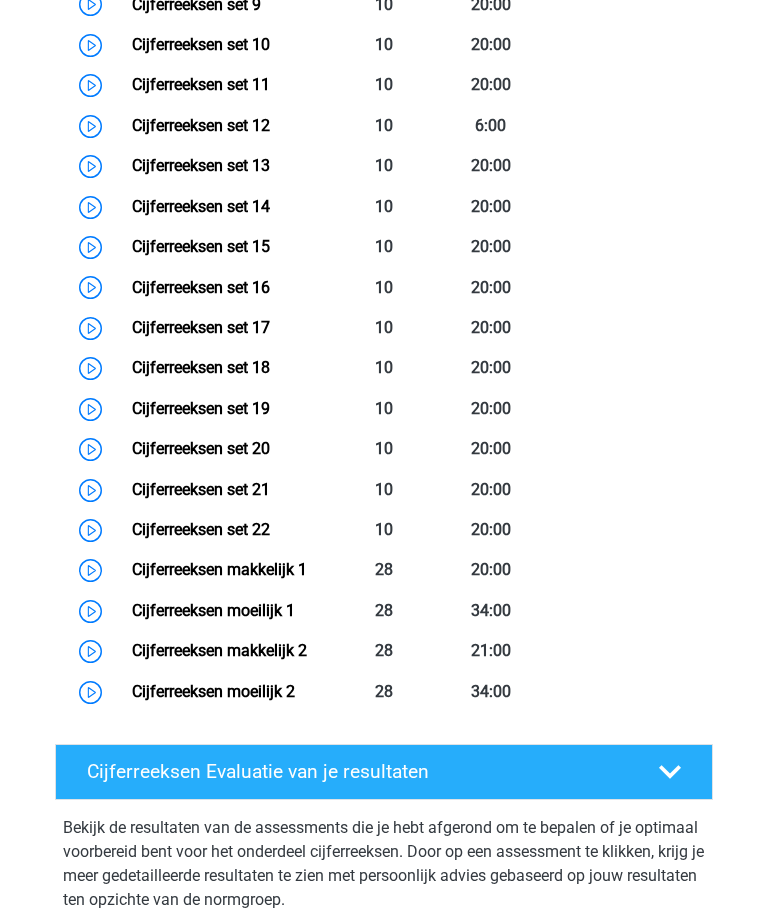 scroll, scrollTop: 1458, scrollLeft: 0, axis: vertical 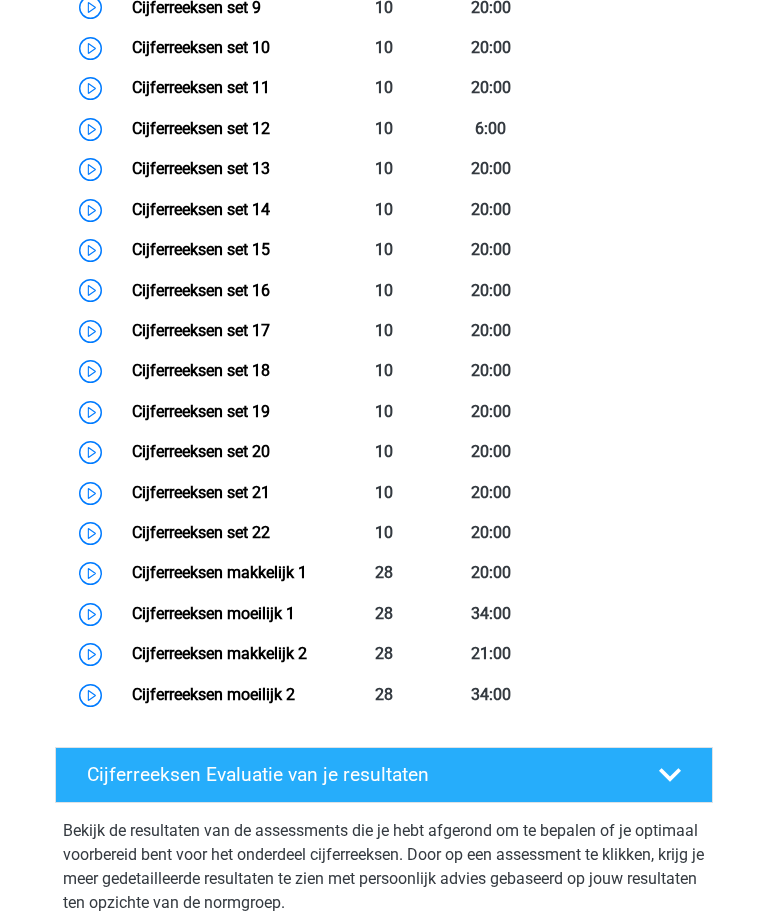 click on "Cijferreeksen
set 18" at bounding box center (201, 370) 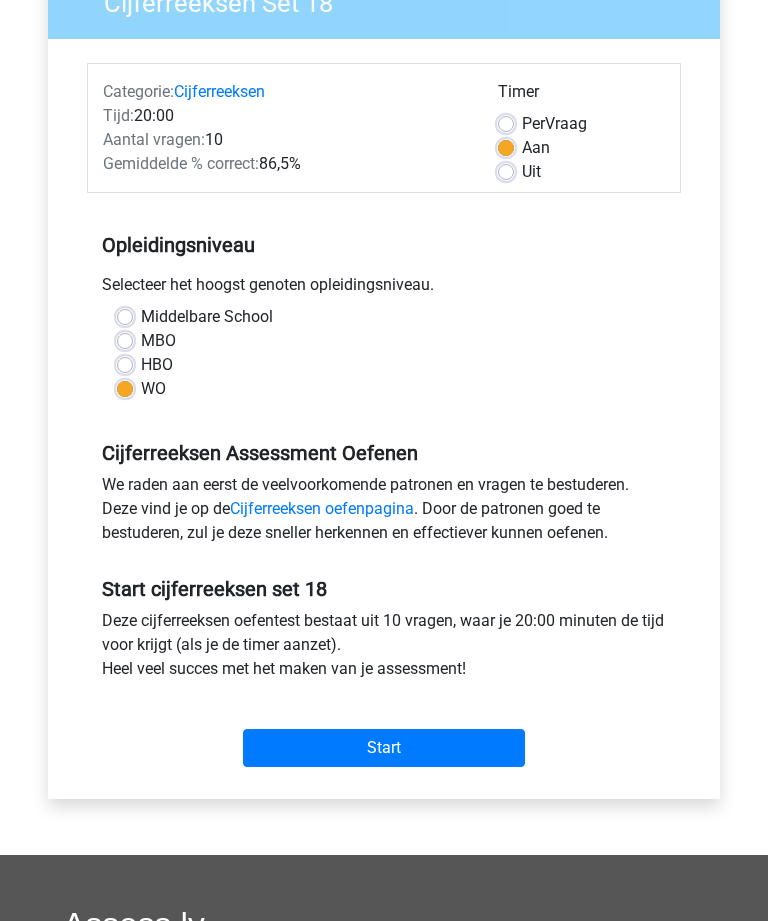 scroll, scrollTop: 196, scrollLeft: 0, axis: vertical 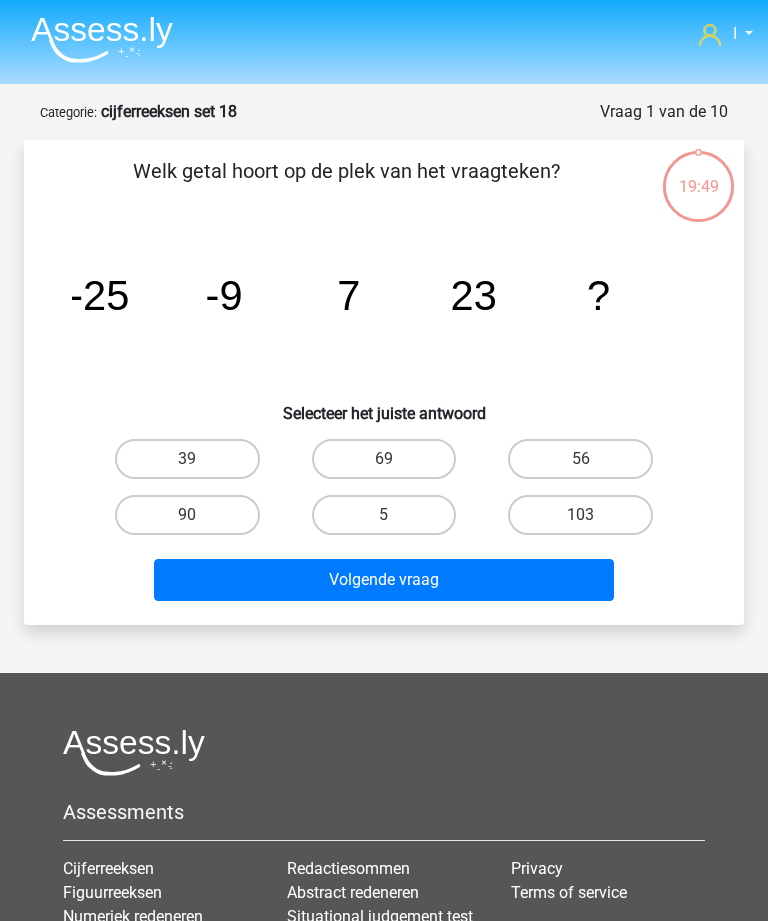 click on "39" at bounding box center (187, 459) 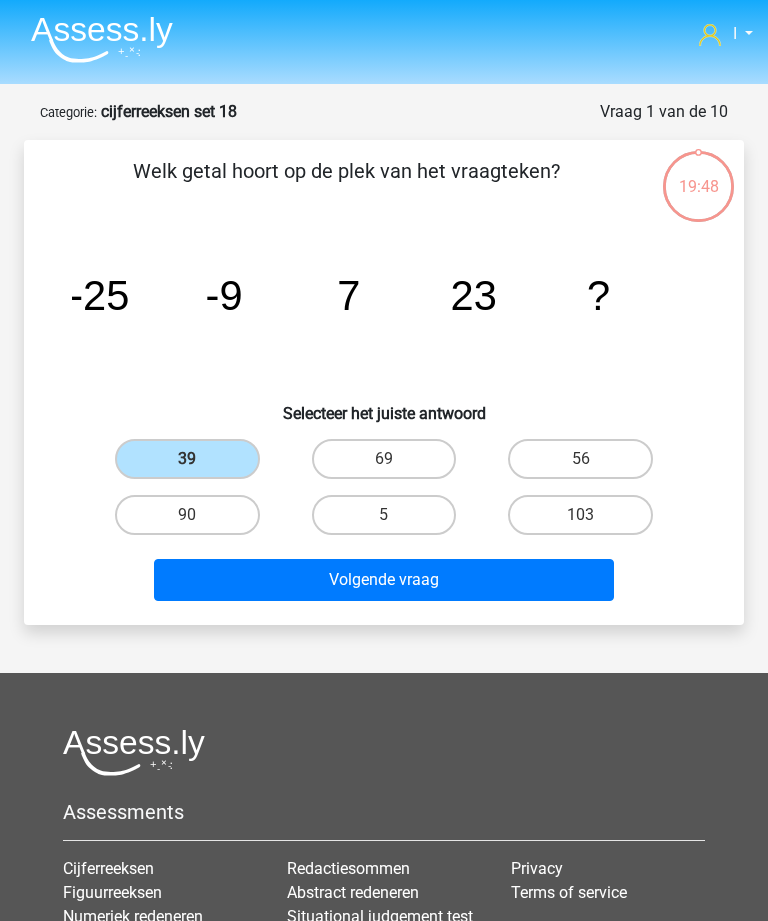 click on "Volgende vraag" at bounding box center [383, 580] 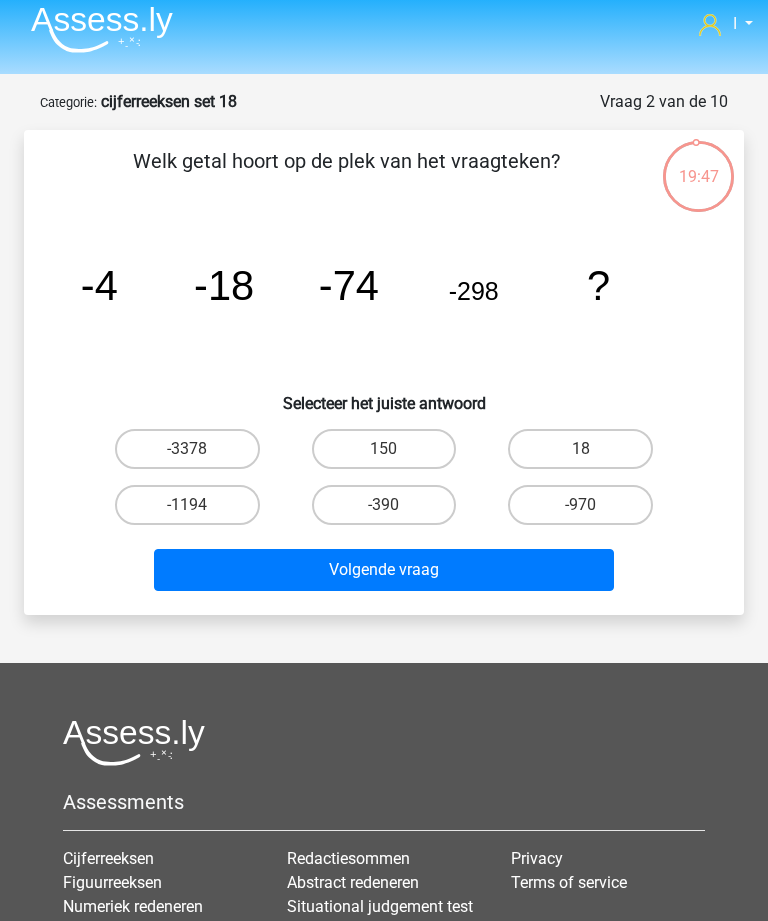 scroll, scrollTop: 10, scrollLeft: 0, axis: vertical 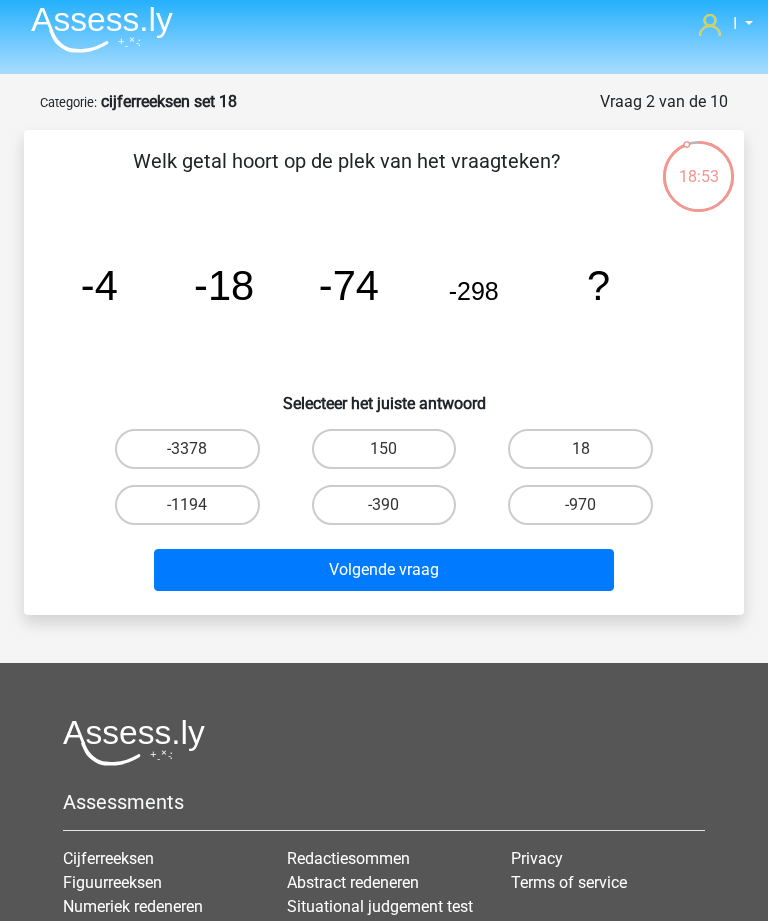 click on "-1194" at bounding box center [187, 505] 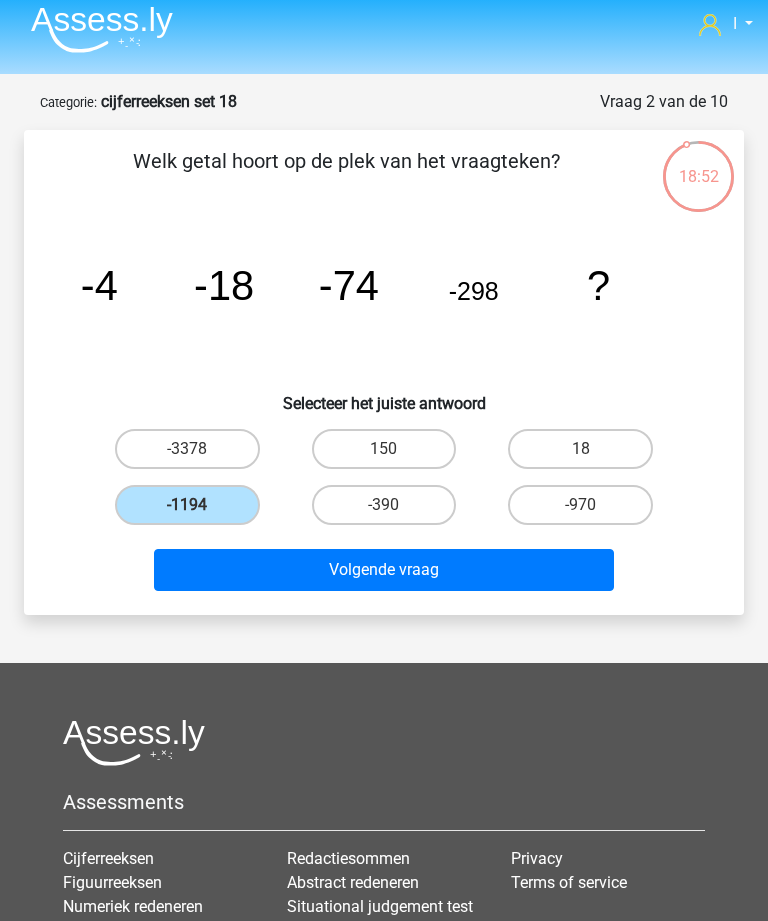 click on "Volgende vraag" at bounding box center (383, 570) 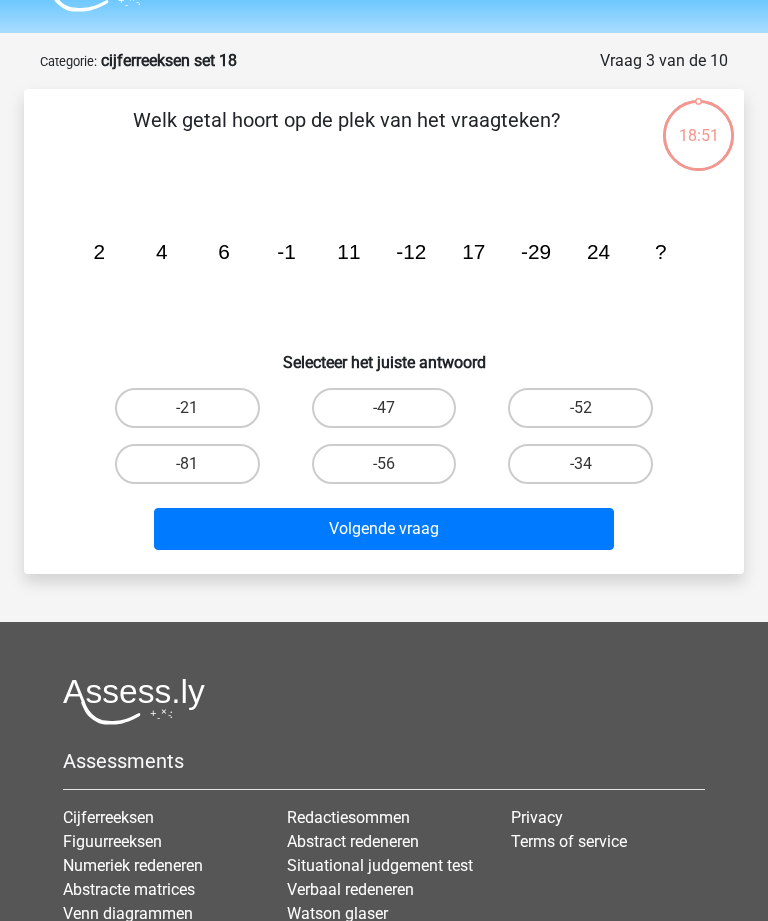 scroll, scrollTop: 100, scrollLeft: 0, axis: vertical 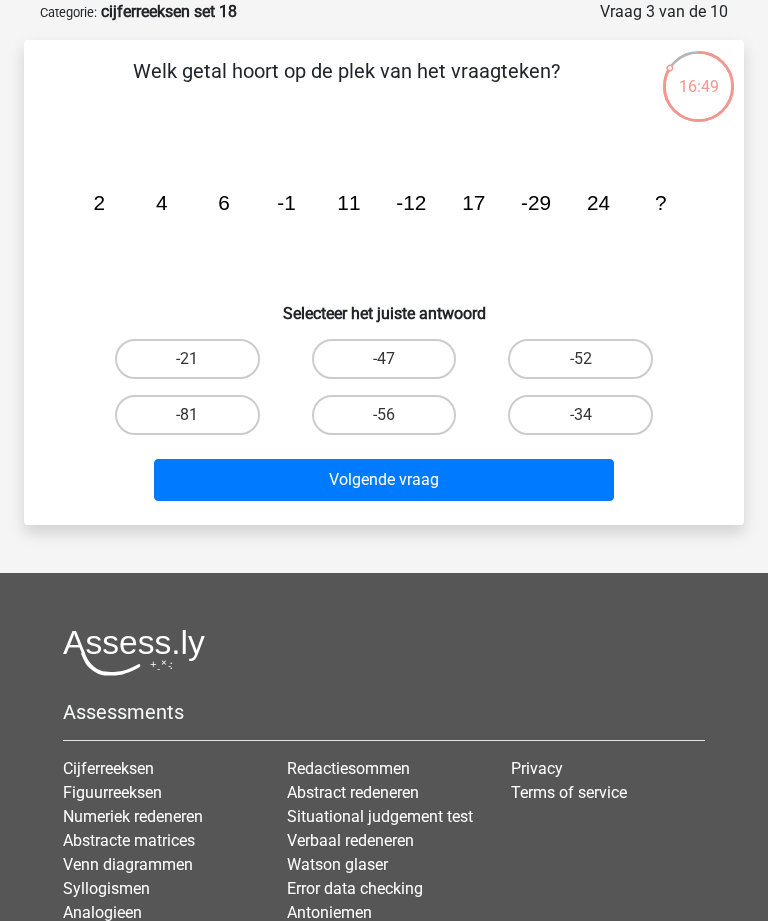 click on "-52" at bounding box center [580, 359] 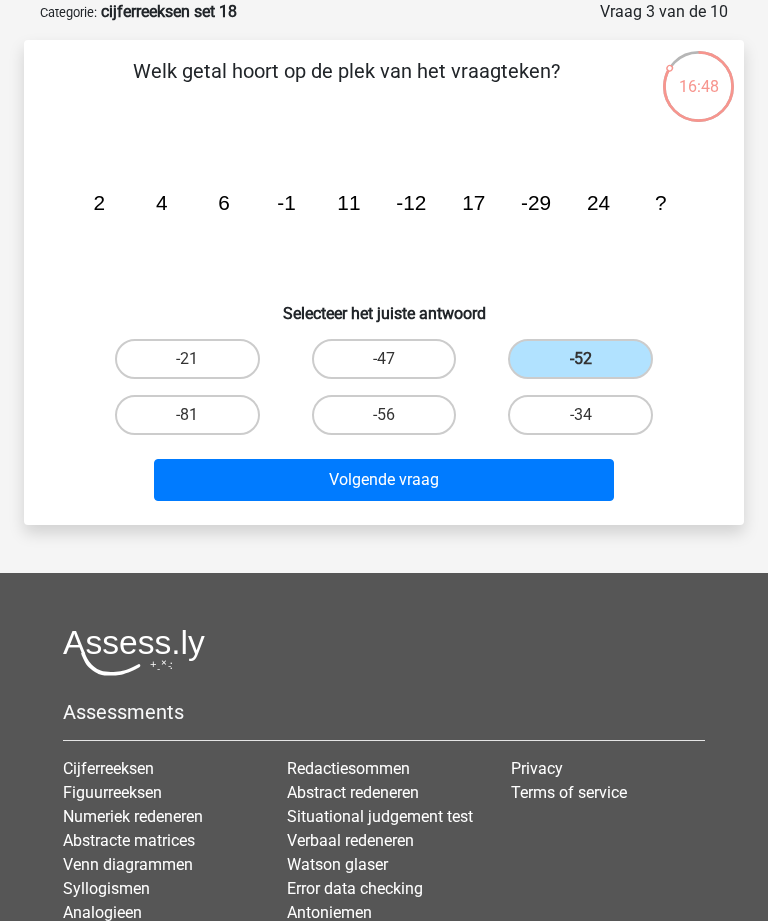 click on "Volgende vraag" at bounding box center (383, 480) 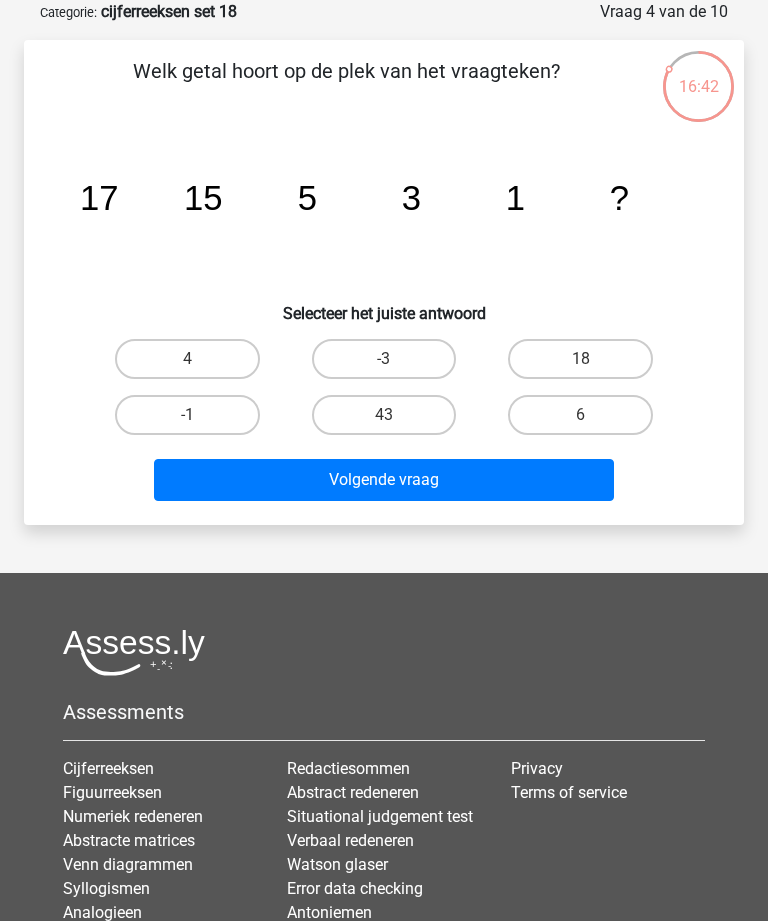 click on "-1" at bounding box center (187, 415) 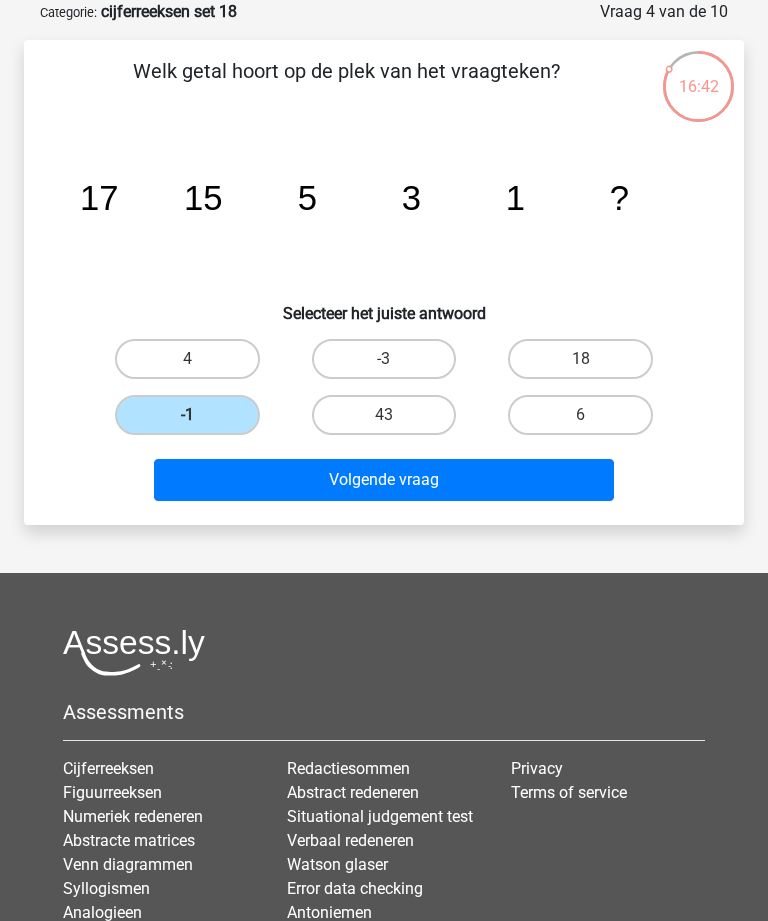 click on "Volgende vraag" at bounding box center (383, 480) 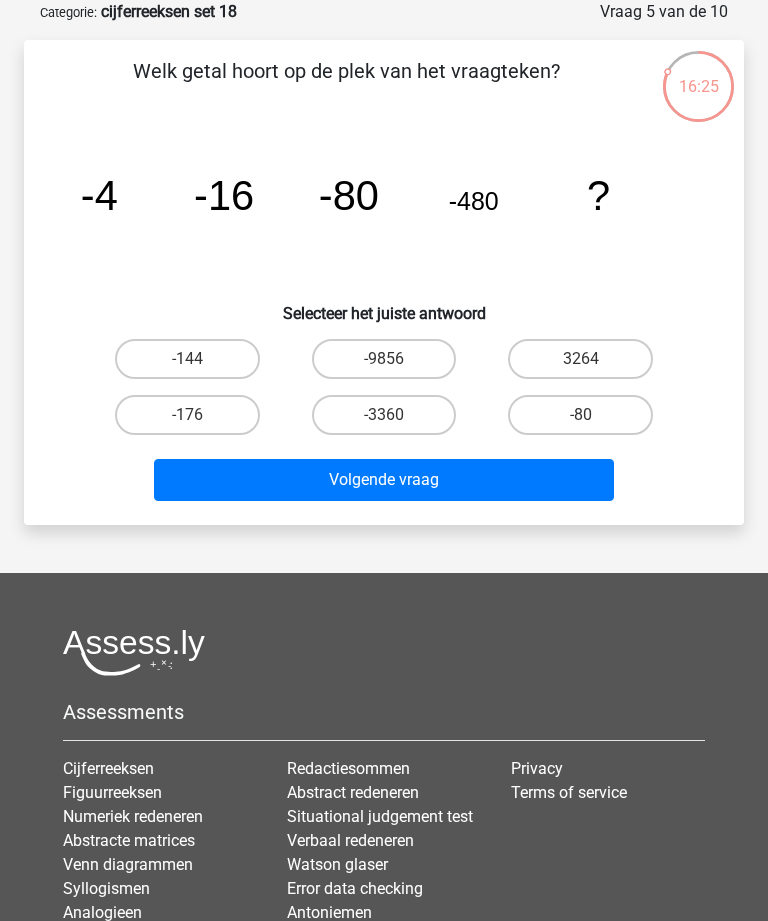click on "-3360" at bounding box center (384, 415) 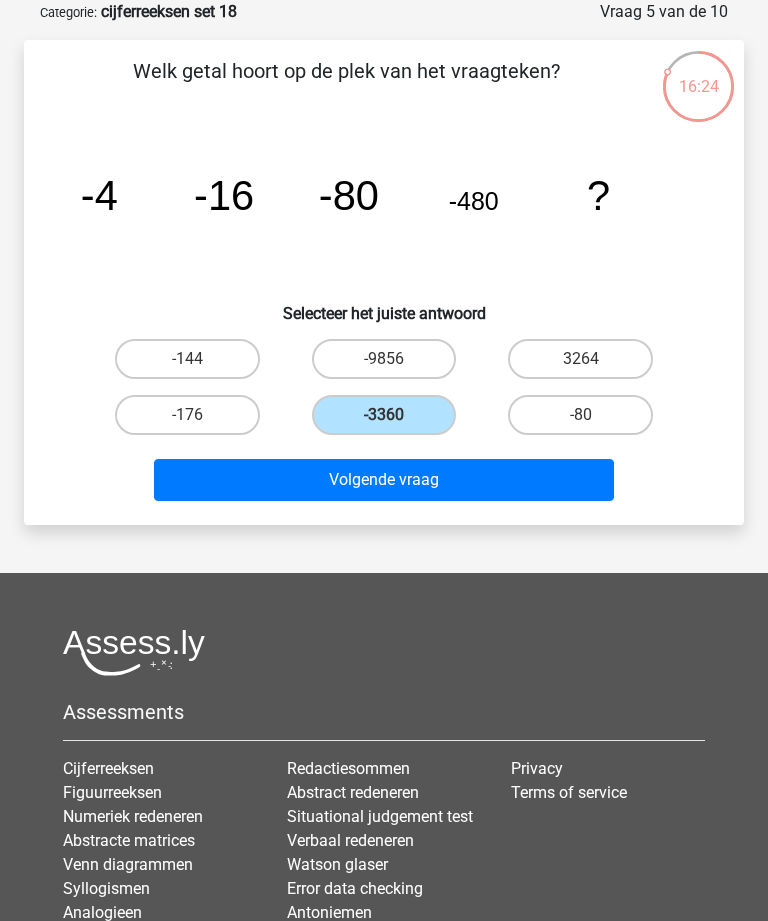 click on "Volgende vraag" at bounding box center (383, 480) 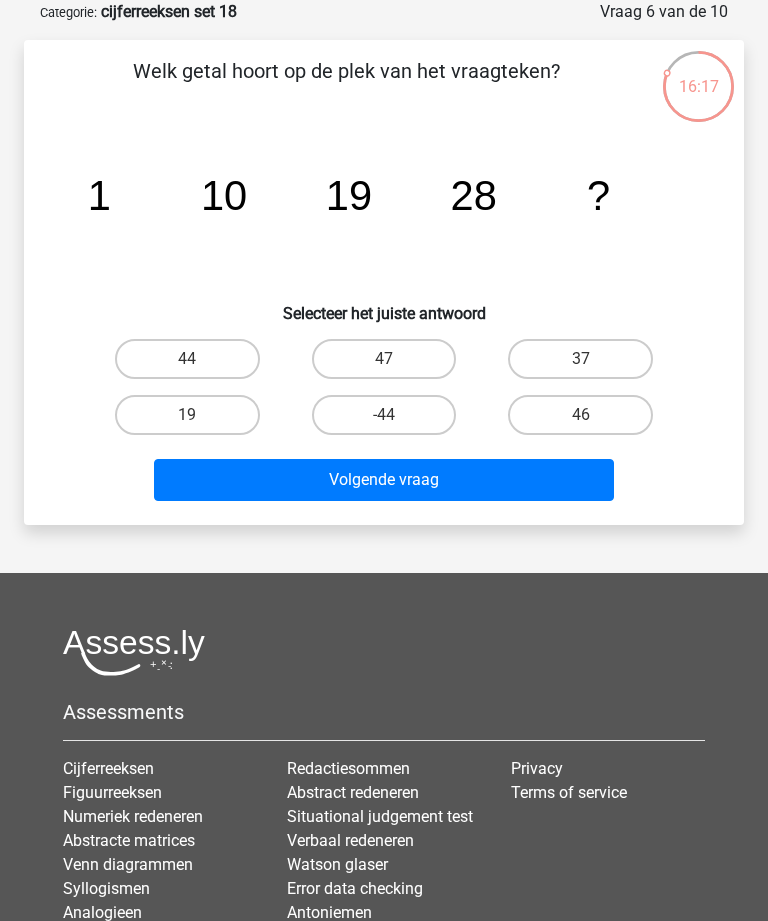 click on "37" at bounding box center (580, 359) 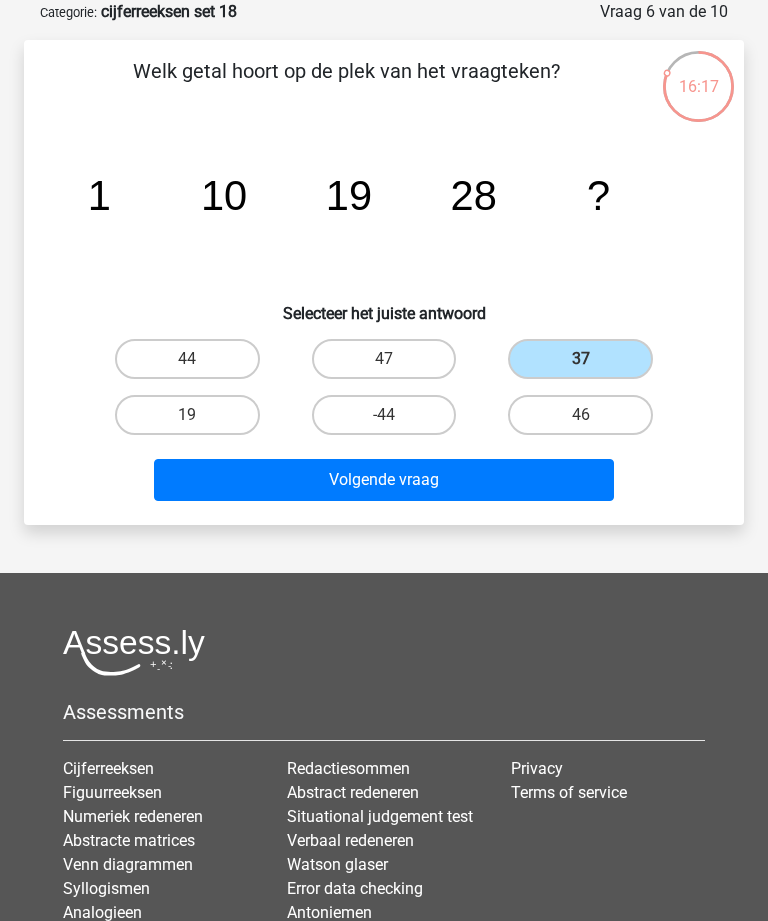 click on "Volgende vraag" at bounding box center [383, 480] 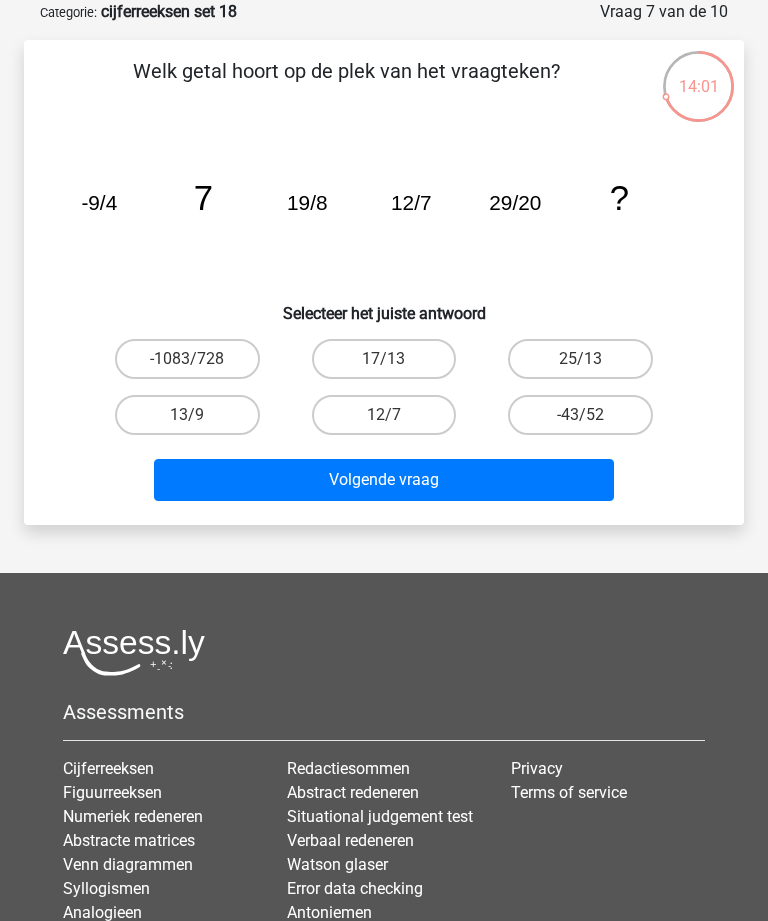 click on "-1083/728" at bounding box center [187, 359] 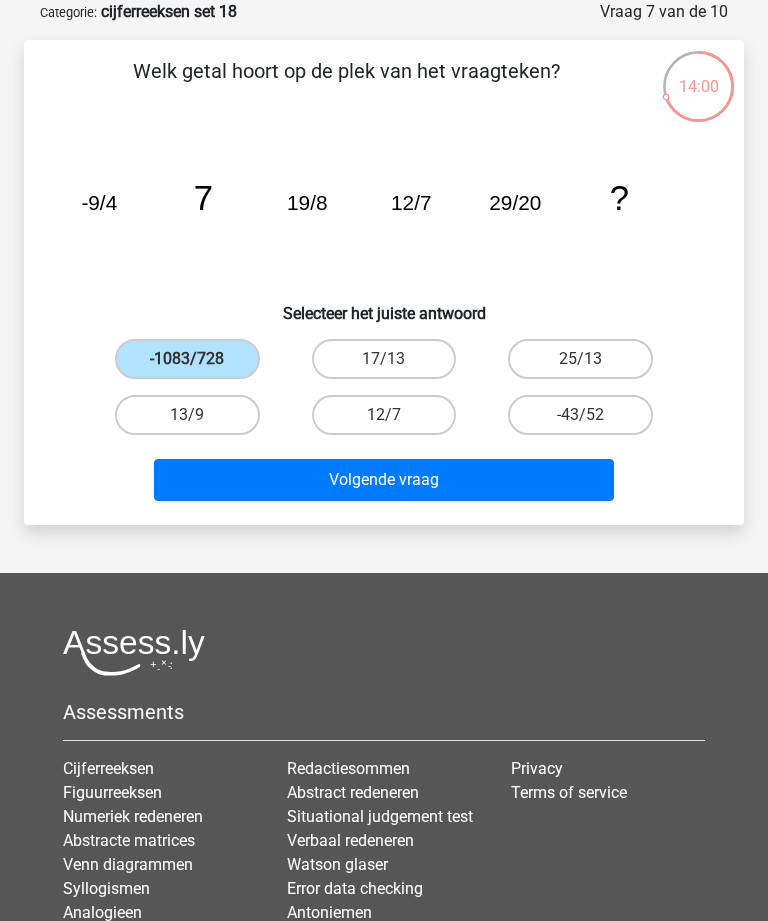 click on "Volgende vraag" at bounding box center (383, 480) 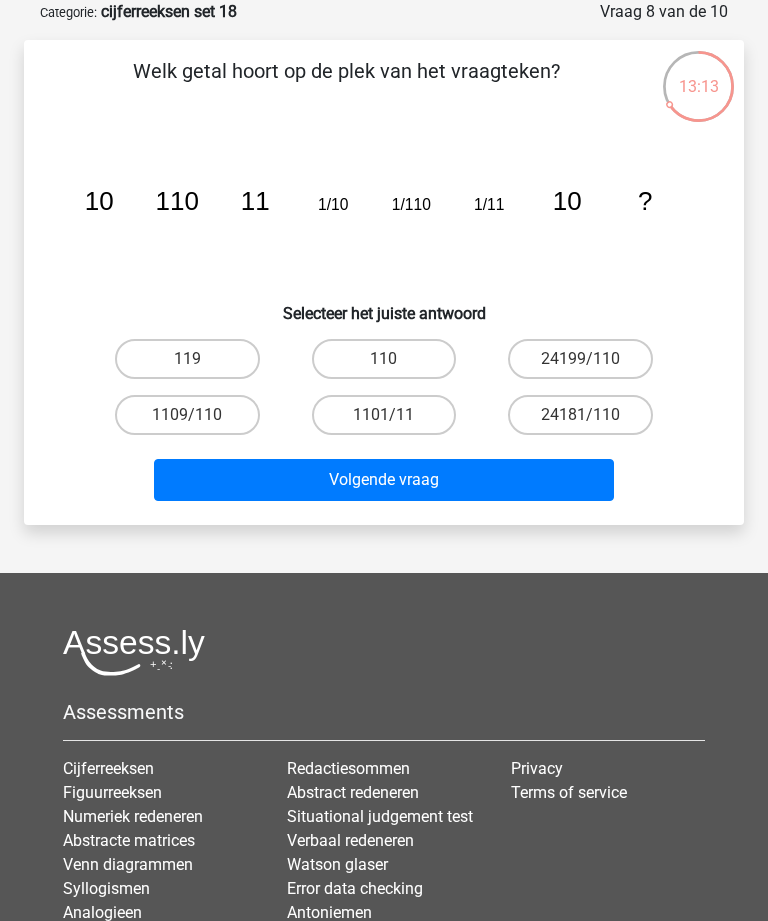 click on "110" at bounding box center (384, 359) 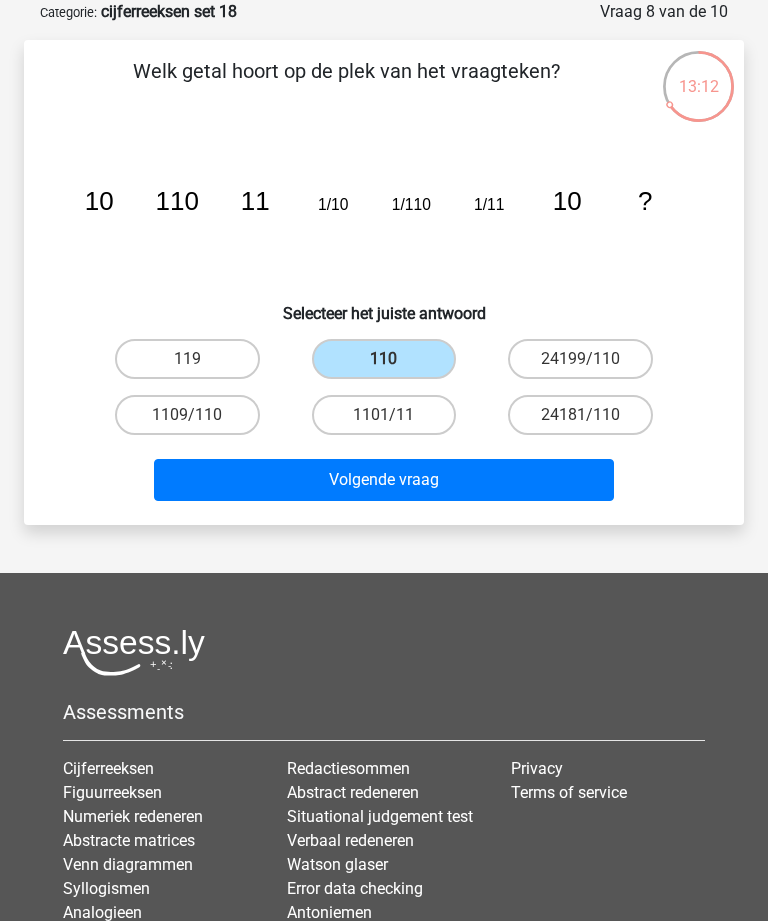 click on "Volgende vraag" at bounding box center (383, 480) 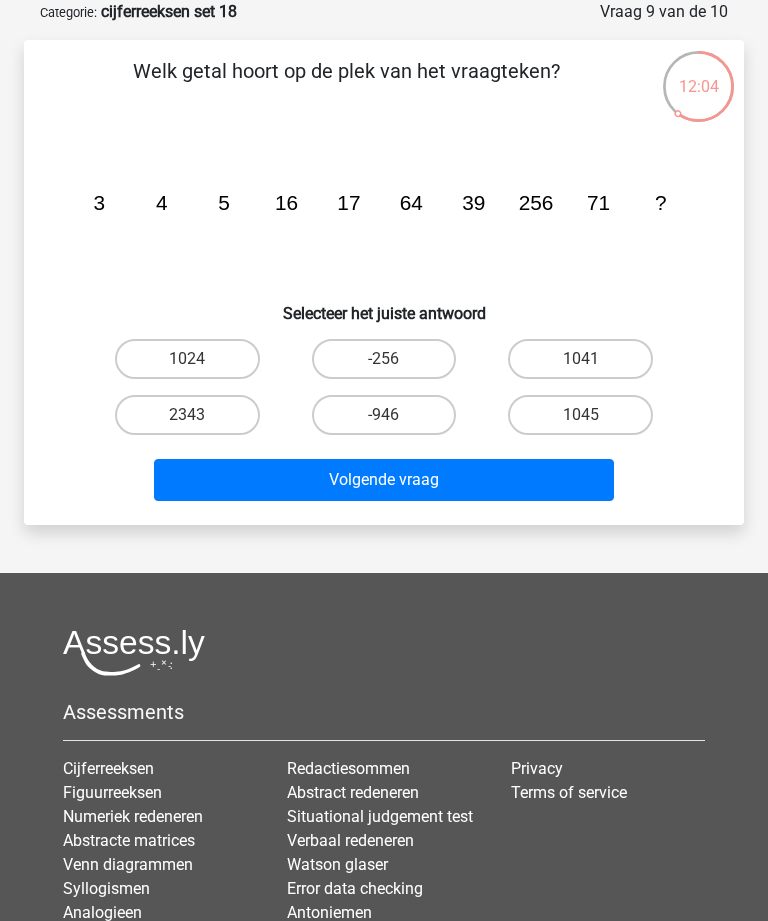 click on "1024" at bounding box center [187, 359] 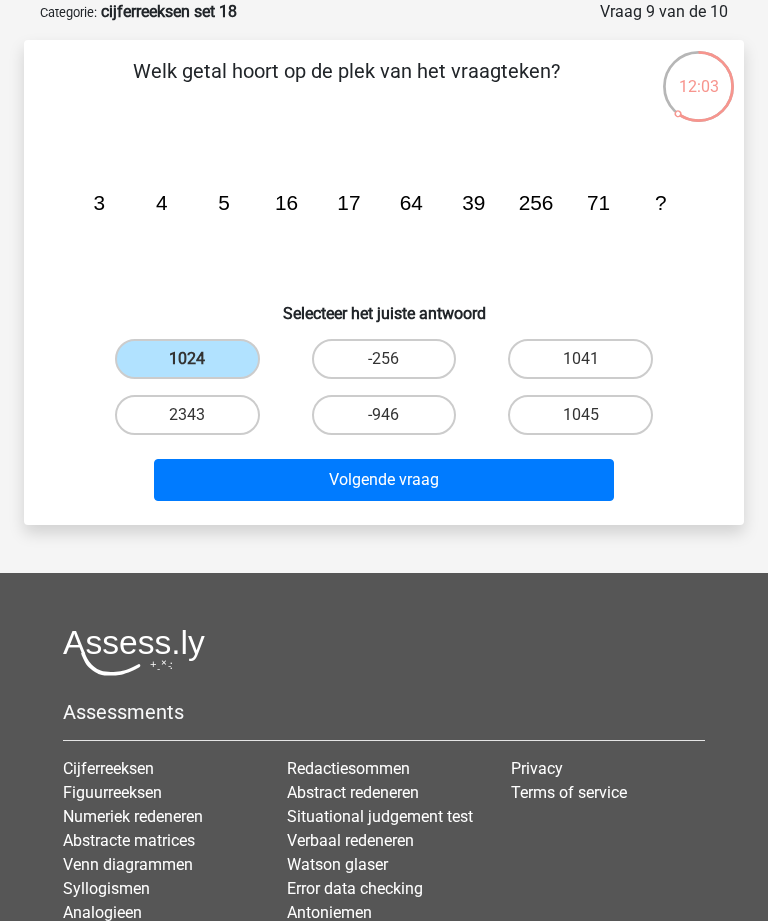 click on "Volgende vraag" at bounding box center [383, 480] 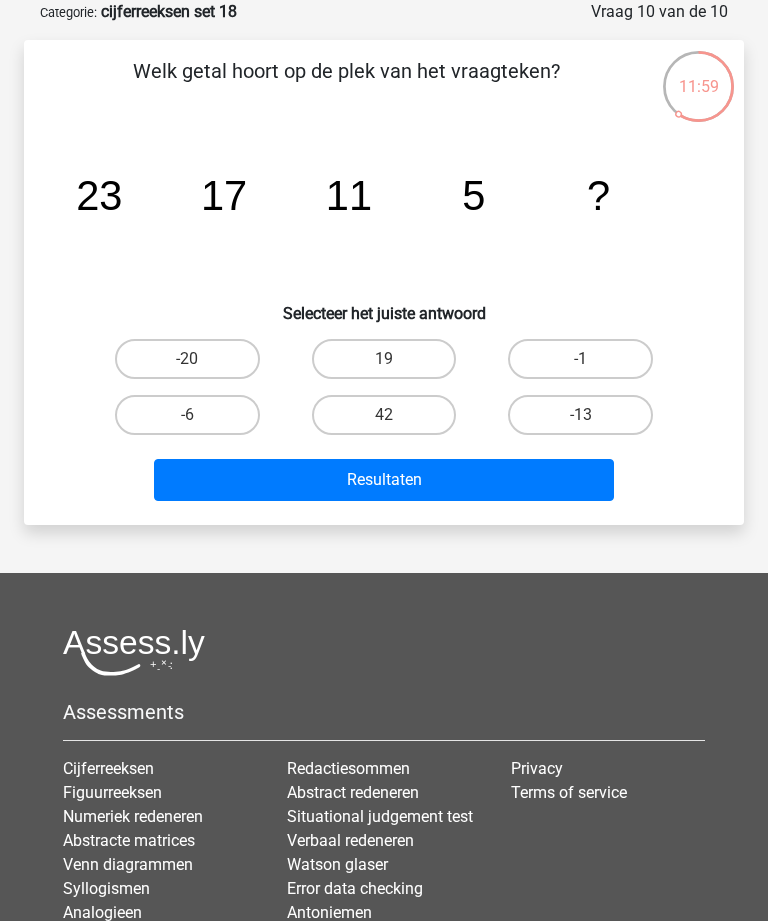 click on "-1" at bounding box center (580, 359) 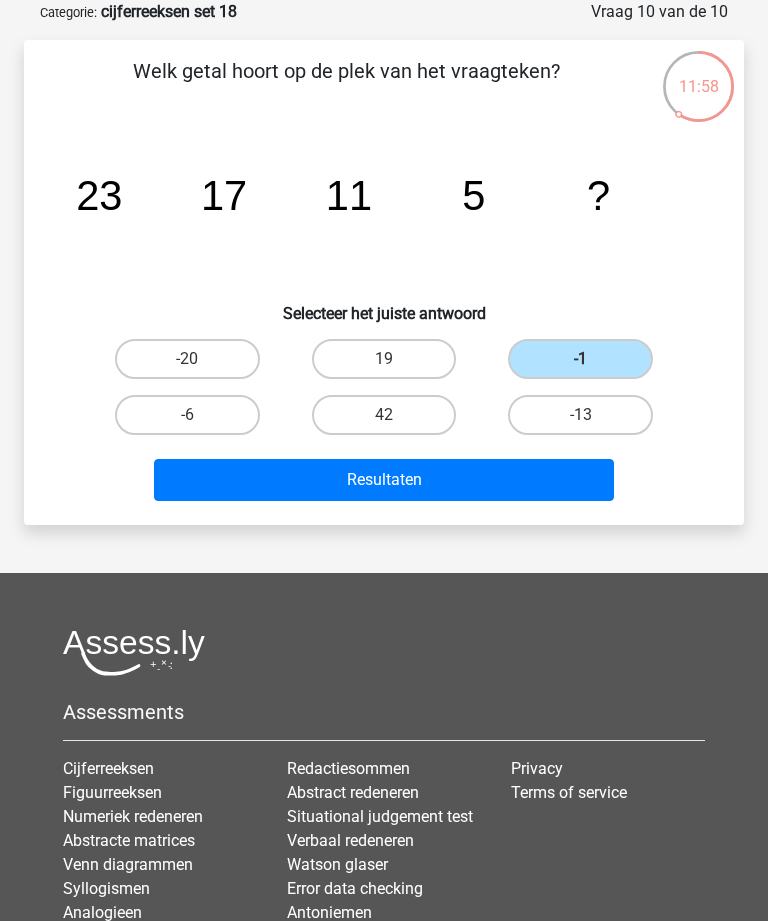 click on "Resultaten" at bounding box center (383, 480) 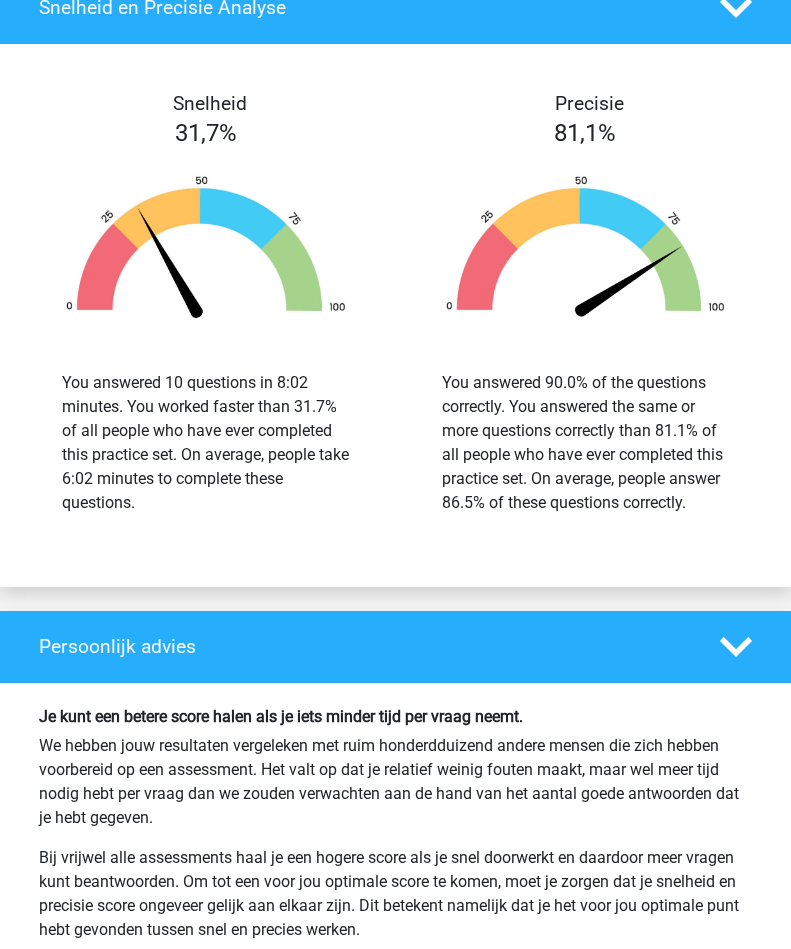 scroll, scrollTop: 2265, scrollLeft: 0, axis: vertical 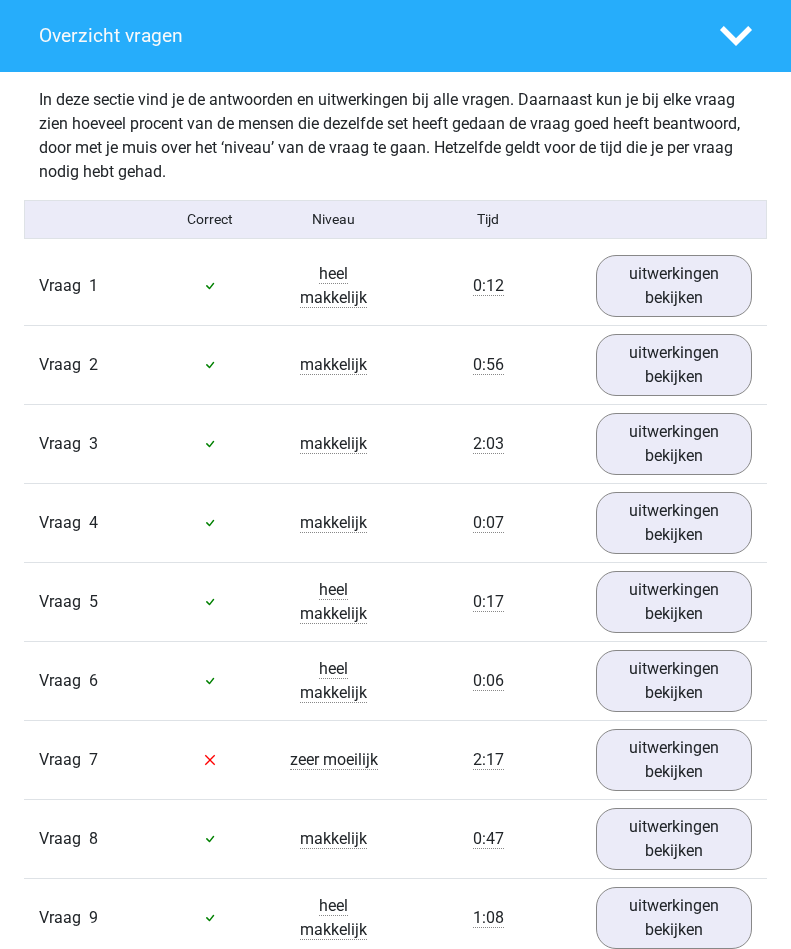click on "uitwerkingen bekijken" at bounding box center [674, 760] 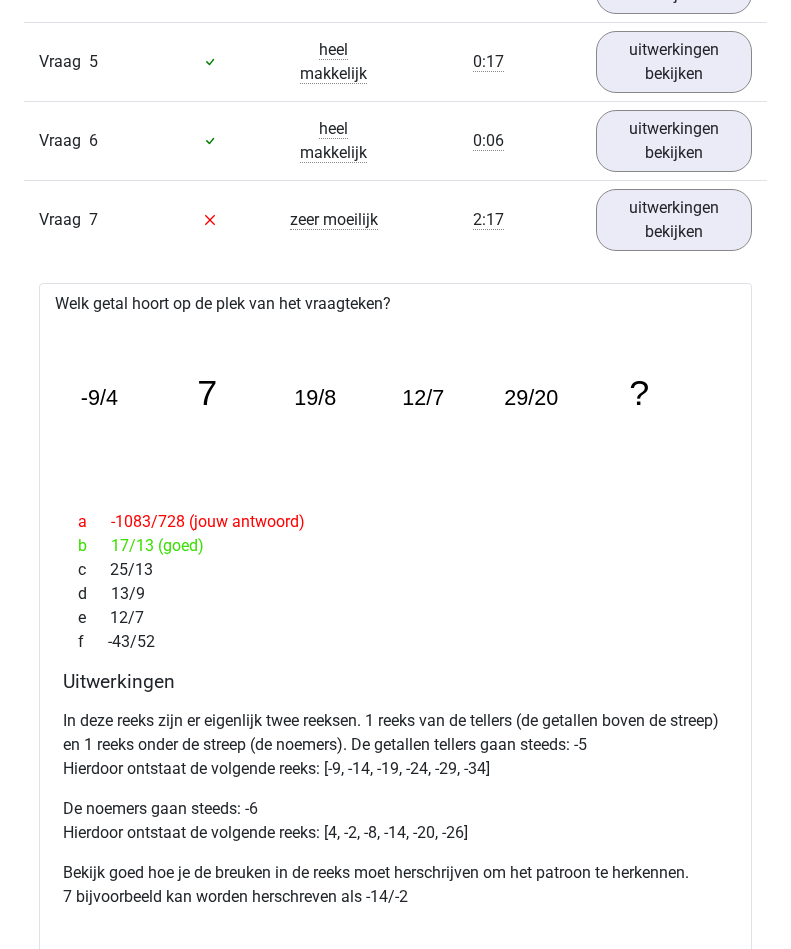 scroll, scrollTop: 1676, scrollLeft: 0, axis: vertical 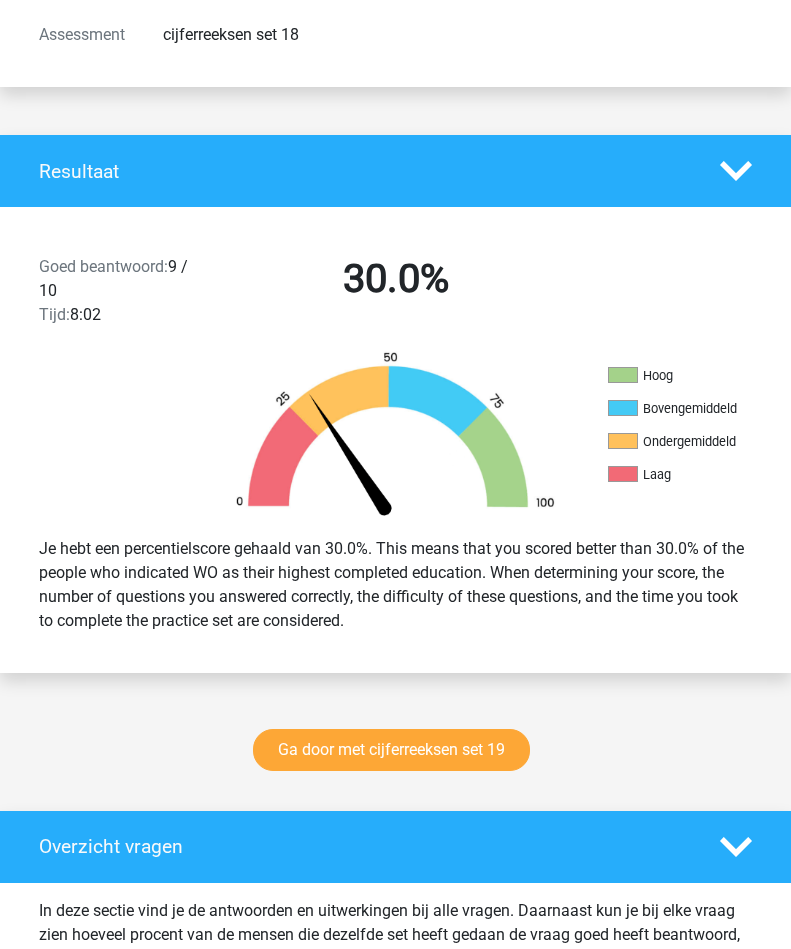click on "Ga door met cijferreeksen set 19" at bounding box center (391, 750) 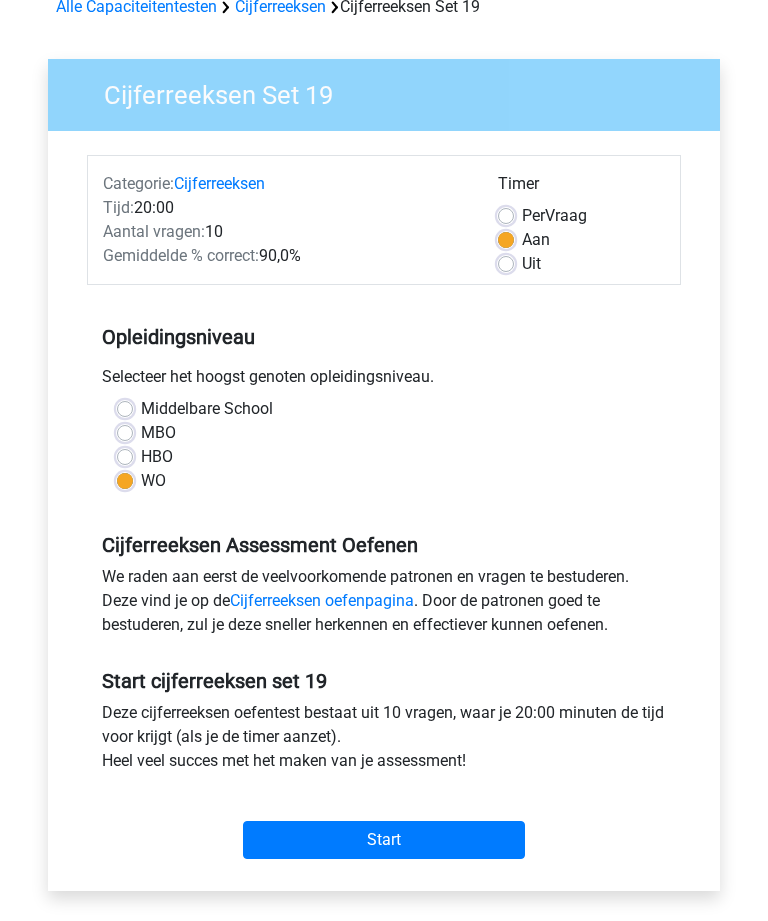 scroll, scrollTop: 118, scrollLeft: 0, axis: vertical 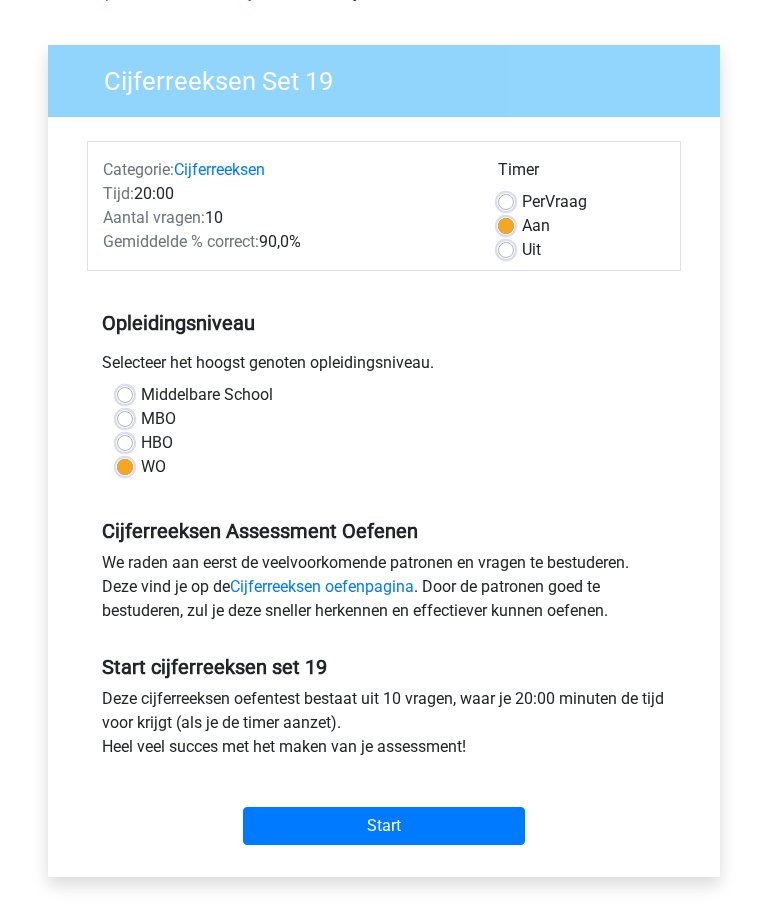 click on "Start" at bounding box center [384, 827] 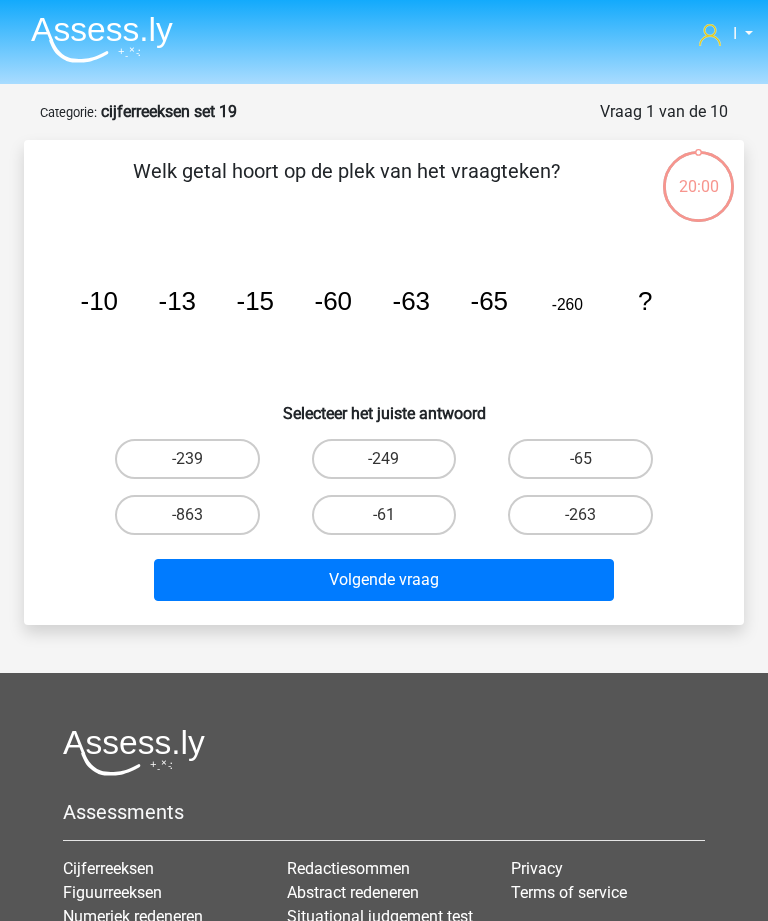 scroll, scrollTop: 0, scrollLeft: 0, axis: both 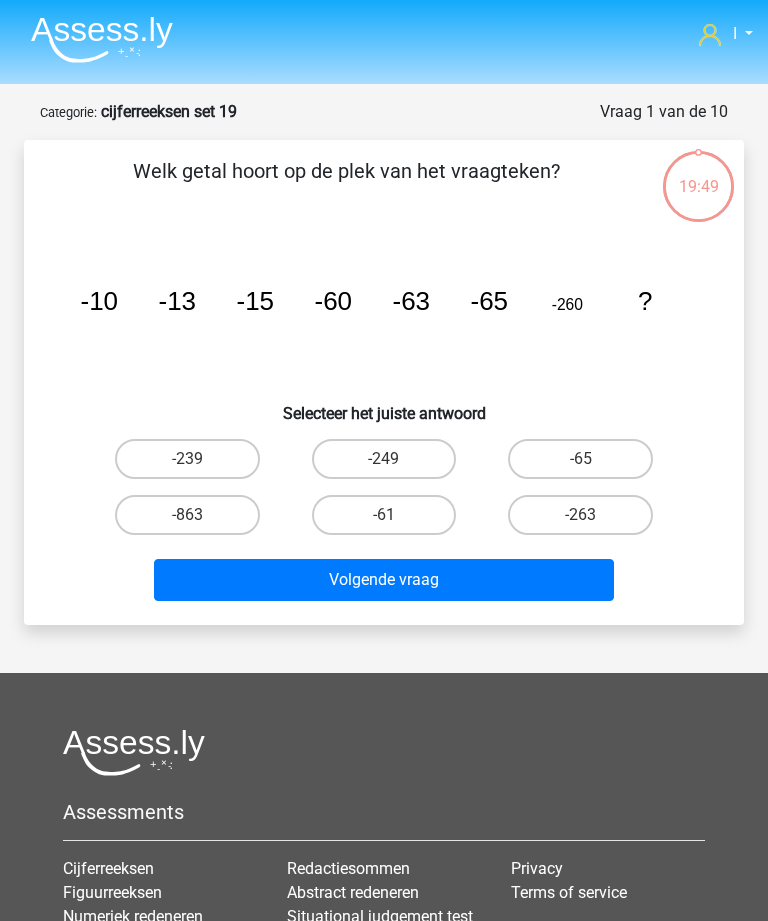 click on "-263" at bounding box center [580, 515] 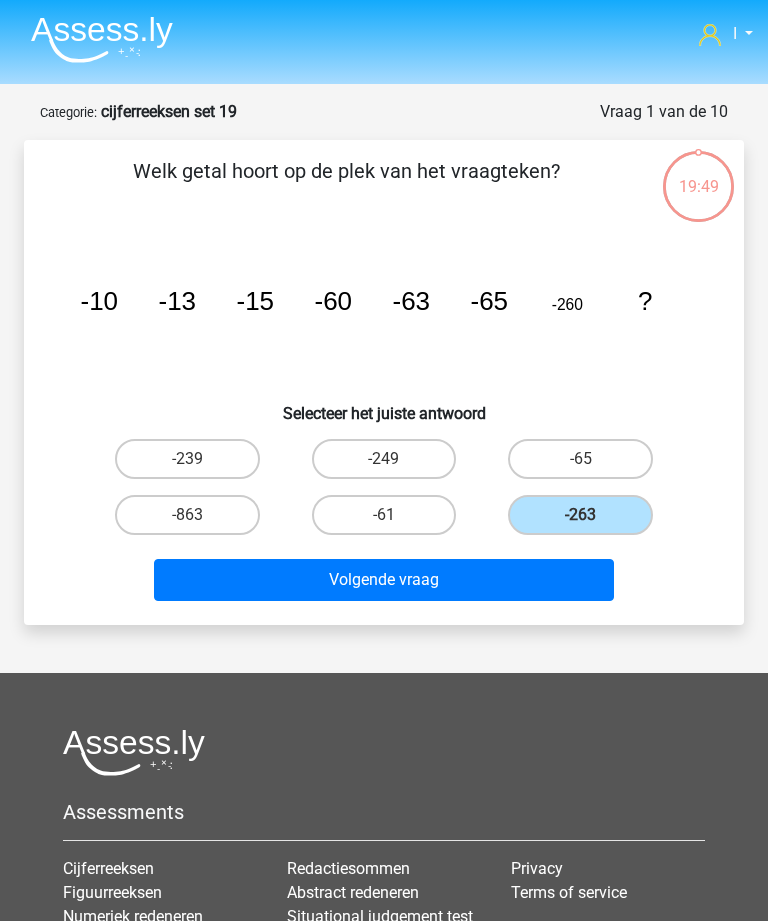 click on "Volgende vraag" at bounding box center (383, 580) 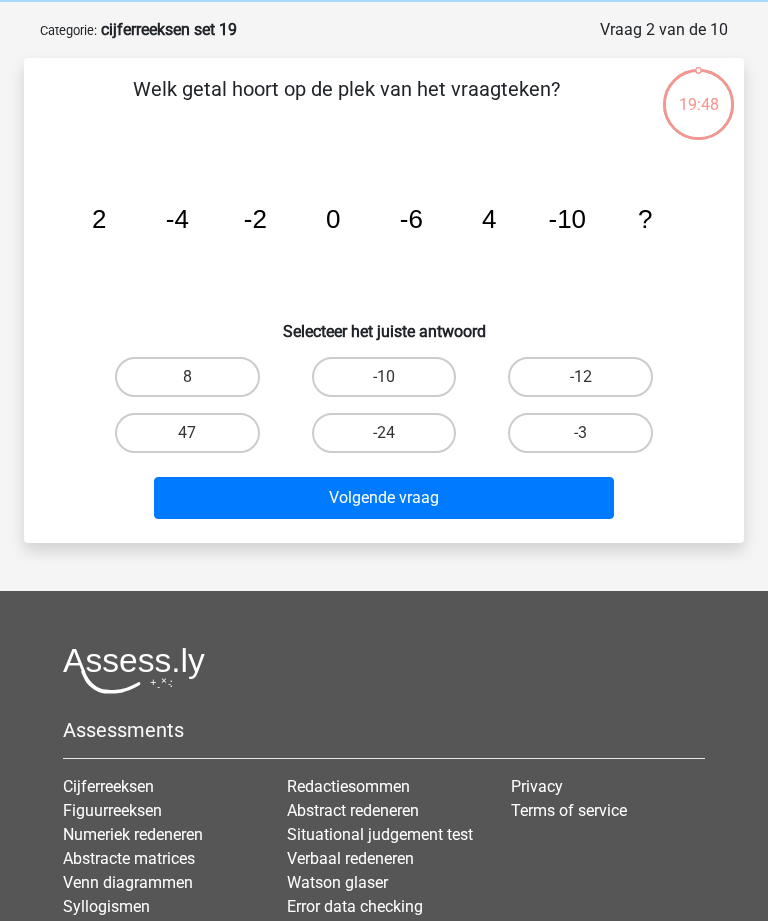 scroll, scrollTop: 100, scrollLeft: 0, axis: vertical 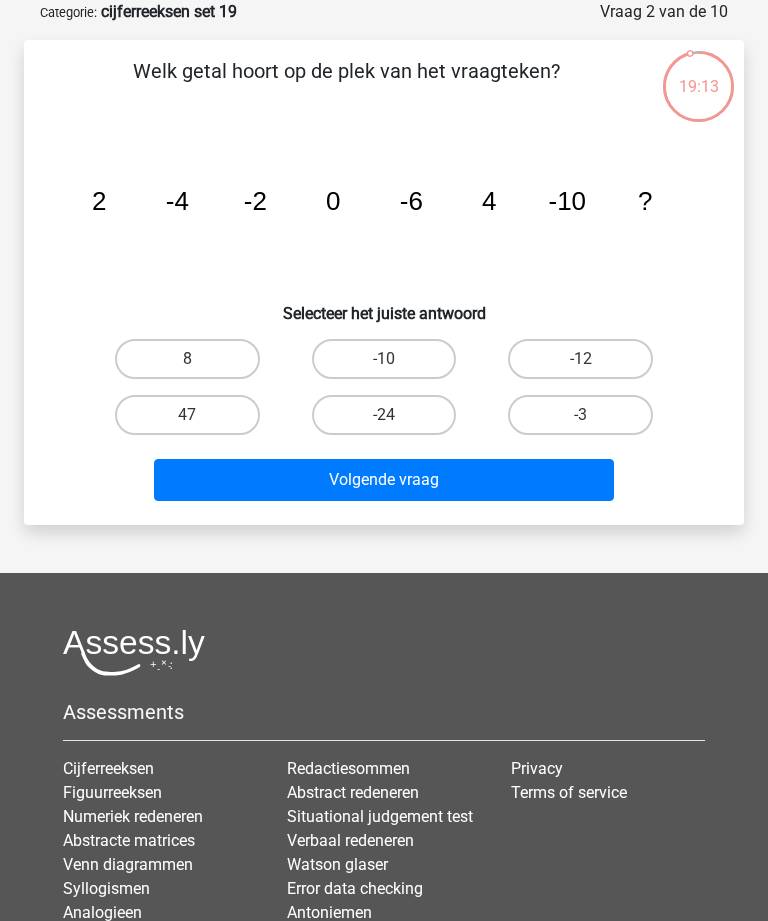 click on "8" at bounding box center (187, 359) 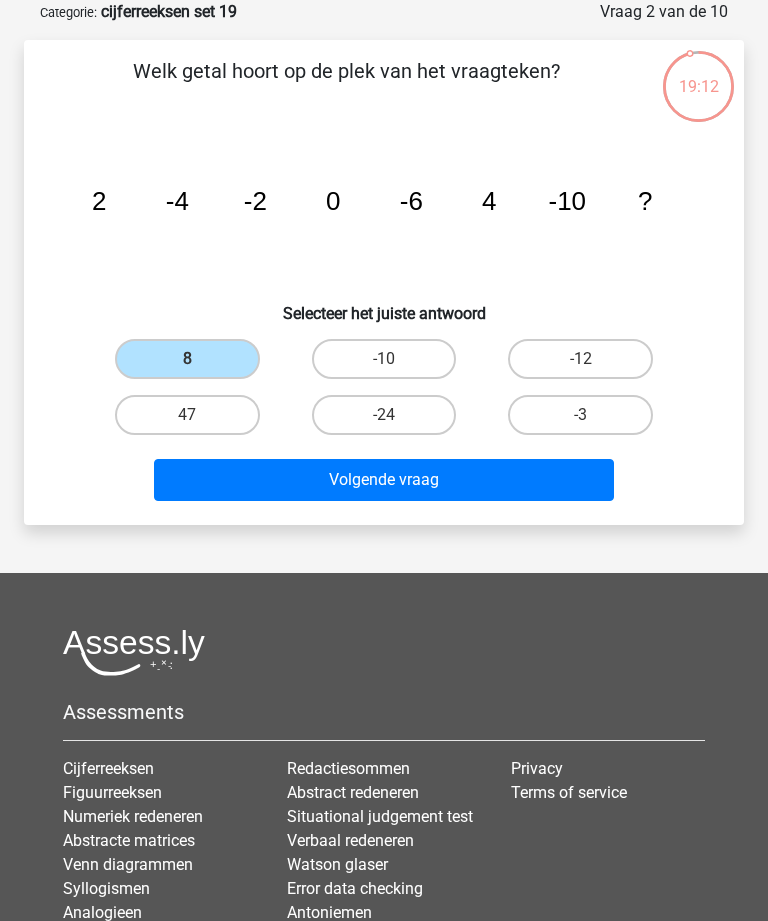 click on "Volgende vraag" at bounding box center [383, 480] 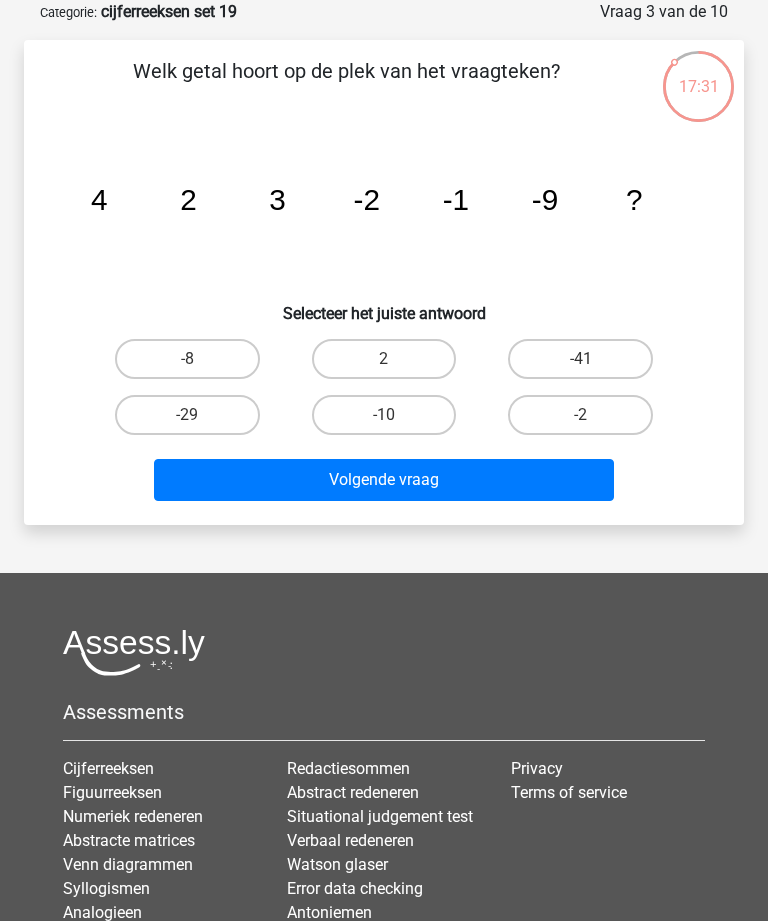 click on "-8" at bounding box center (187, 359) 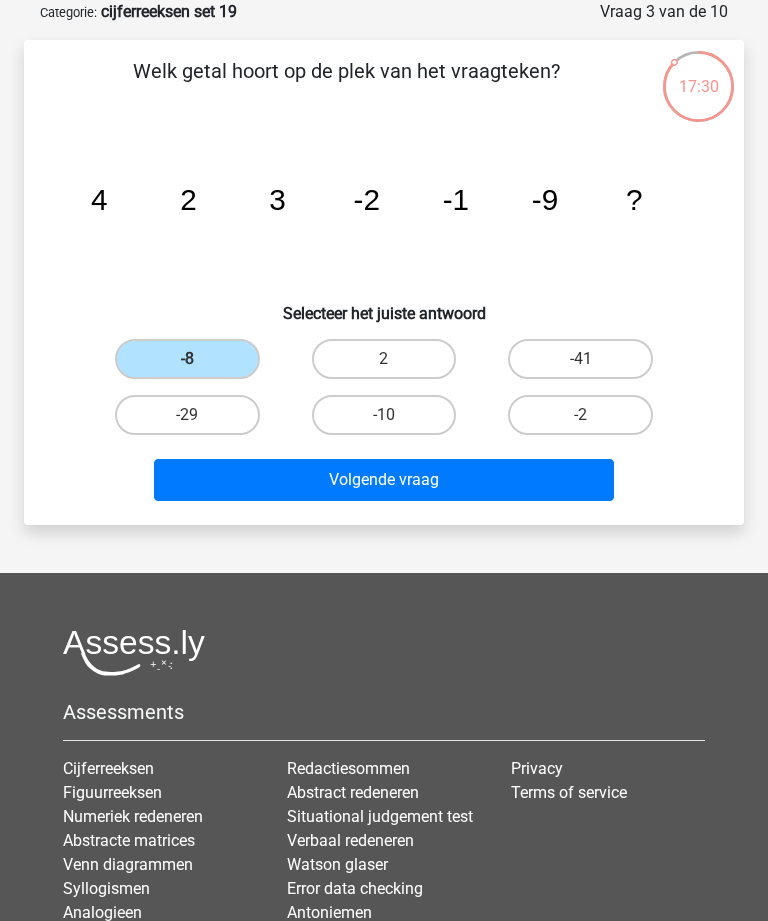 click on "Volgende vraag" at bounding box center (383, 480) 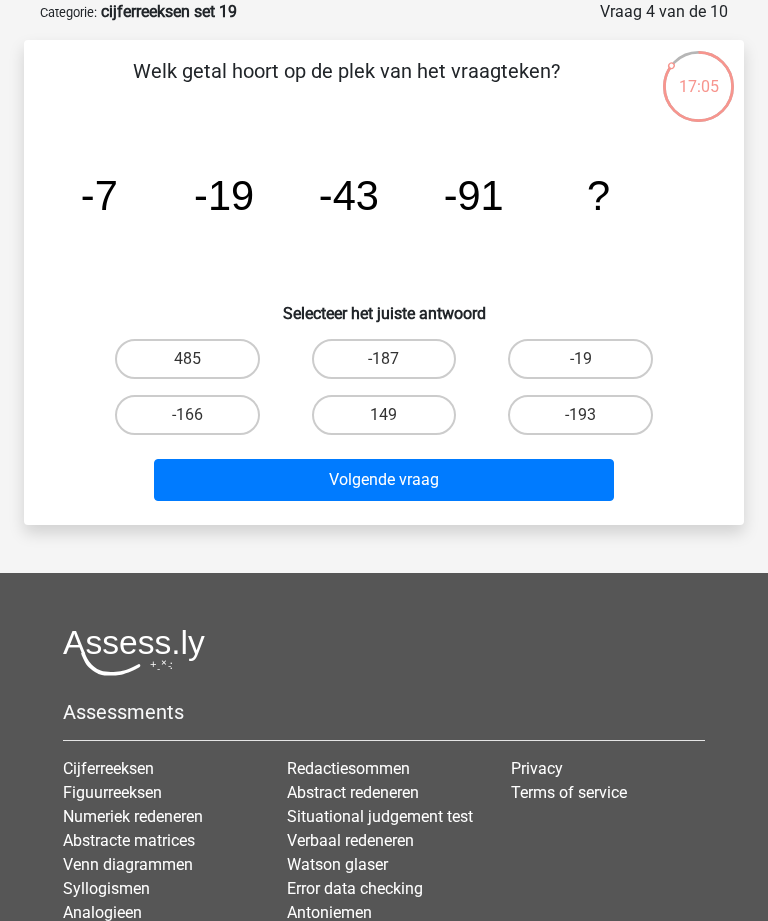 click on "-187" at bounding box center (384, 359) 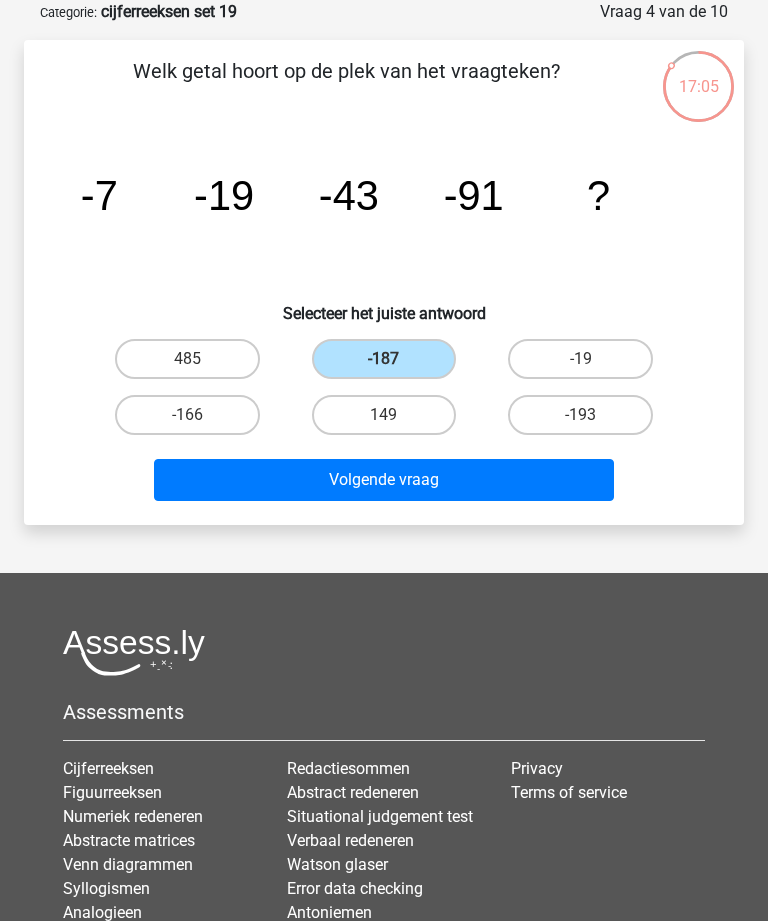 click on "Volgende vraag" at bounding box center [383, 480] 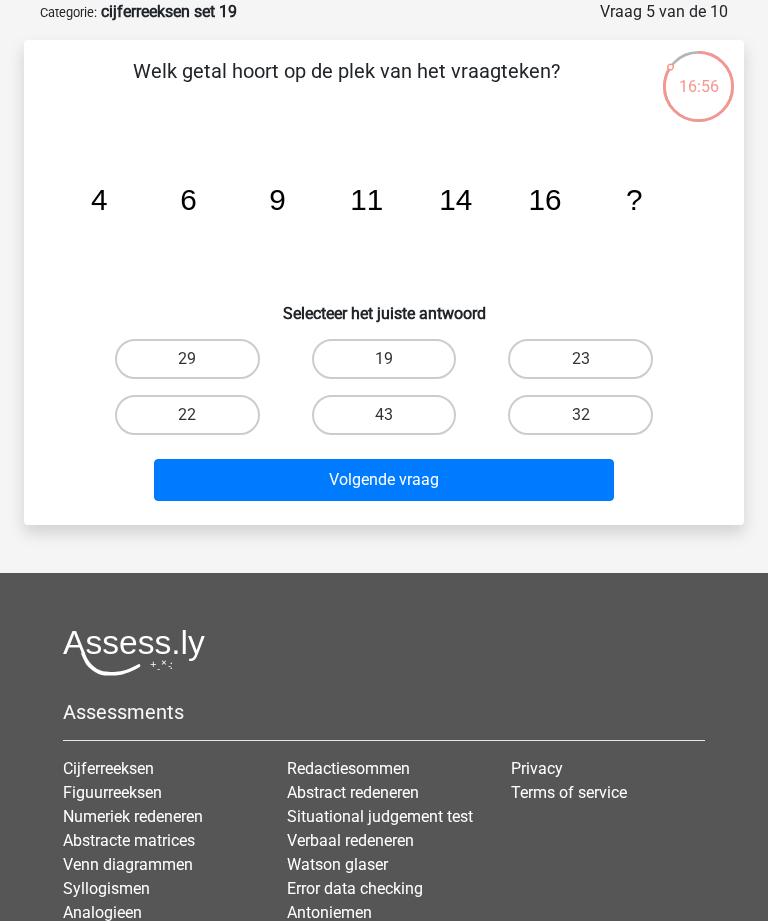 click on "19" at bounding box center [384, 359] 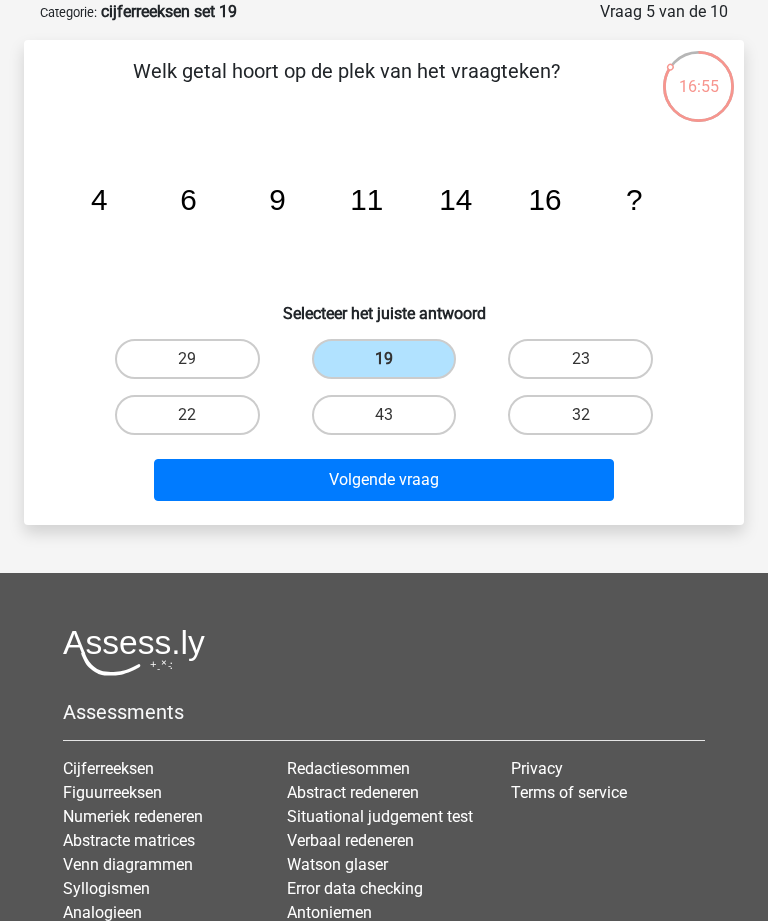 click on "Volgende vraag" at bounding box center [383, 480] 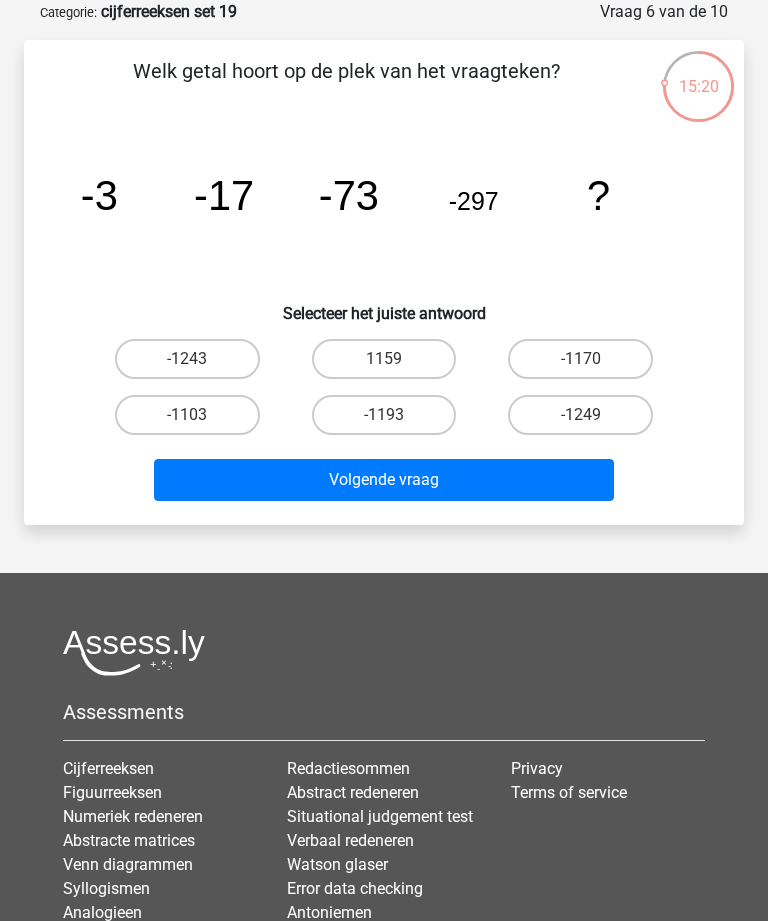 click on "-1193" at bounding box center [384, 415] 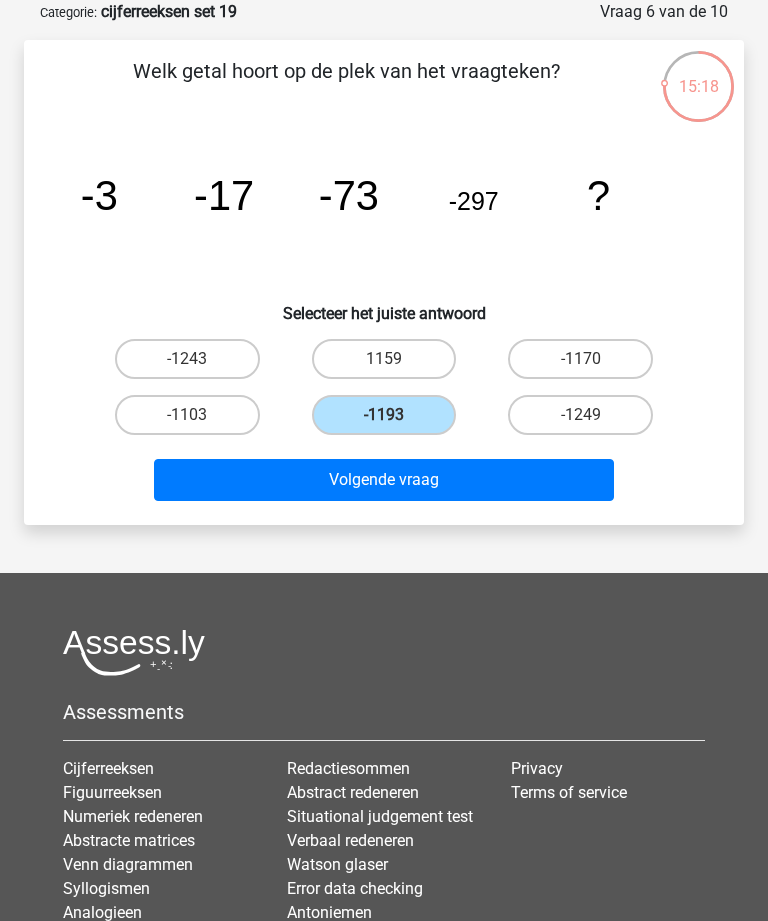 click on "Volgende vraag" at bounding box center [383, 480] 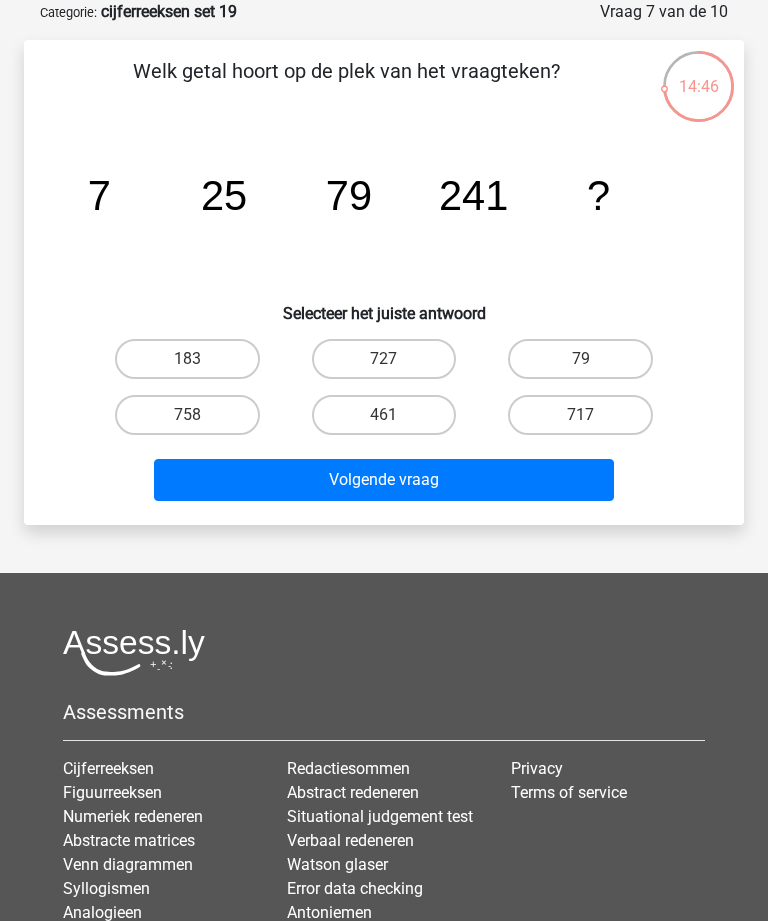 click on "727" at bounding box center (384, 359) 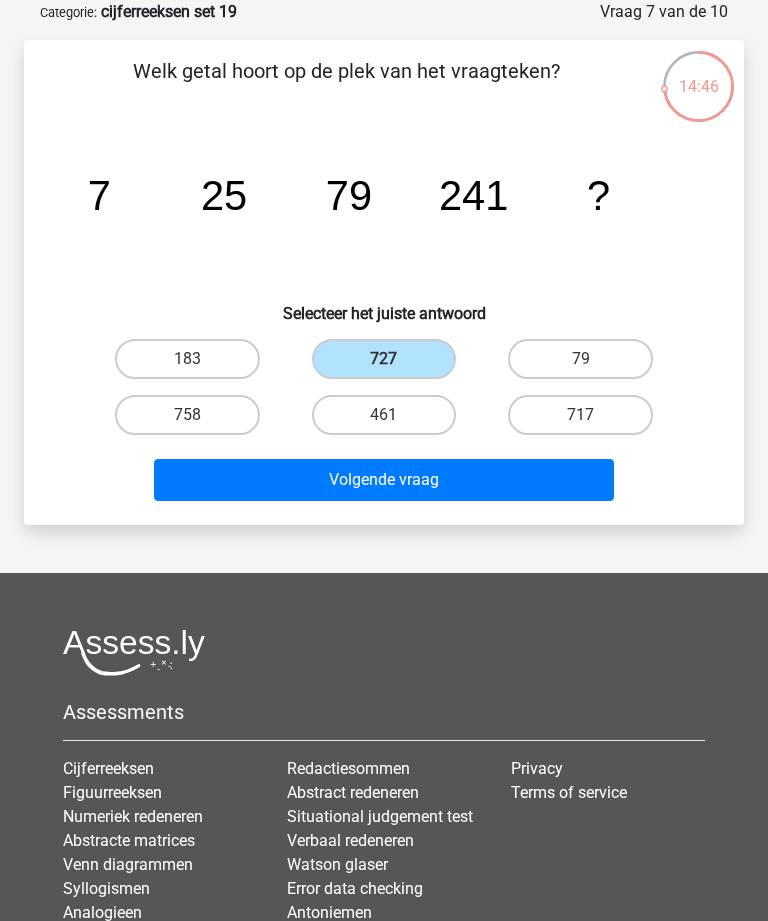 click on "Volgende vraag" at bounding box center (383, 480) 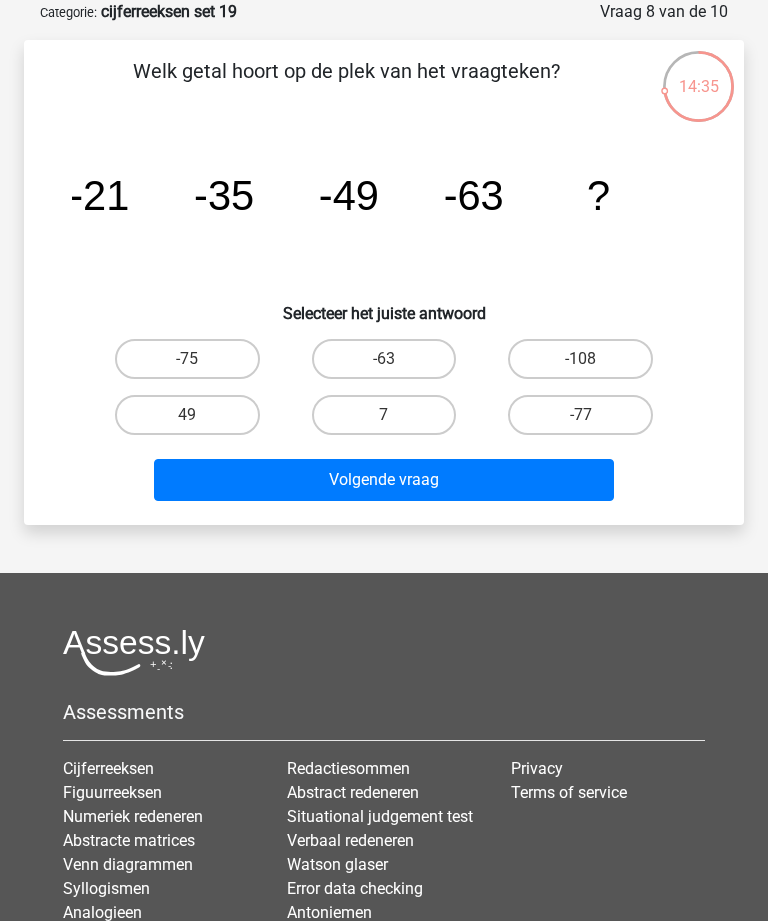 click on "-77" at bounding box center [580, 415] 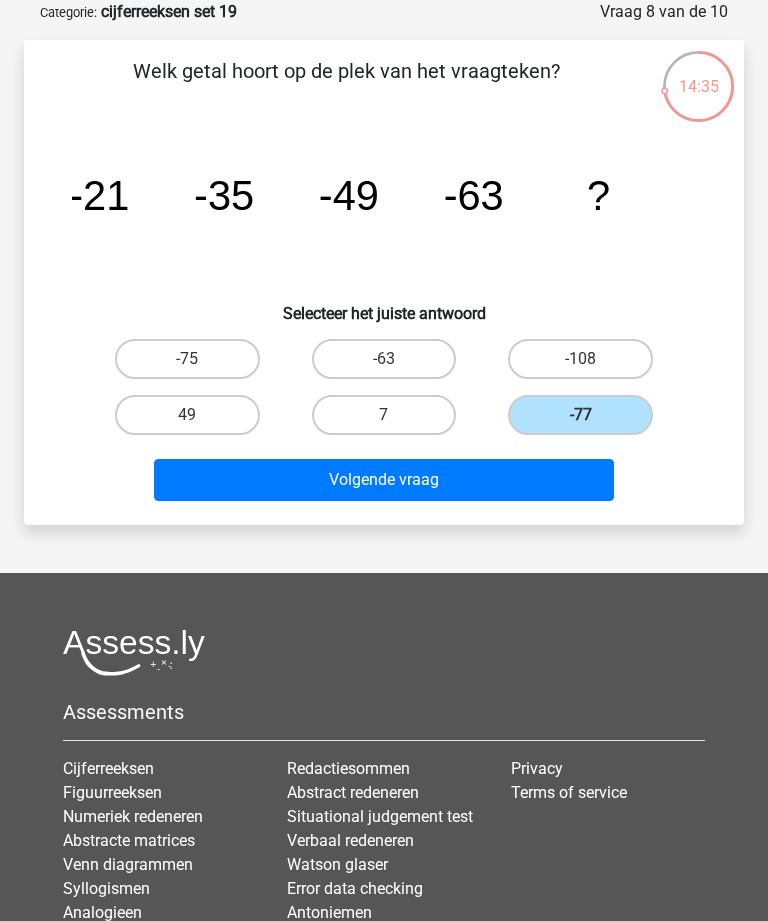 click on "Volgende vraag" at bounding box center [383, 480] 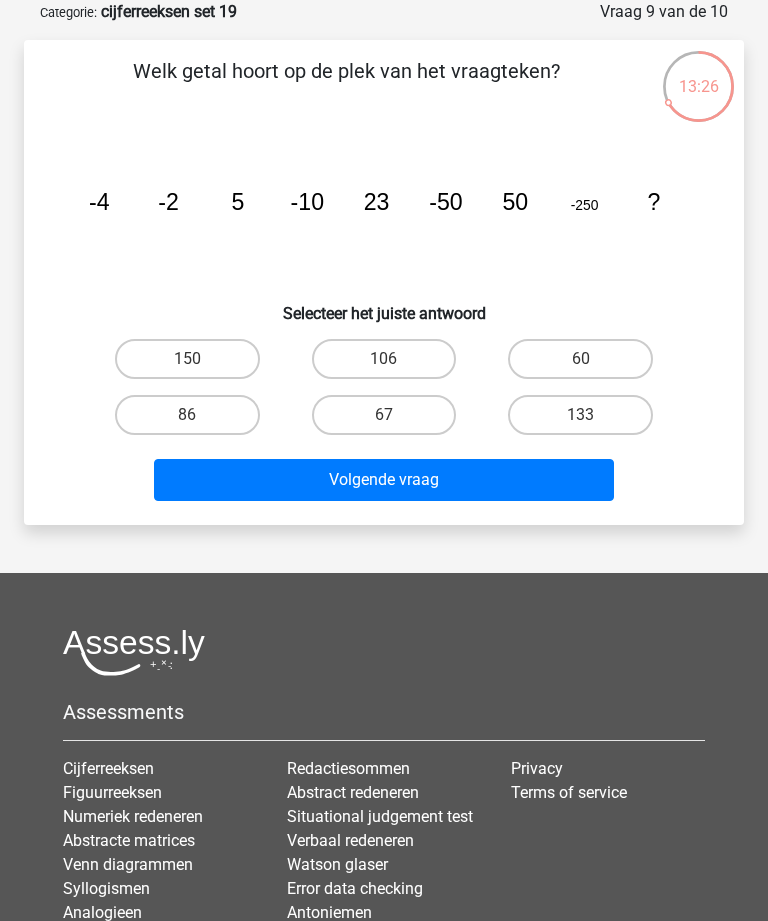 click on "86" at bounding box center [187, 415] 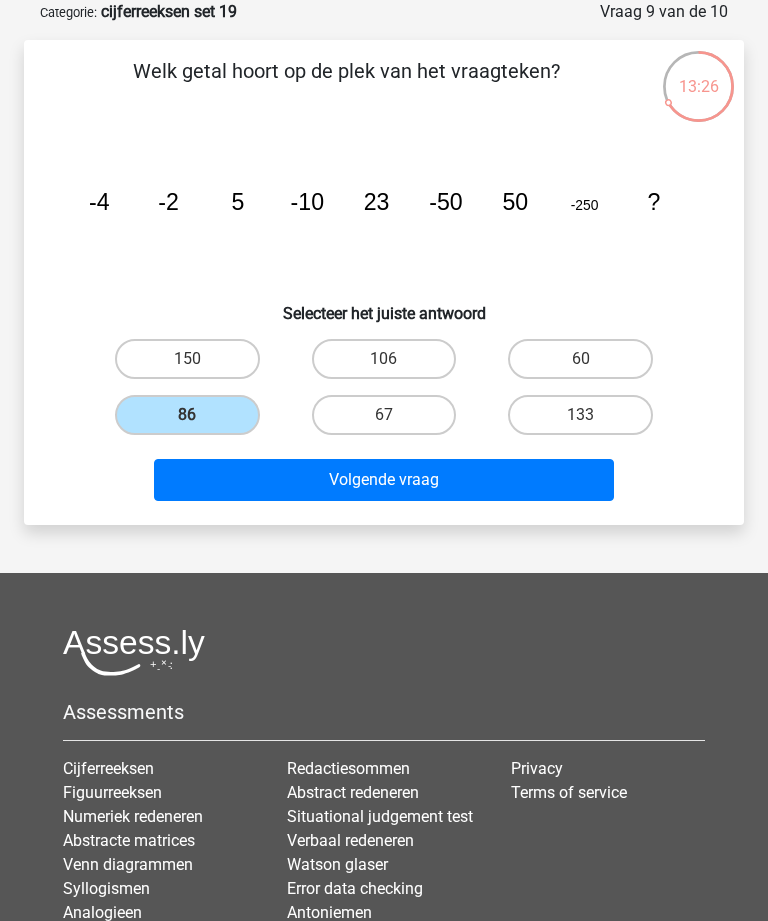 click on "Volgende vraag" at bounding box center (383, 480) 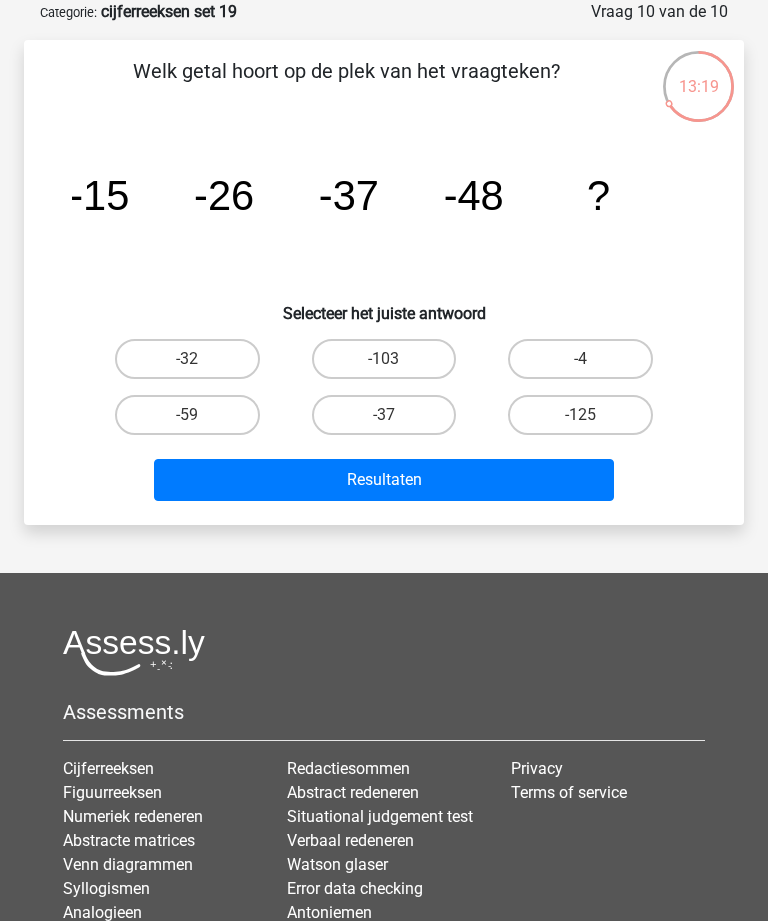 click on "-59" at bounding box center (187, 415) 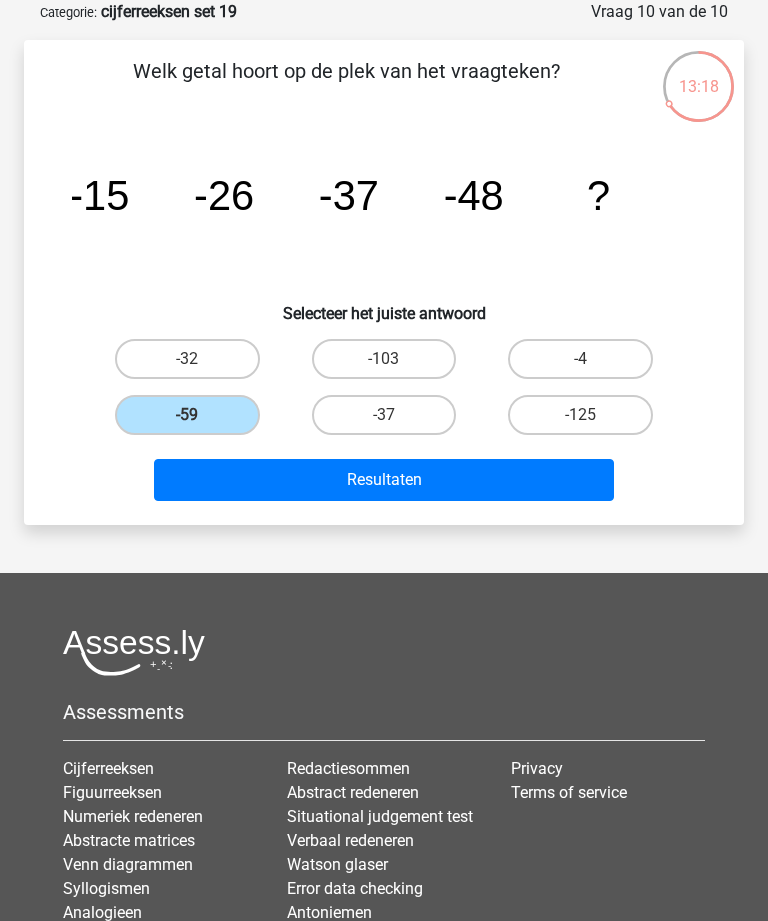click on "Resultaten" at bounding box center [383, 480] 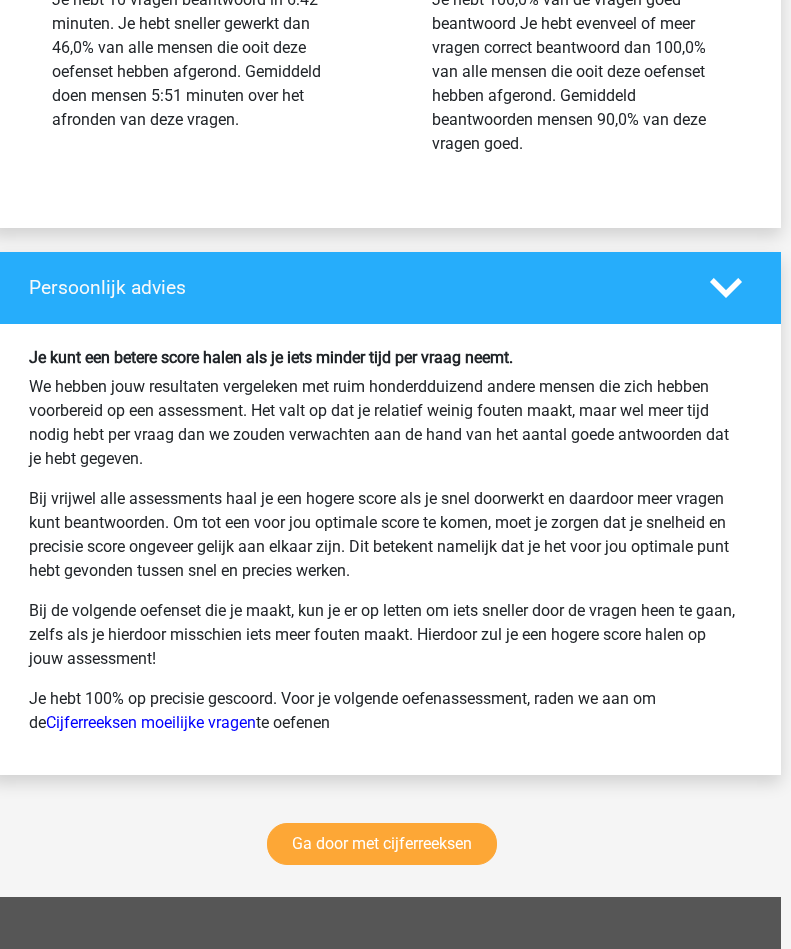 scroll, scrollTop: 2647, scrollLeft: 9, axis: both 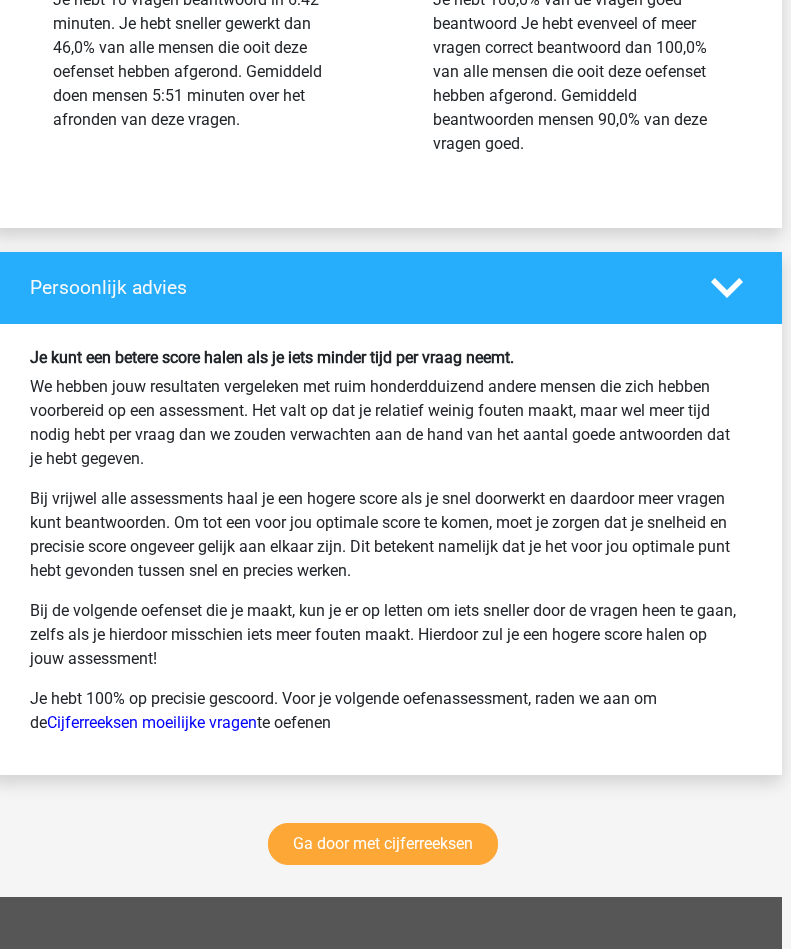 click on "Ga door met cijferreeksen" at bounding box center (383, 844) 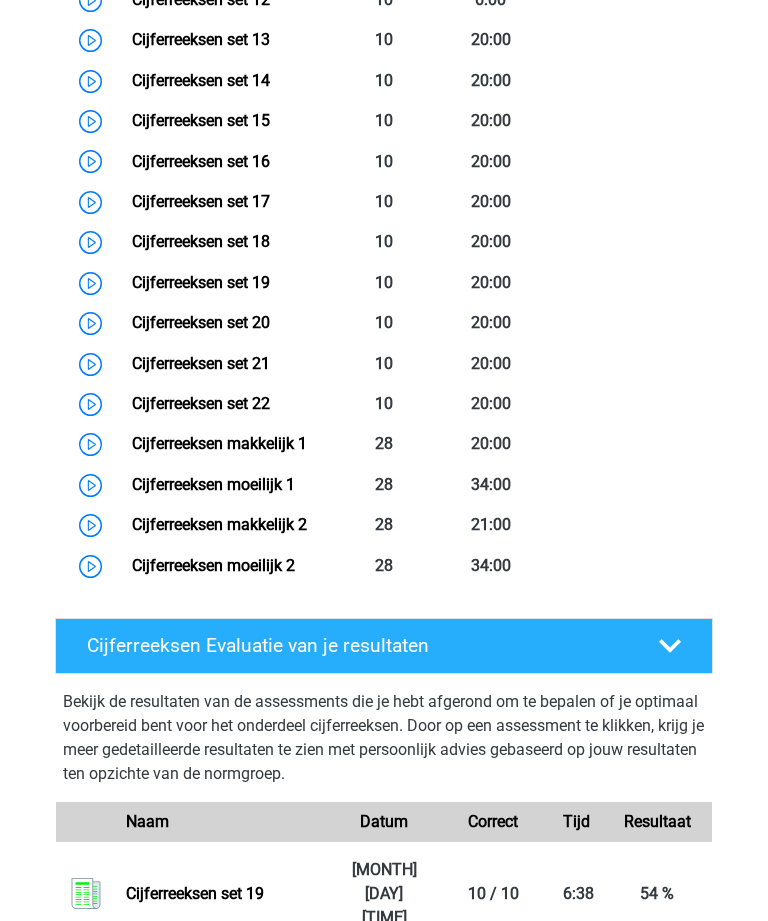 scroll, scrollTop: 1587, scrollLeft: 0, axis: vertical 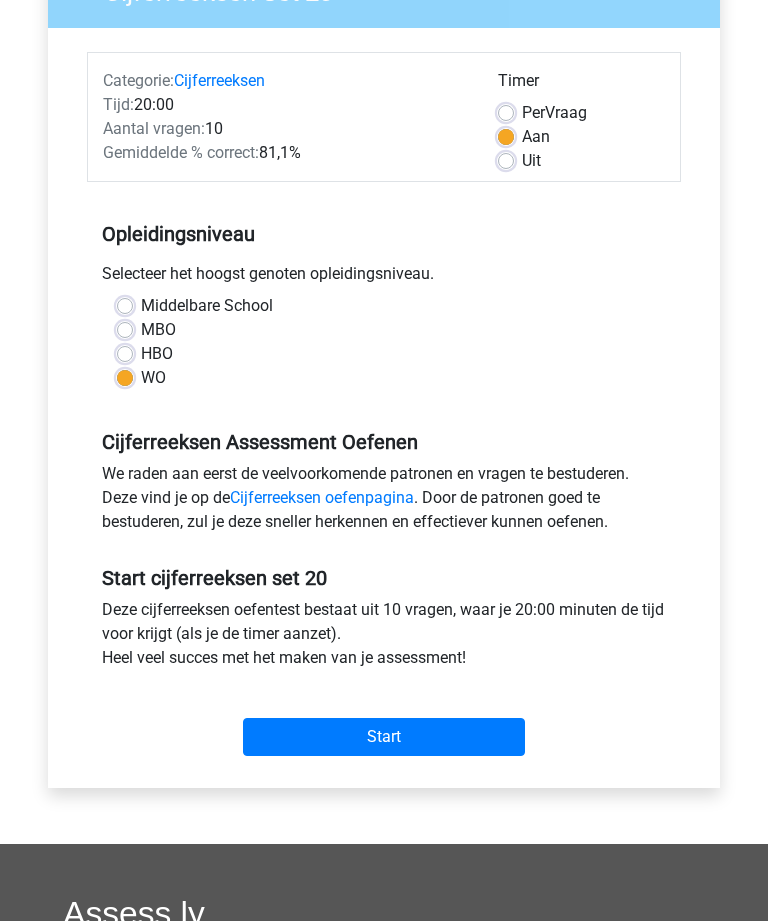 click on "Start" at bounding box center [384, 738] 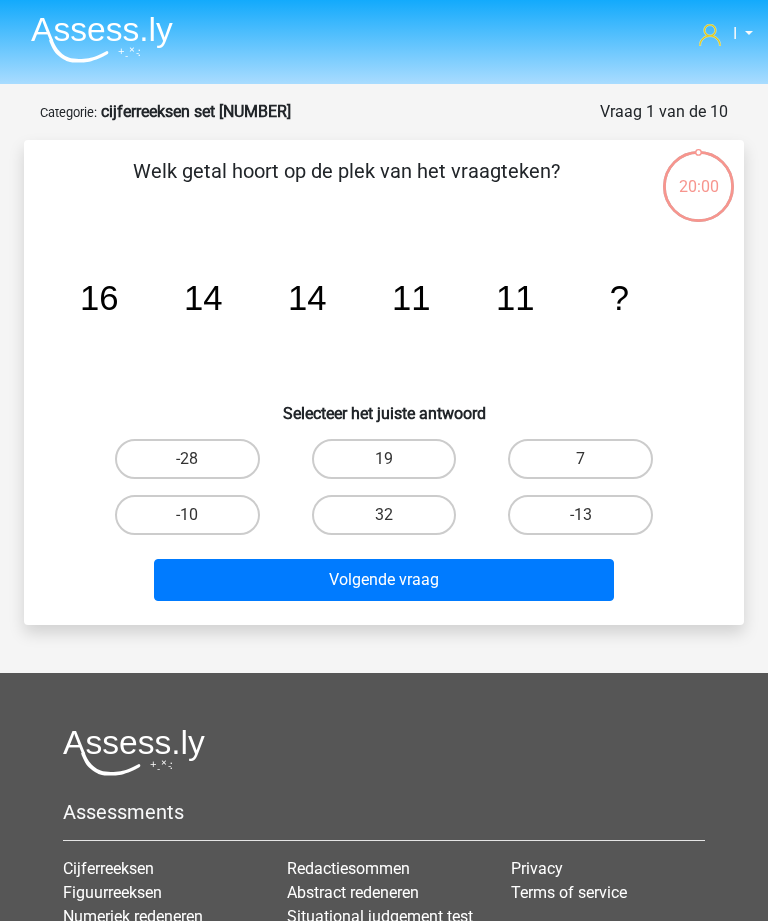 scroll, scrollTop: 0, scrollLeft: 0, axis: both 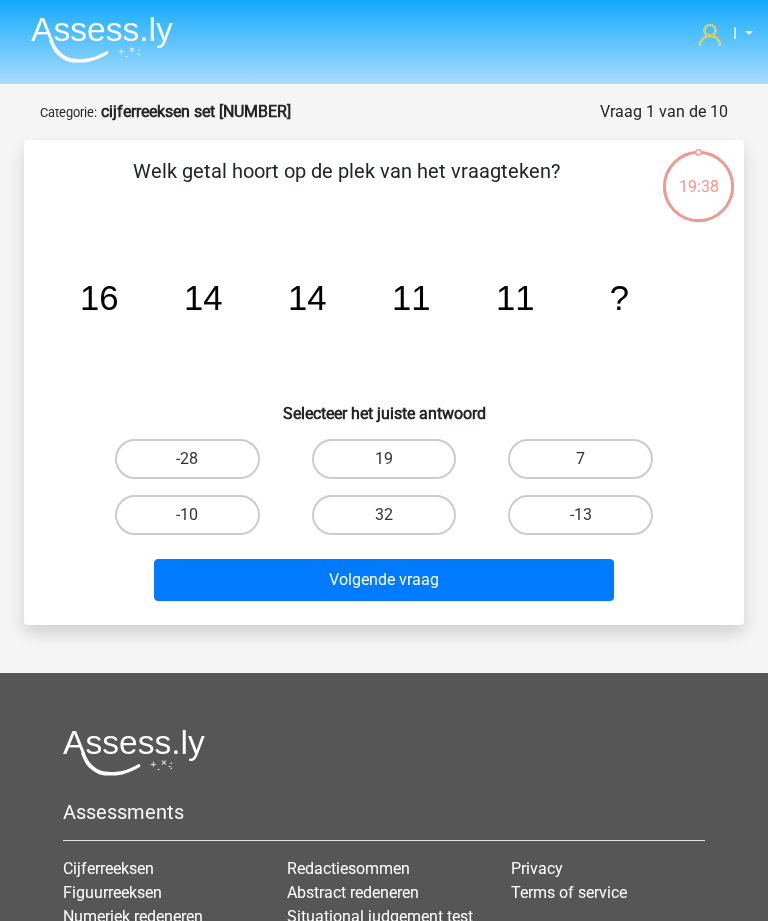 click on "7" at bounding box center [580, 459] 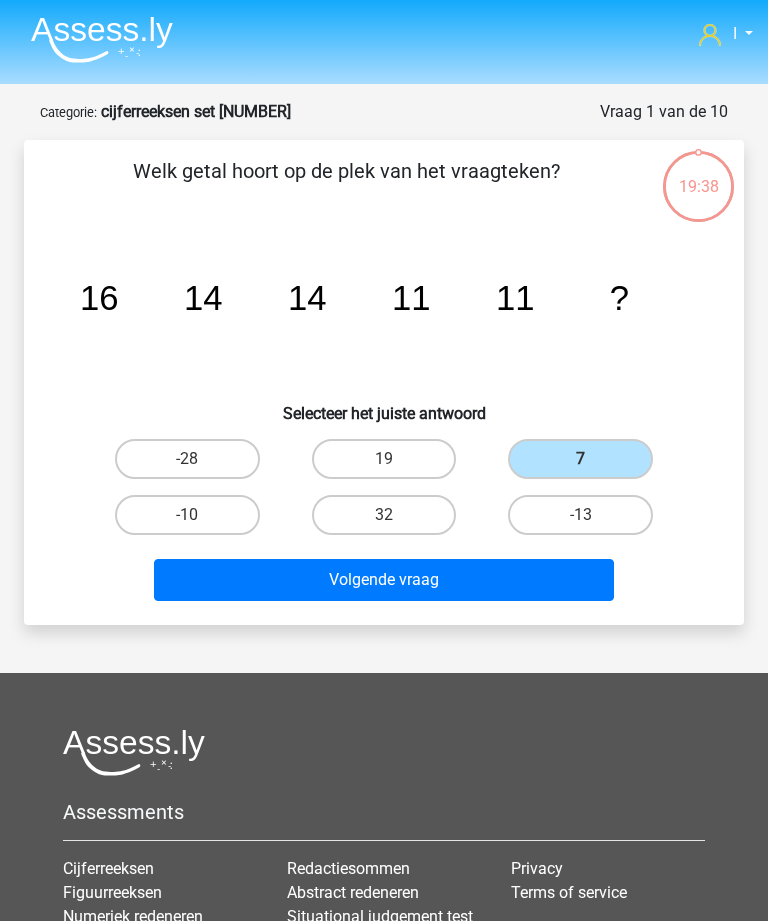 click on "Volgende vraag" at bounding box center (383, 580) 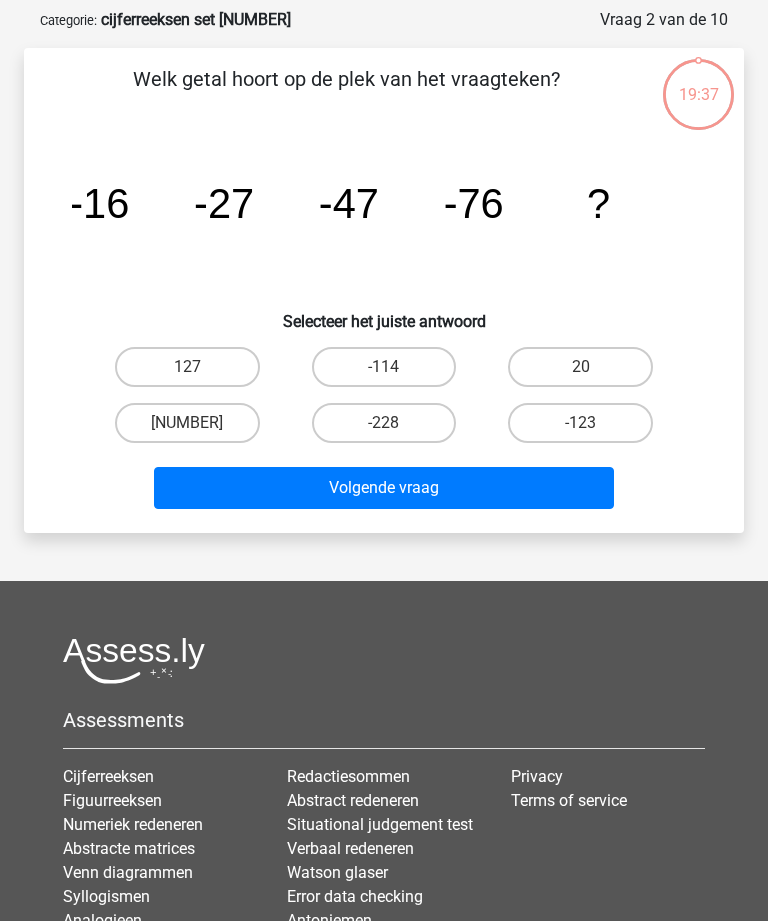 scroll, scrollTop: 100, scrollLeft: 0, axis: vertical 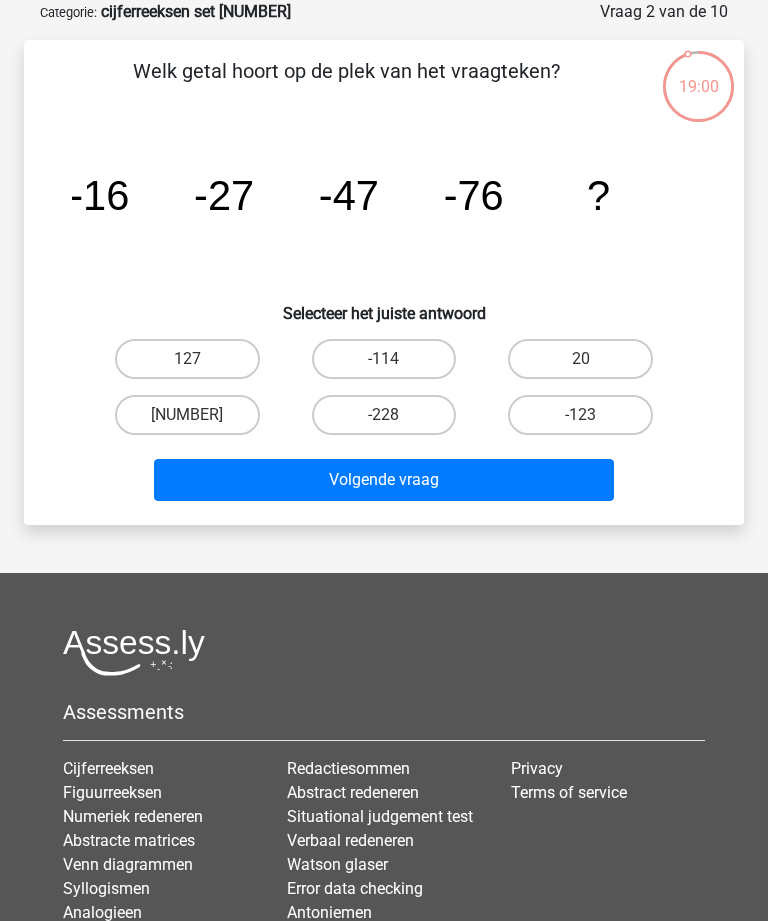 click on "-114" at bounding box center [384, 359] 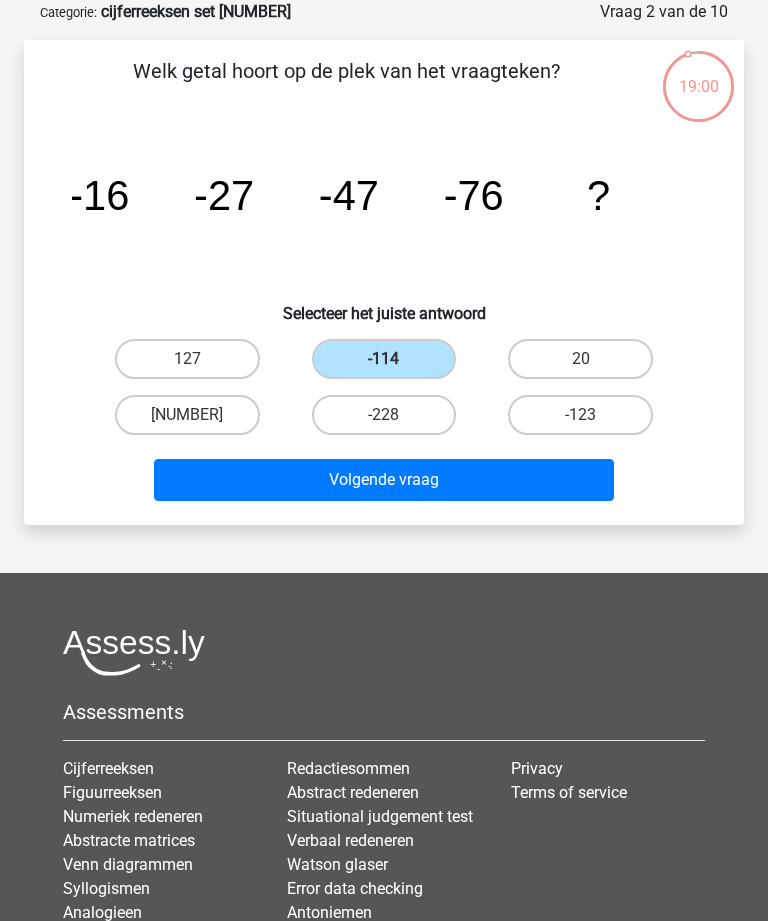 click on "Volgende vraag" at bounding box center (383, 480) 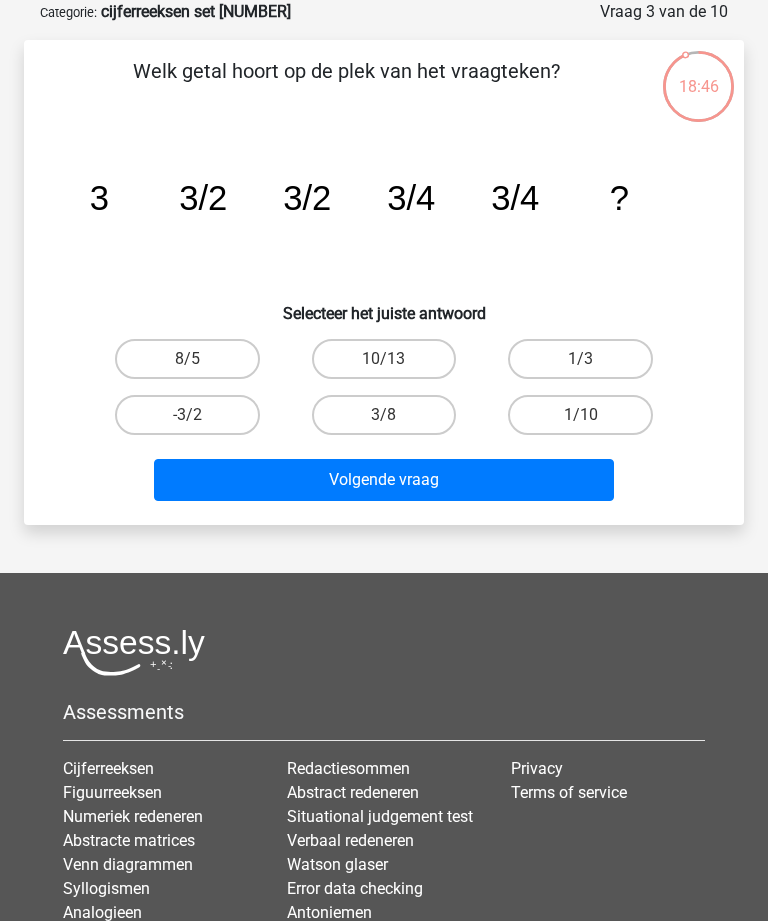 click on "3/8" at bounding box center (384, 415) 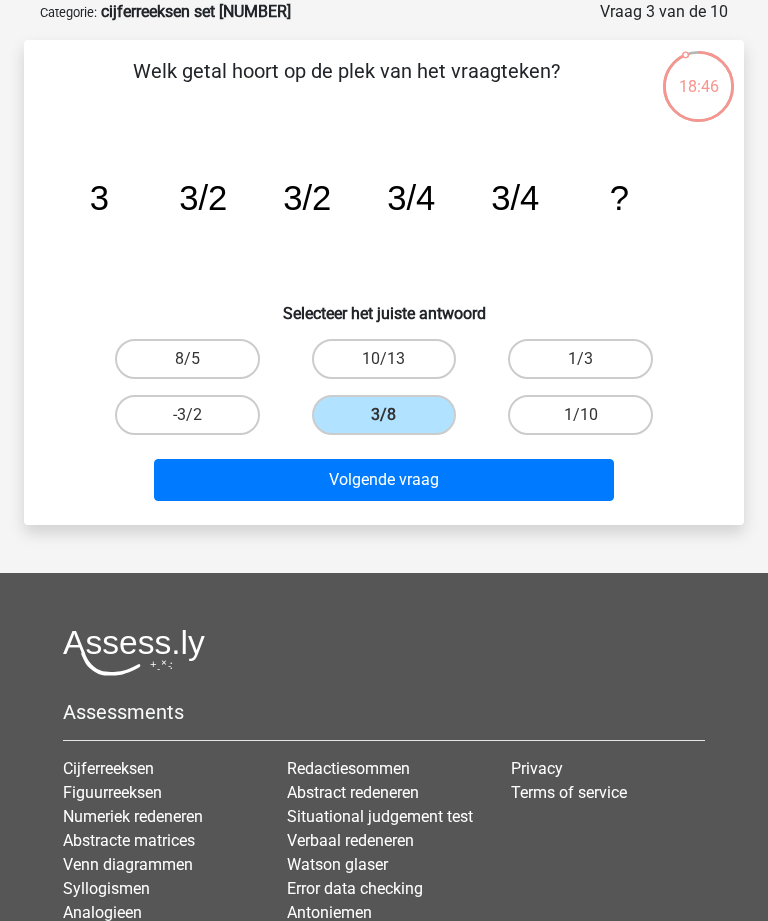 click on "Volgende vraag" at bounding box center (383, 480) 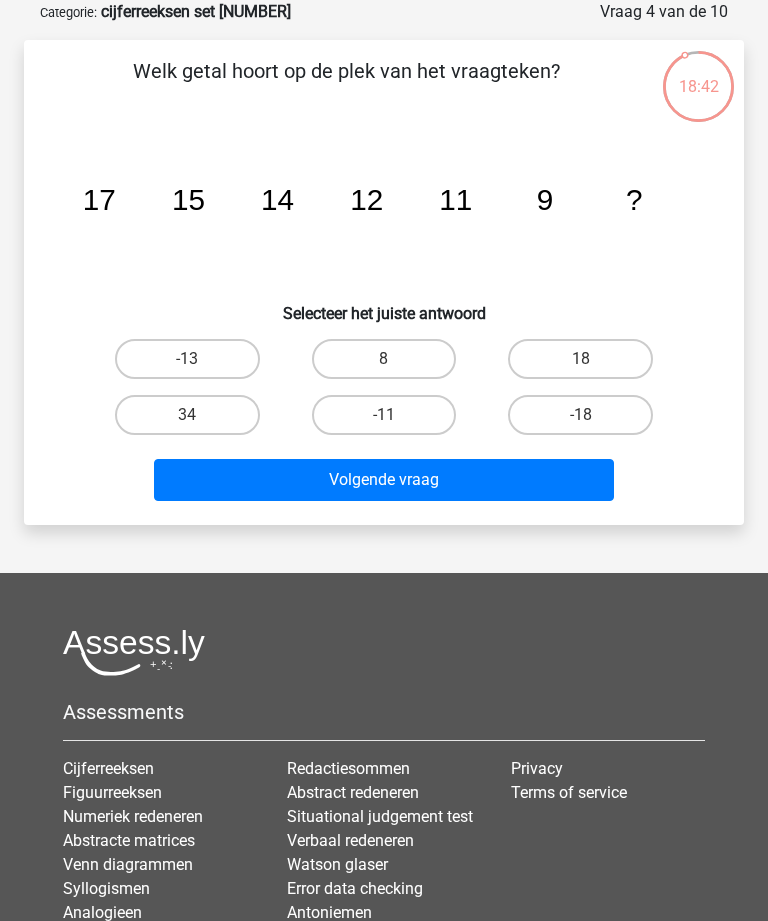 click on "8" at bounding box center (384, 359) 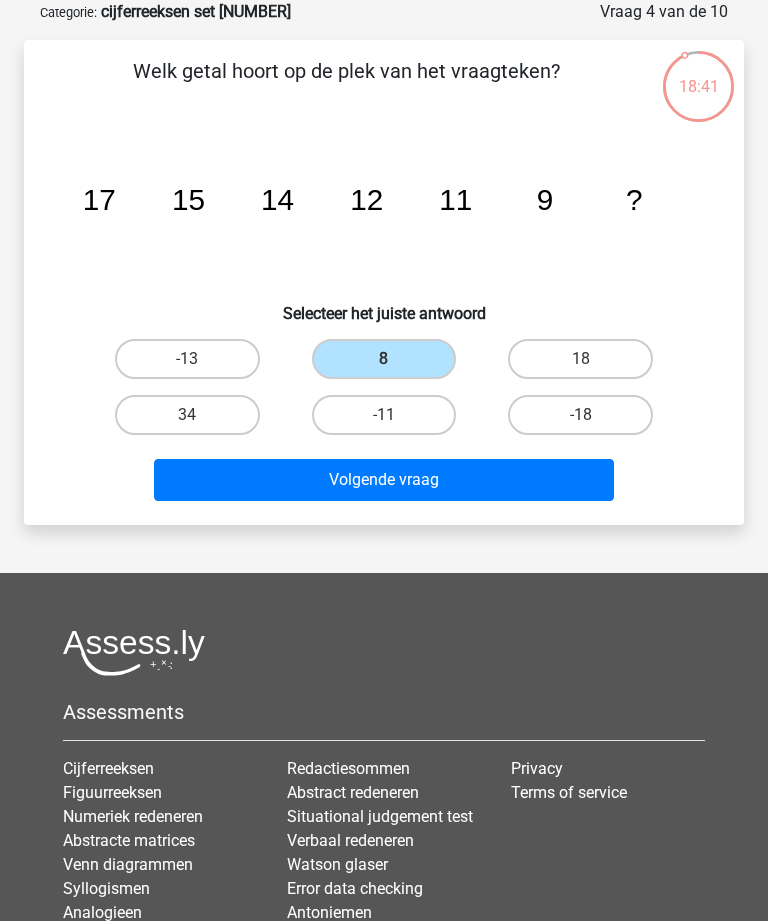 click on "Volgende vraag" at bounding box center [383, 480] 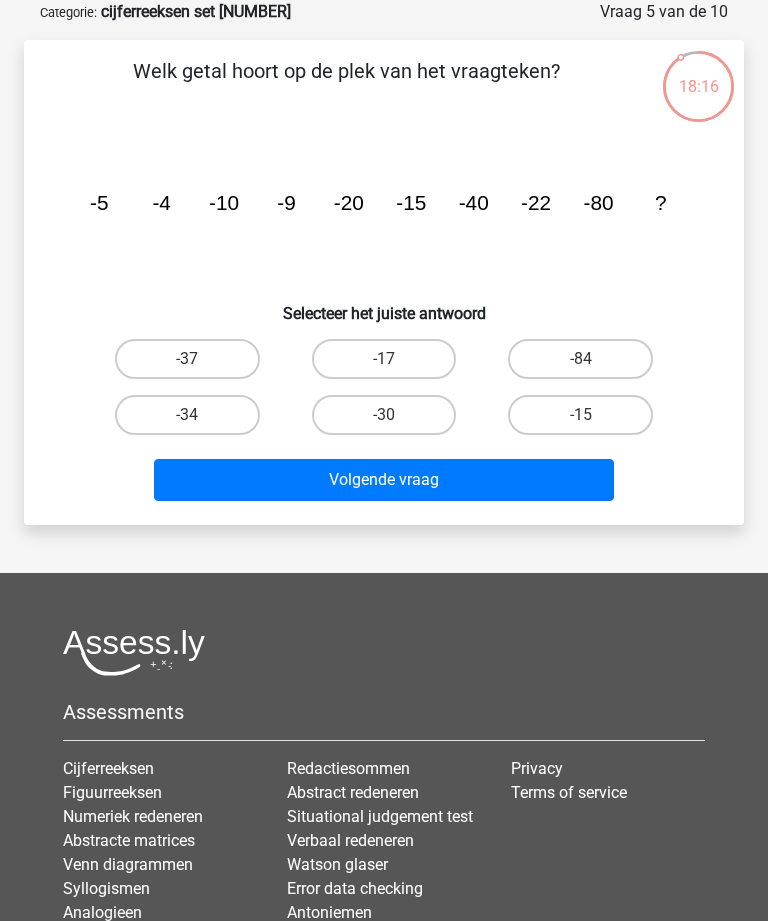 click on "-30" at bounding box center (384, 415) 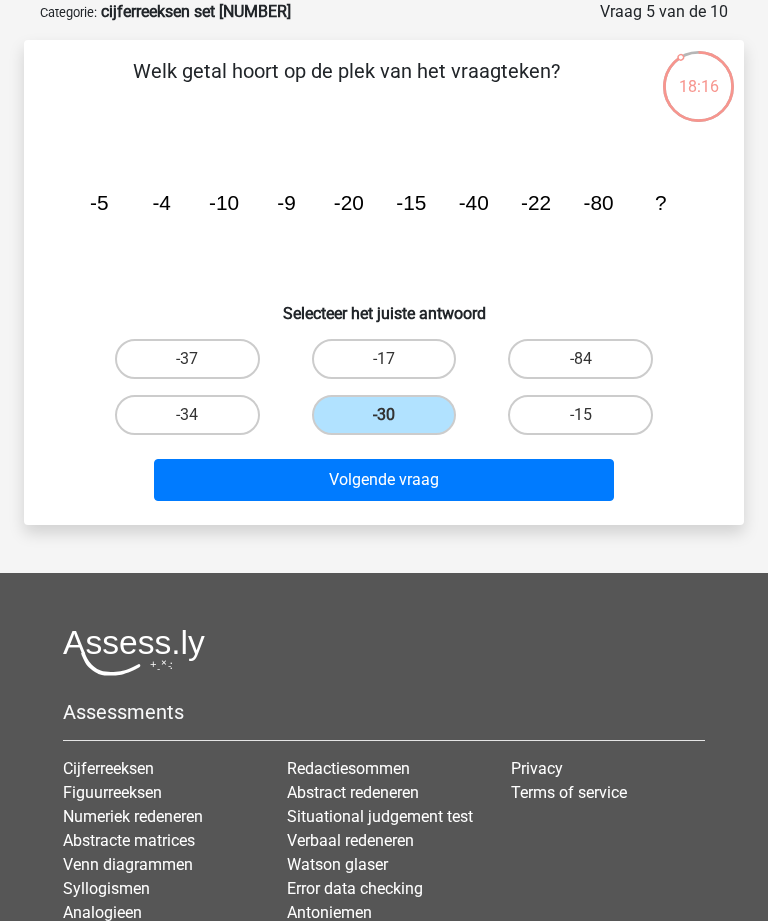 click on "Volgende vraag" at bounding box center [383, 480] 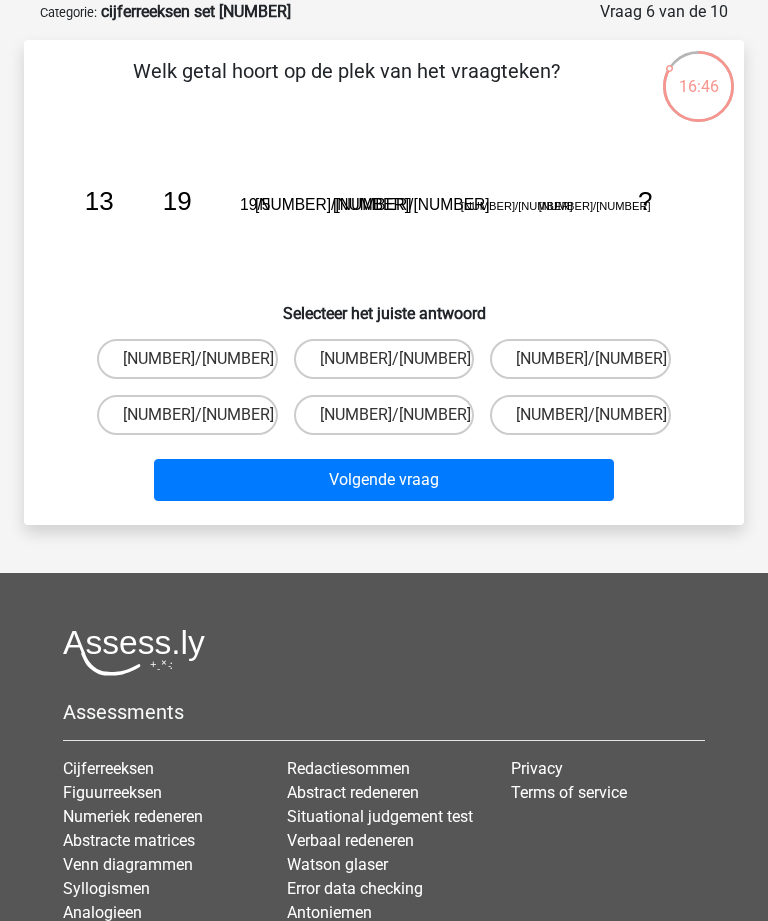 click on "2539/400" at bounding box center (384, 415) 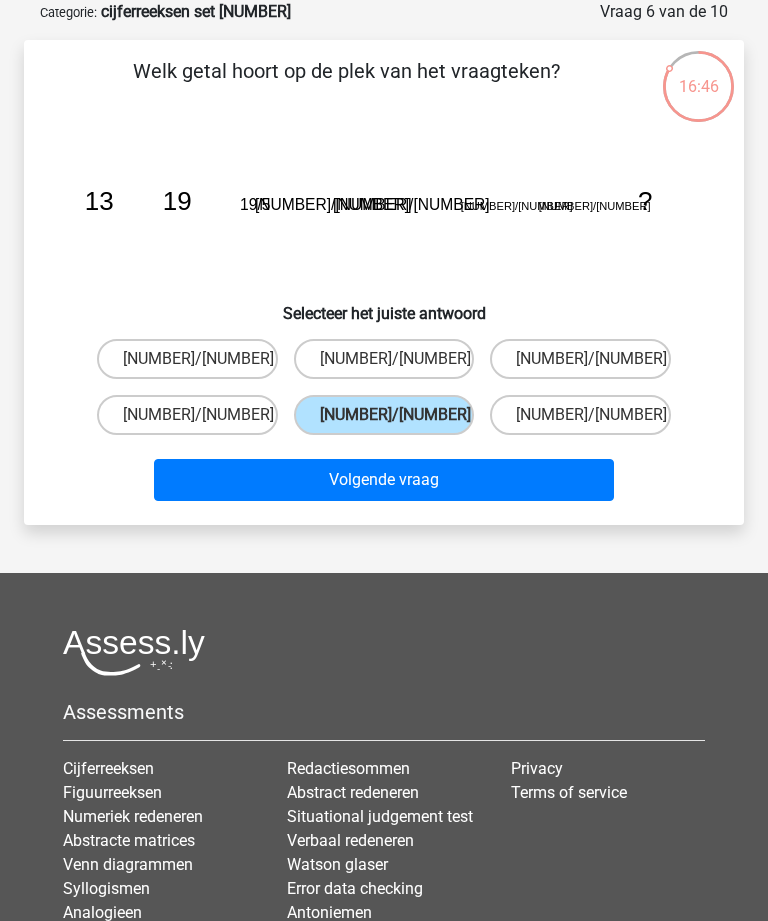 click on "Volgende vraag" at bounding box center (383, 480) 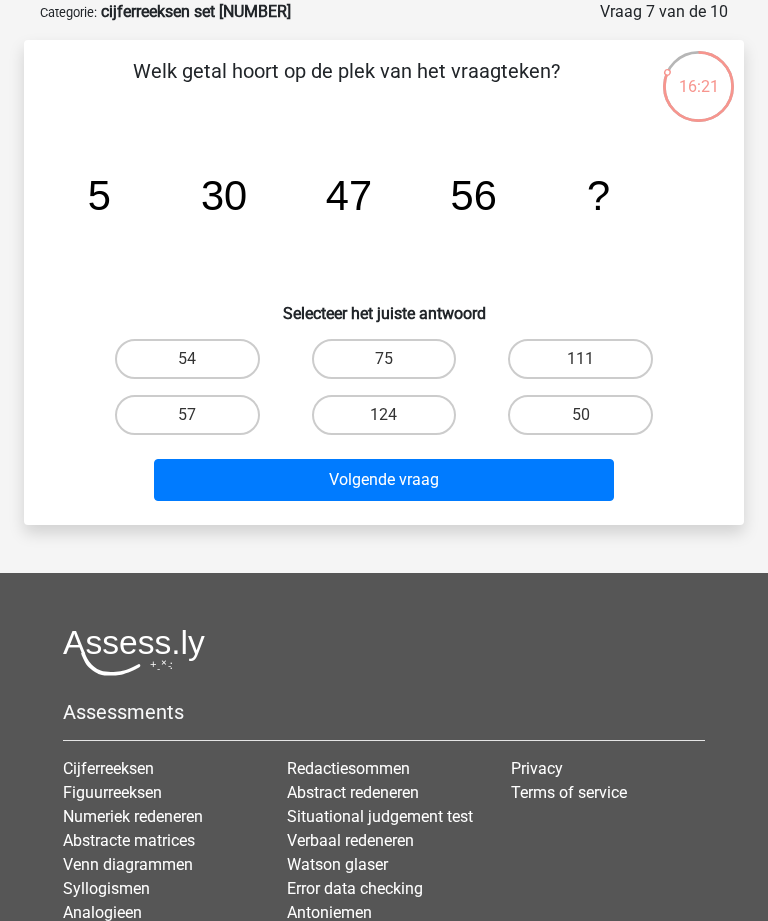 click on "57" at bounding box center (187, 415) 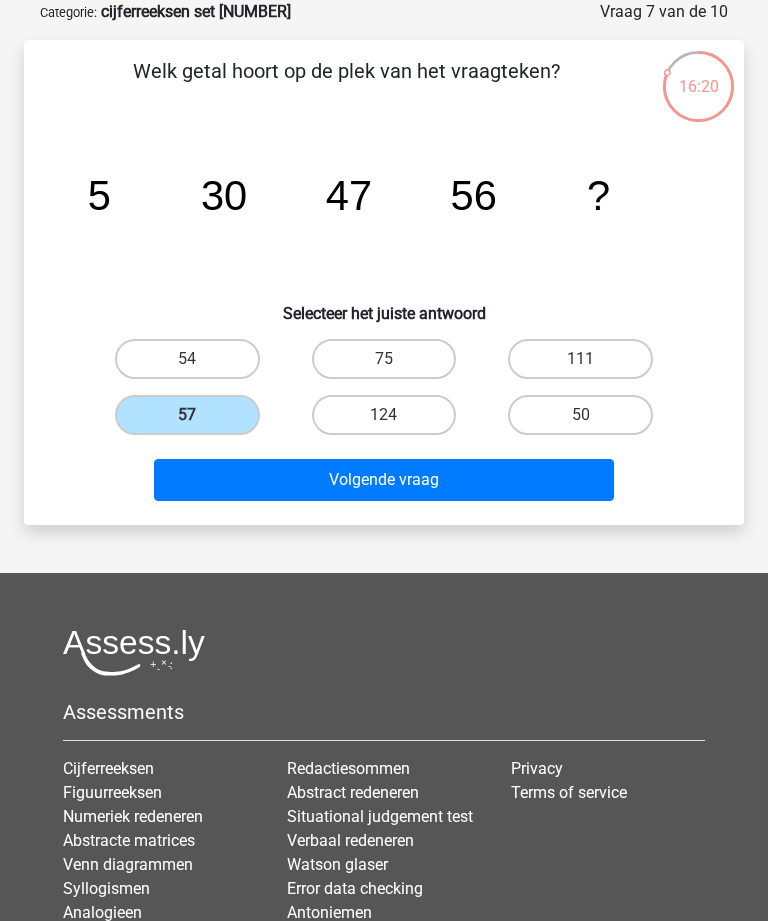 click on "Volgende vraag" at bounding box center (383, 480) 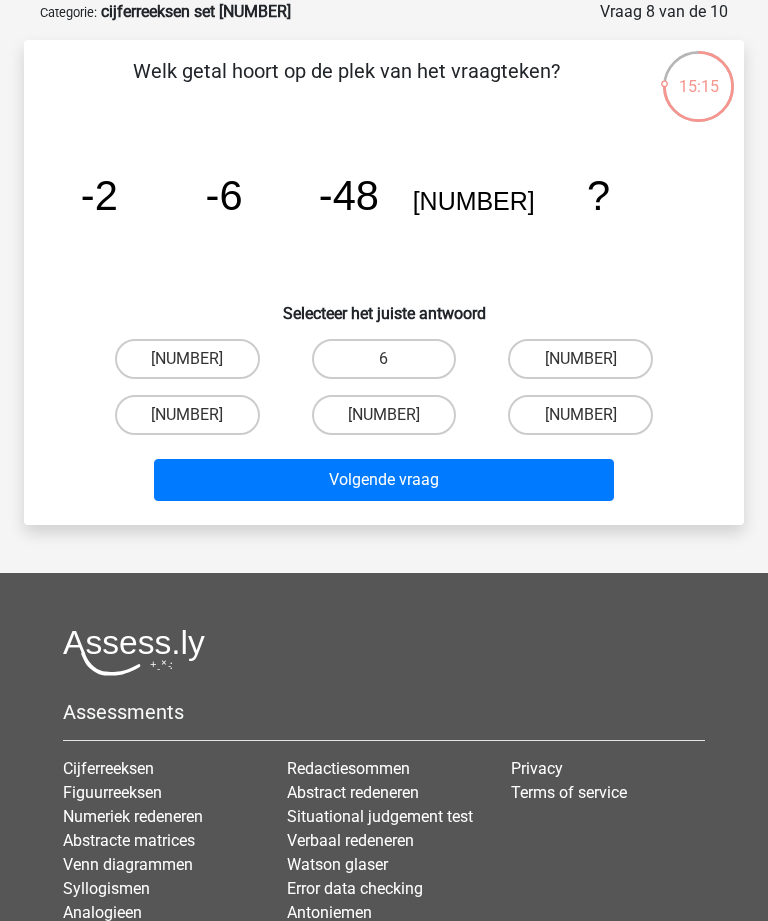 click on "-11232" at bounding box center [384, 415] 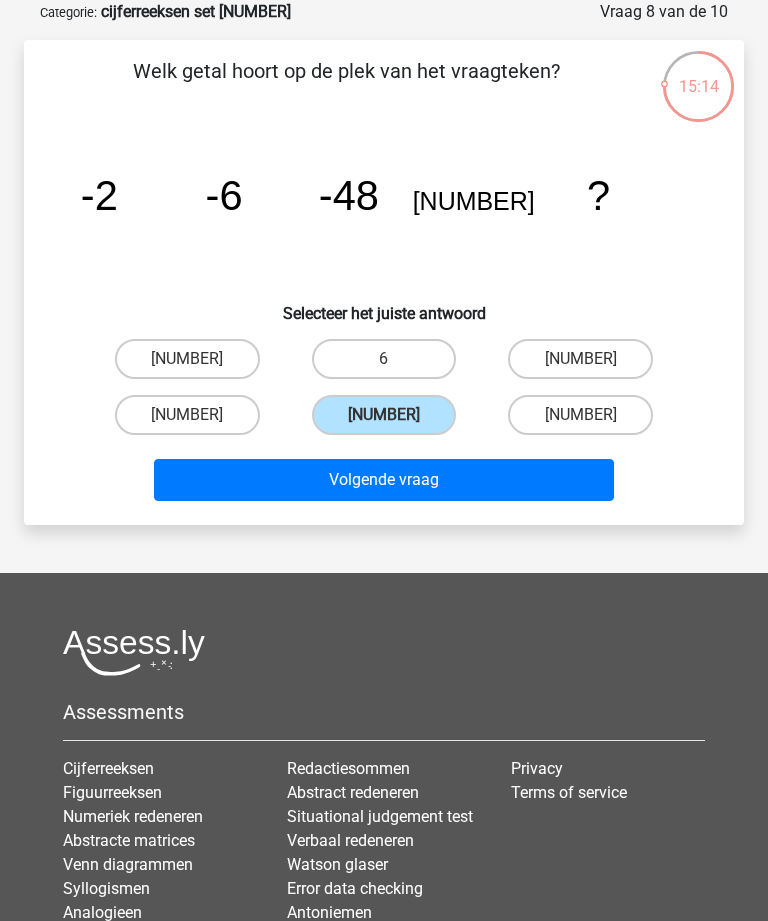 click on "Volgende vraag" at bounding box center (383, 480) 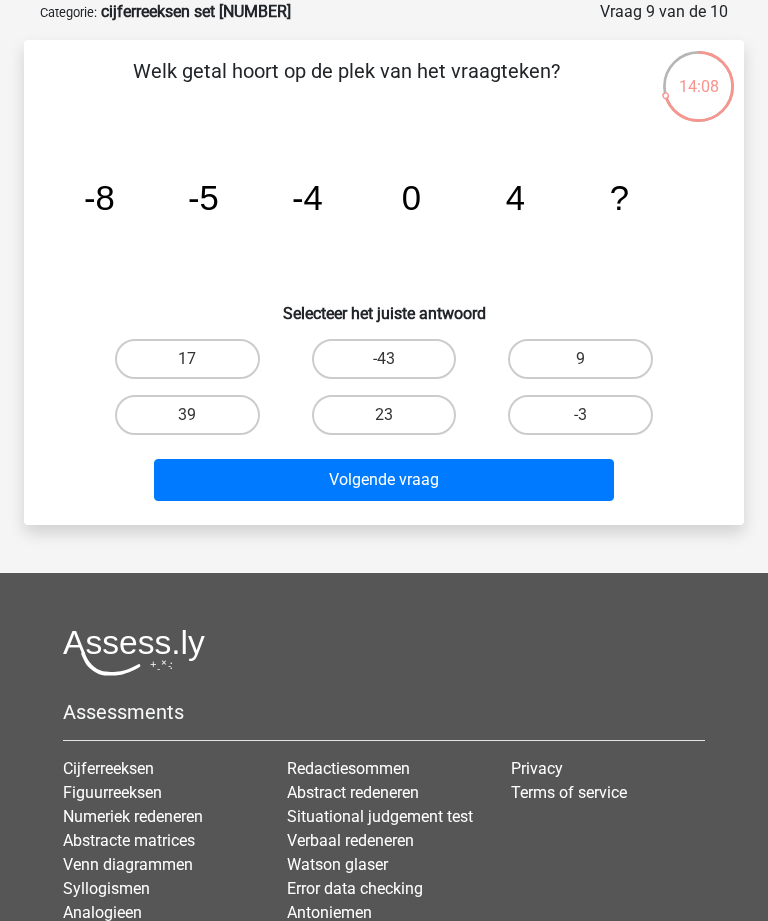 click on "-3" at bounding box center [580, 415] 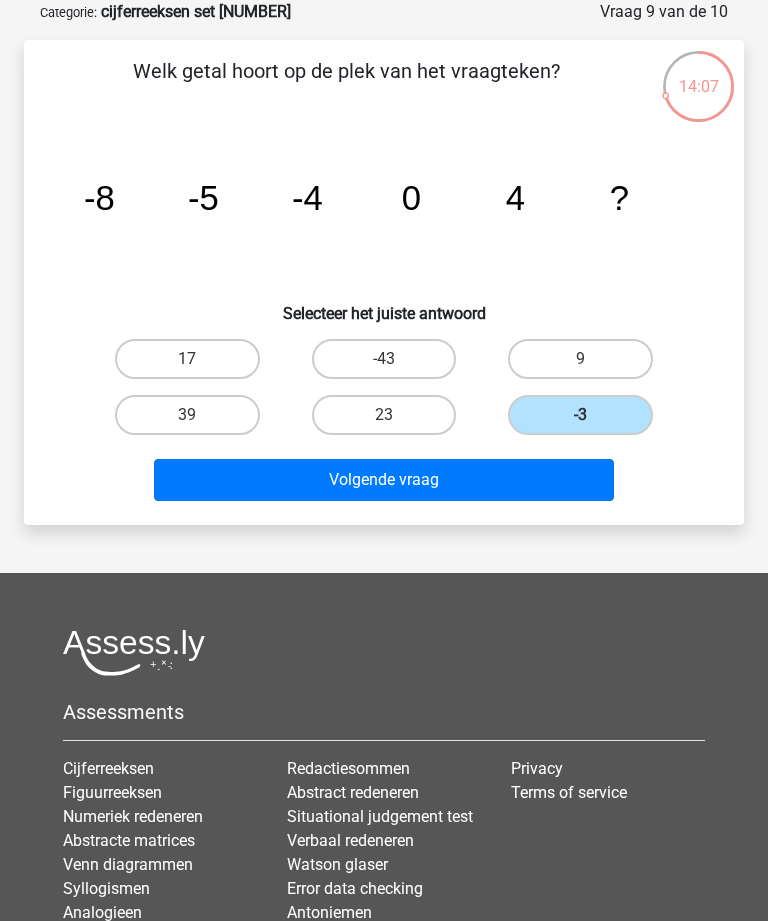 click on "Volgende vraag" at bounding box center [383, 480] 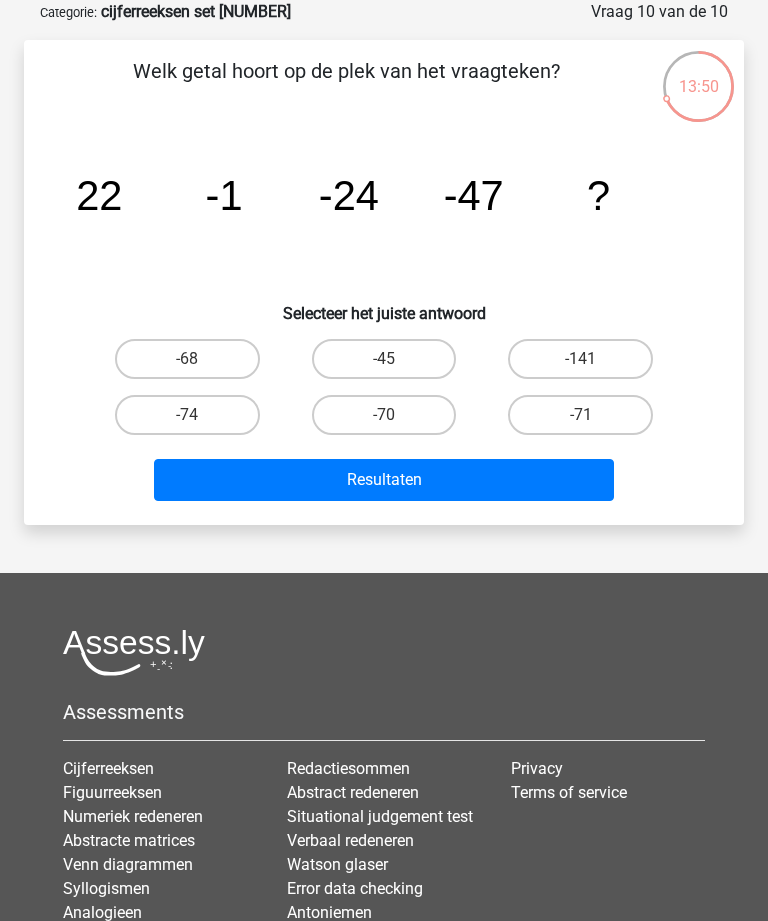 click on "-70" at bounding box center [384, 415] 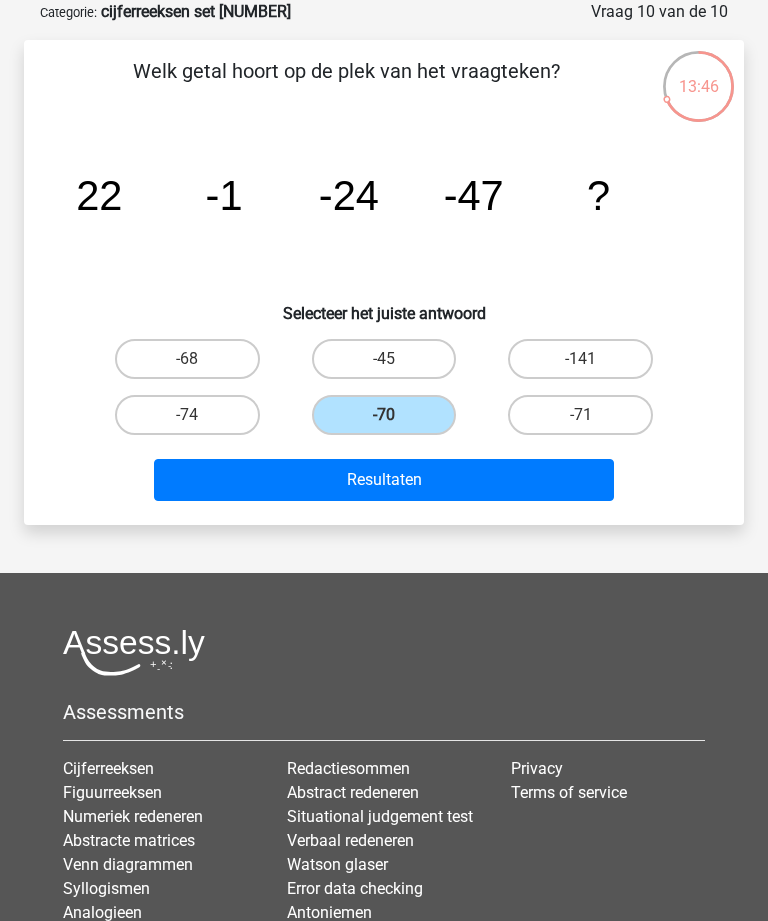 click on "Resultaten" at bounding box center [383, 480] 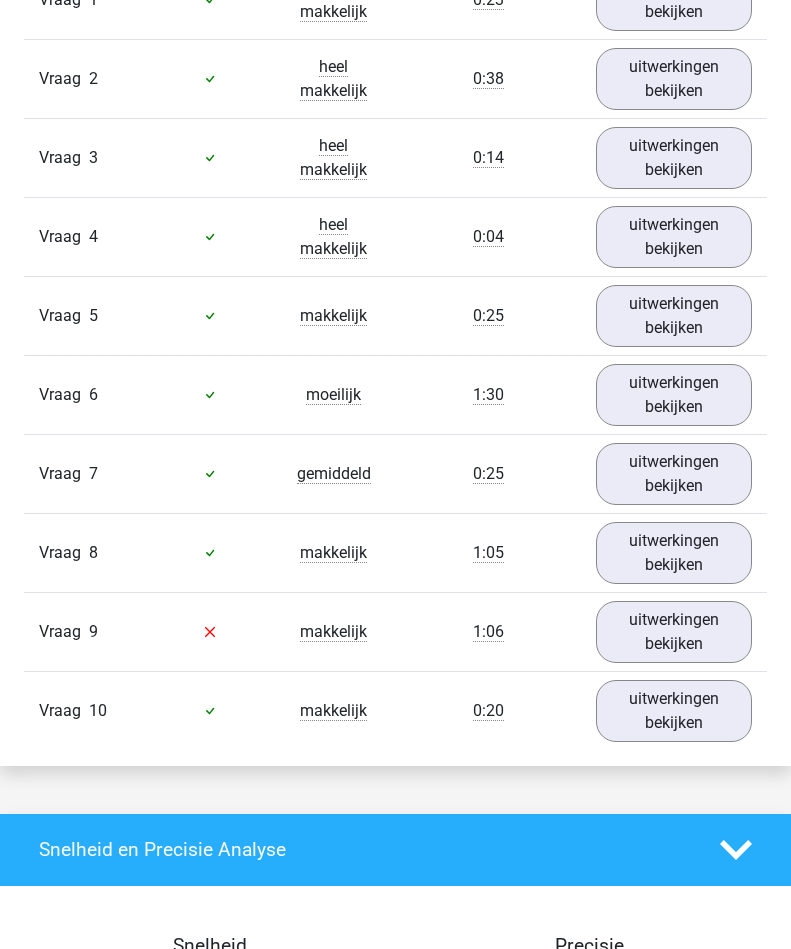 scroll, scrollTop: 1427, scrollLeft: 0, axis: vertical 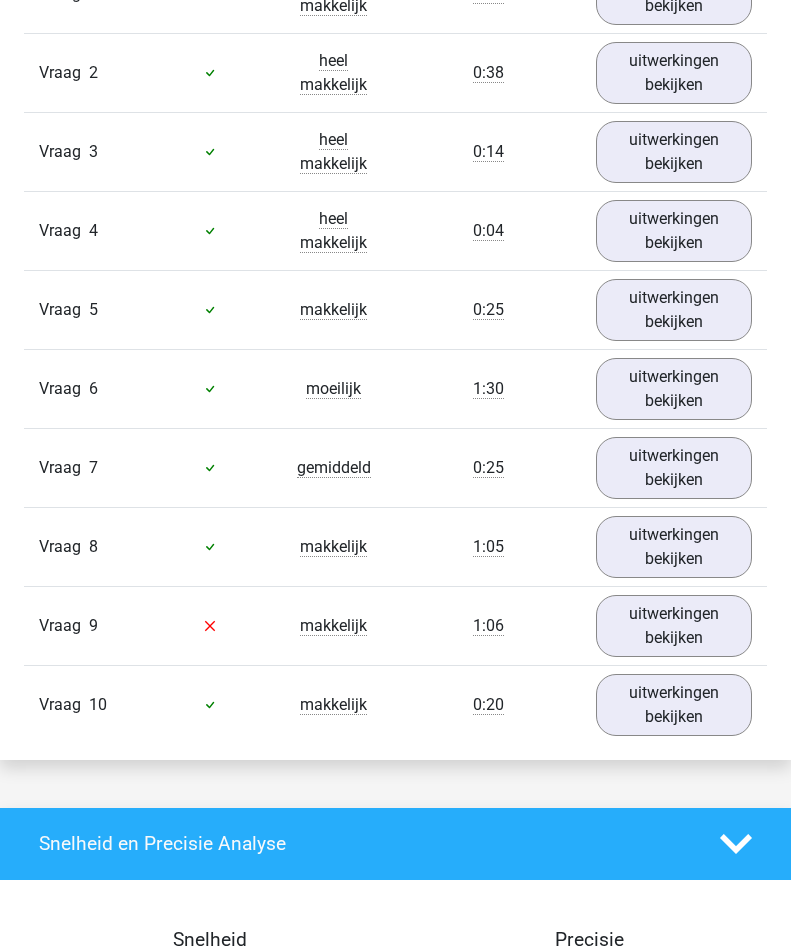 click on "uitwerkingen bekijken" at bounding box center [674, 390] 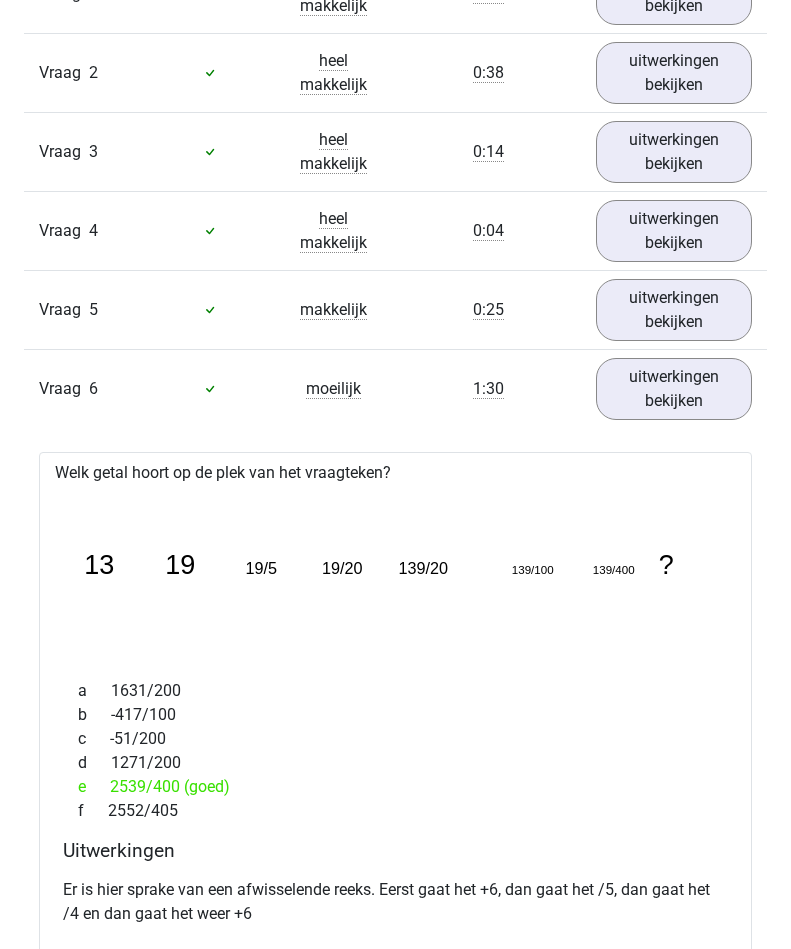 scroll, scrollTop: 1427, scrollLeft: 0, axis: vertical 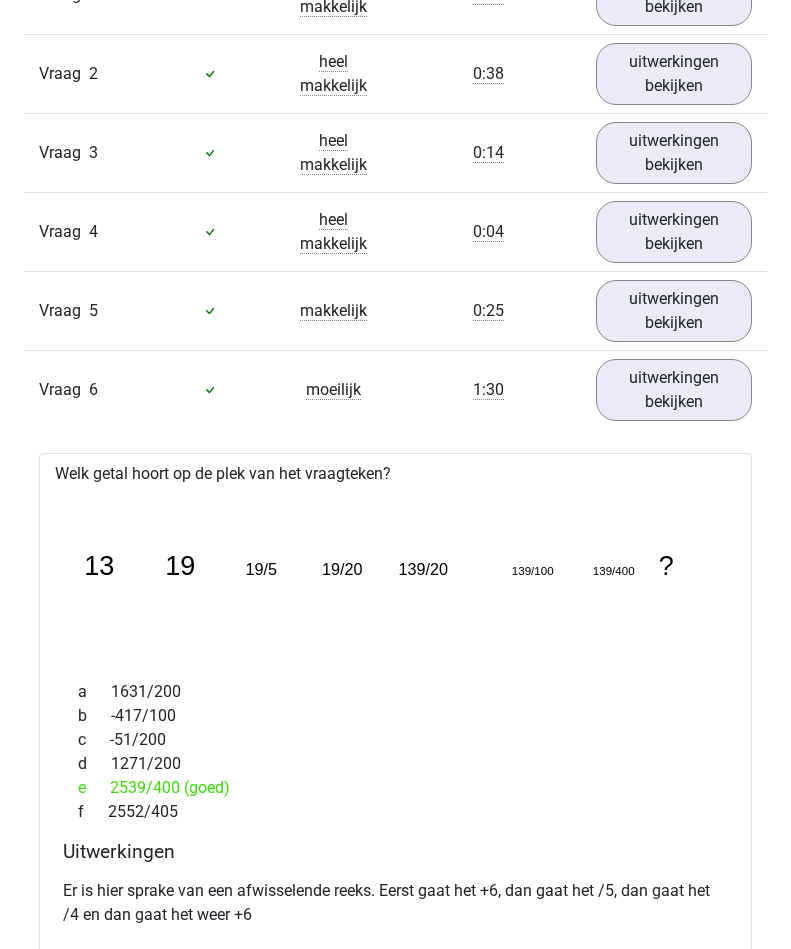 click on "uitwerkingen bekijken" at bounding box center (674, 390) 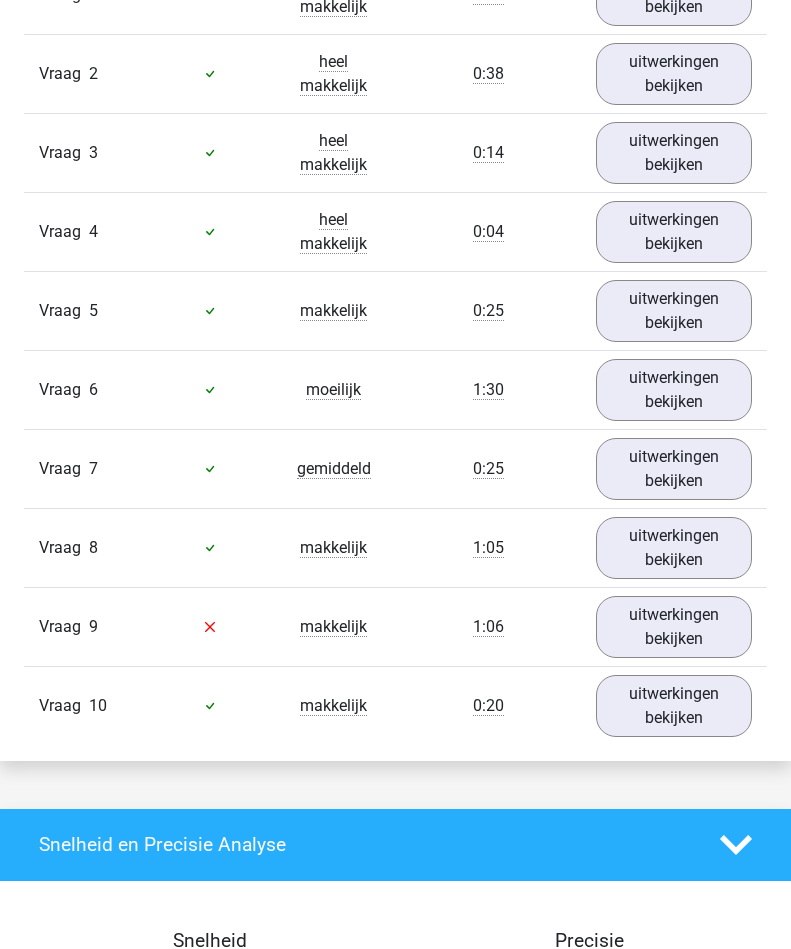 click on "uitwerkingen bekijken" at bounding box center [674, 469] 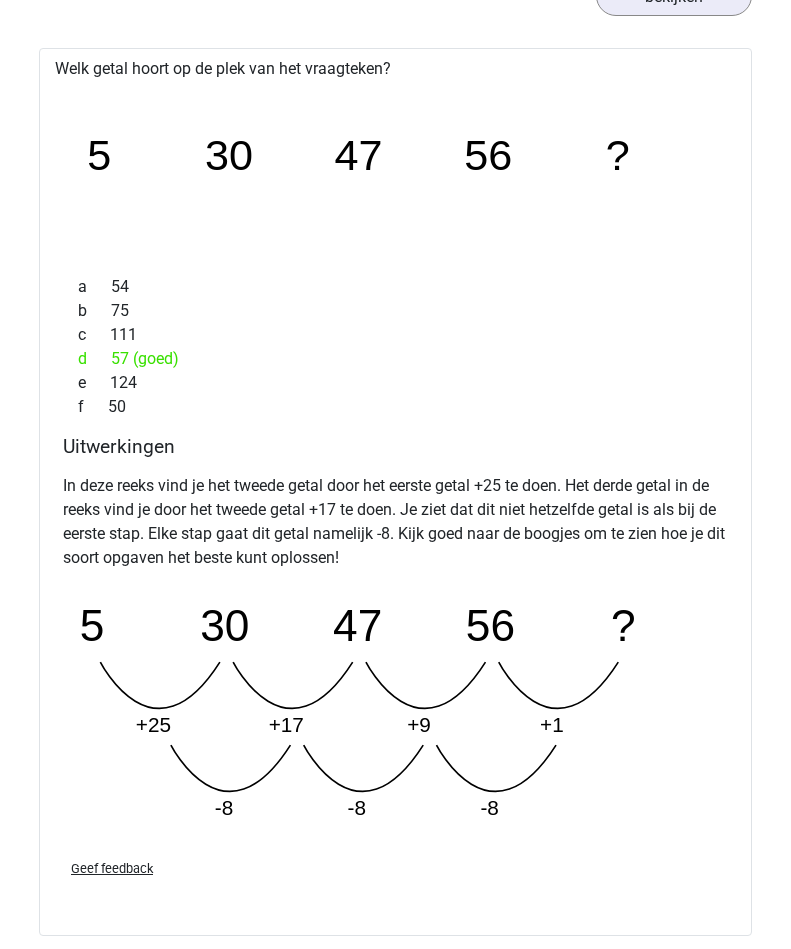 scroll, scrollTop: 1912, scrollLeft: 0, axis: vertical 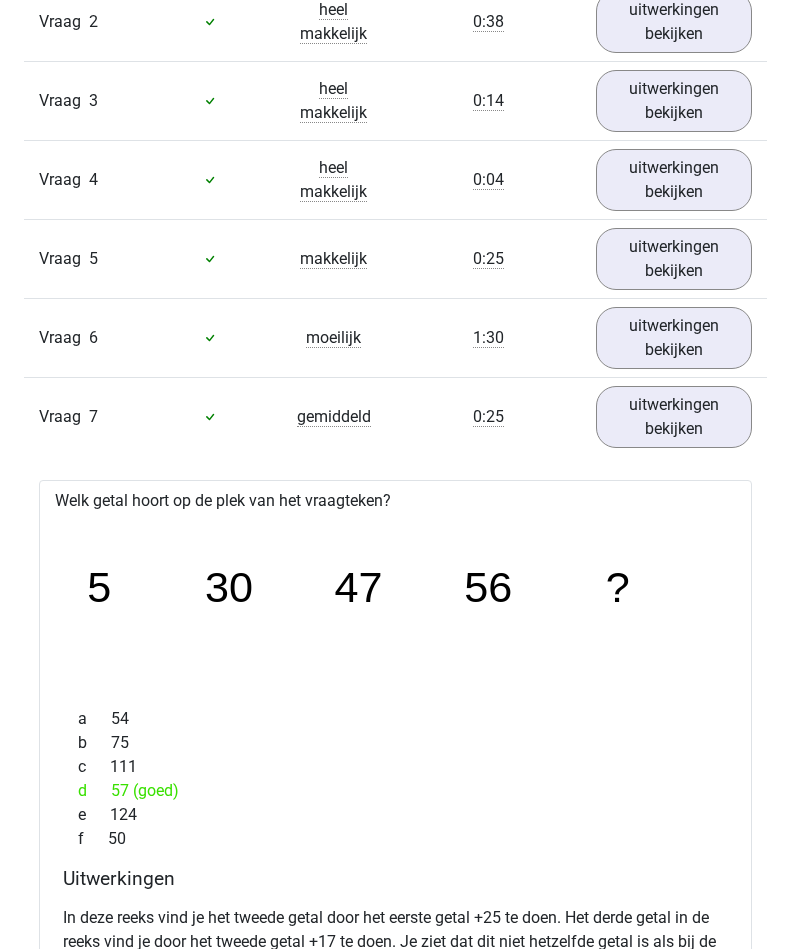 click on "uitwerkingen bekijken" at bounding box center [674, 417] 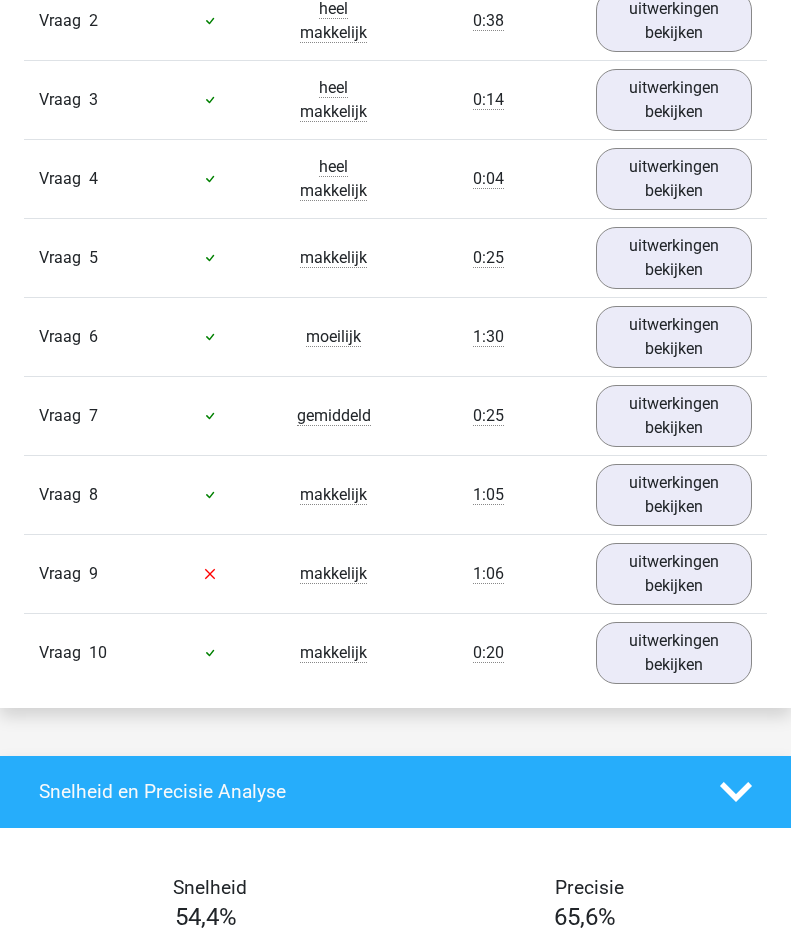 click on "uitwerkingen bekijken" at bounding box center [674, 574] 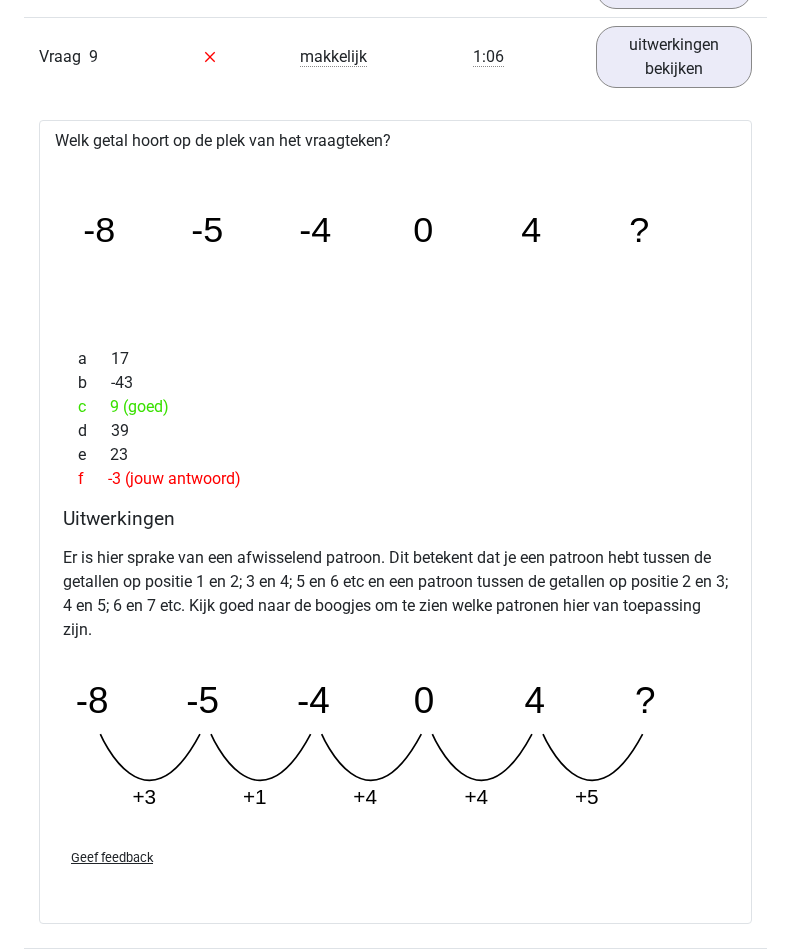 scroll, scrollTop: 1998, scrollLeft: 0, axis: vertical 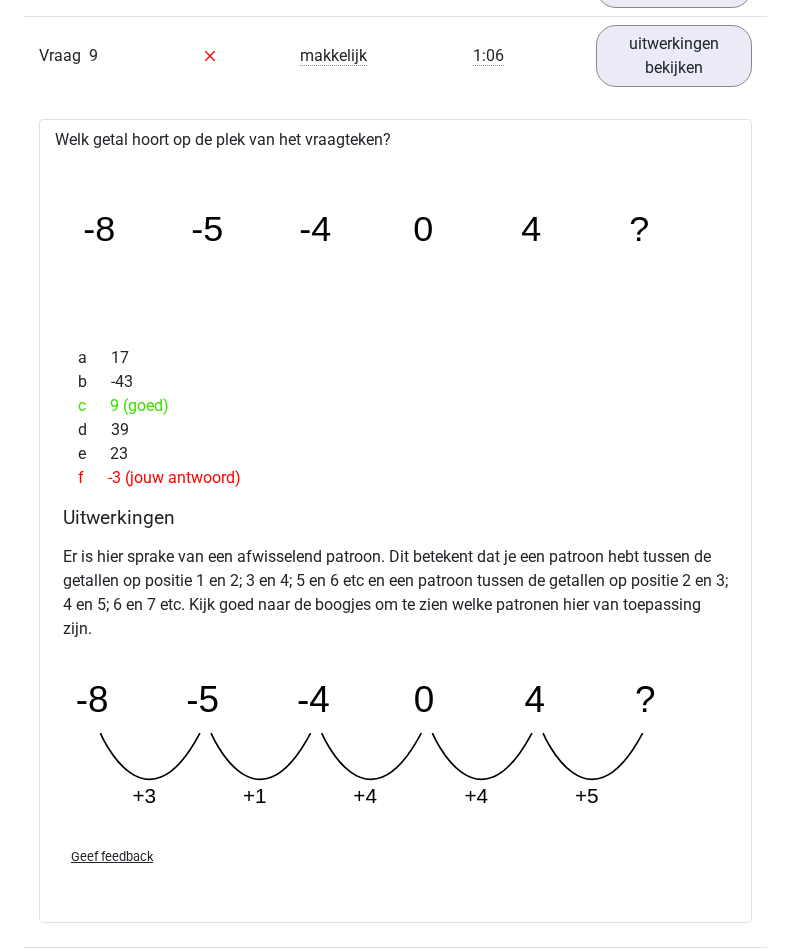 click on "uitwerkingen bekijken" at bounding box center (674, 56) 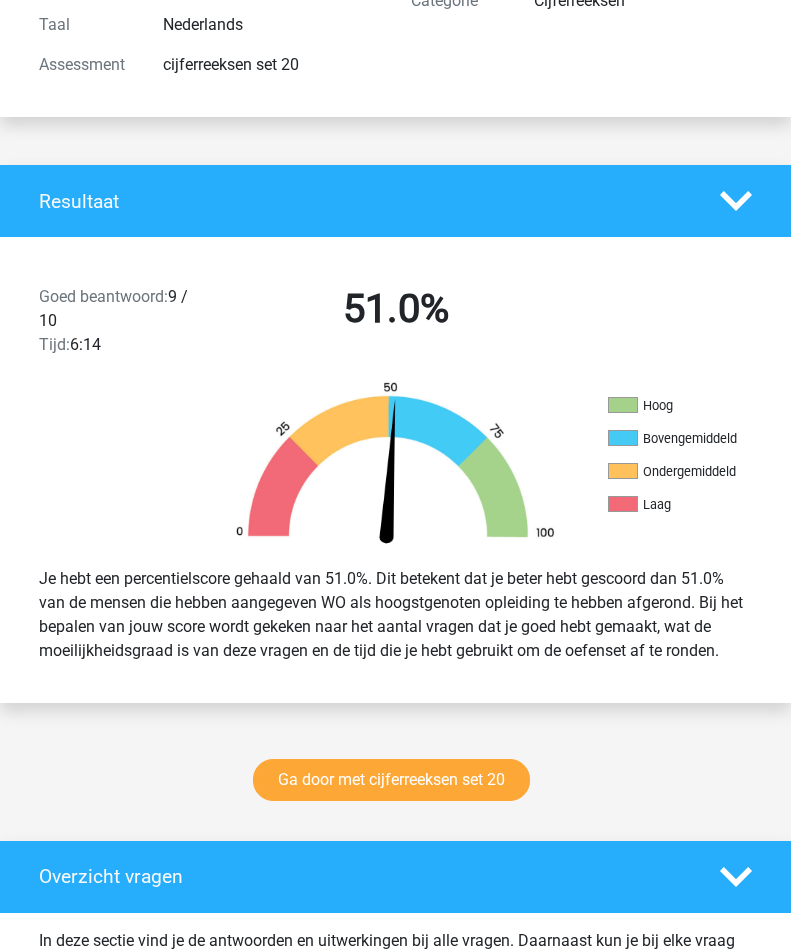 scroll, scrollTop: 303, scrollLeft: 0, axis: vertical 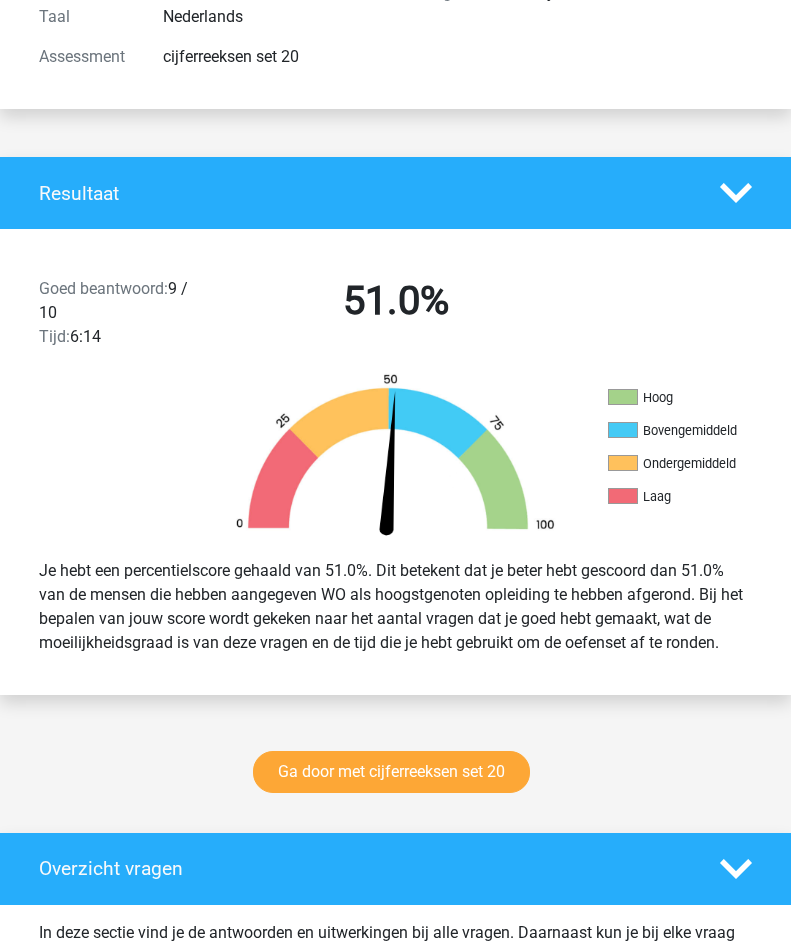 click on "Ga door met cijferreeksen set 21" at bounding box center [391, 772] 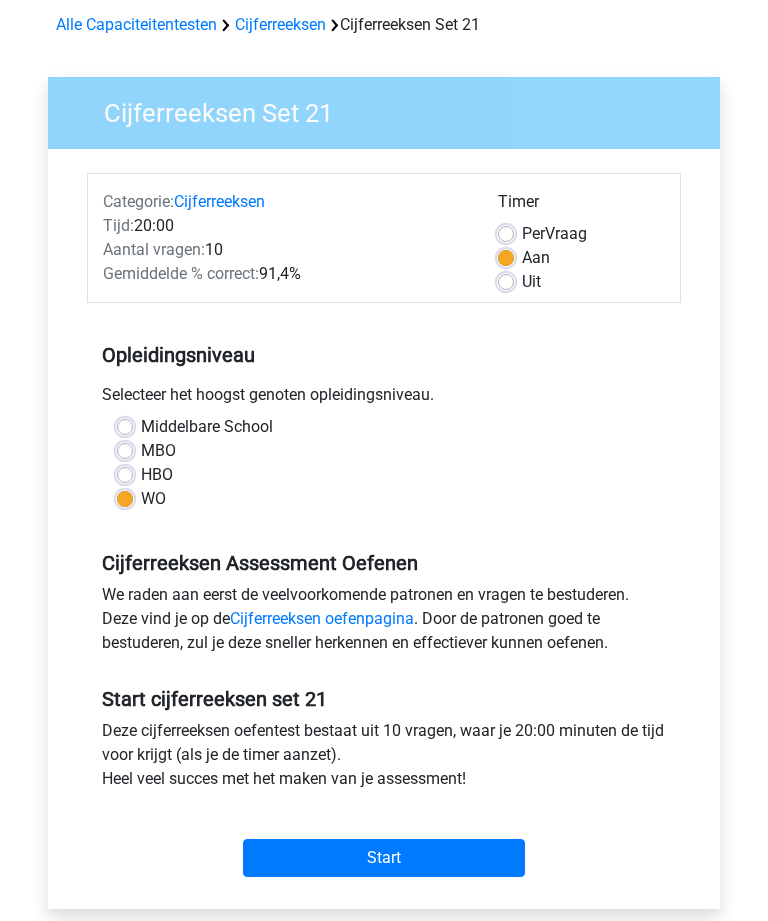 scroll, scrollTop: 102, scrollLeft: 0, axis: vertical 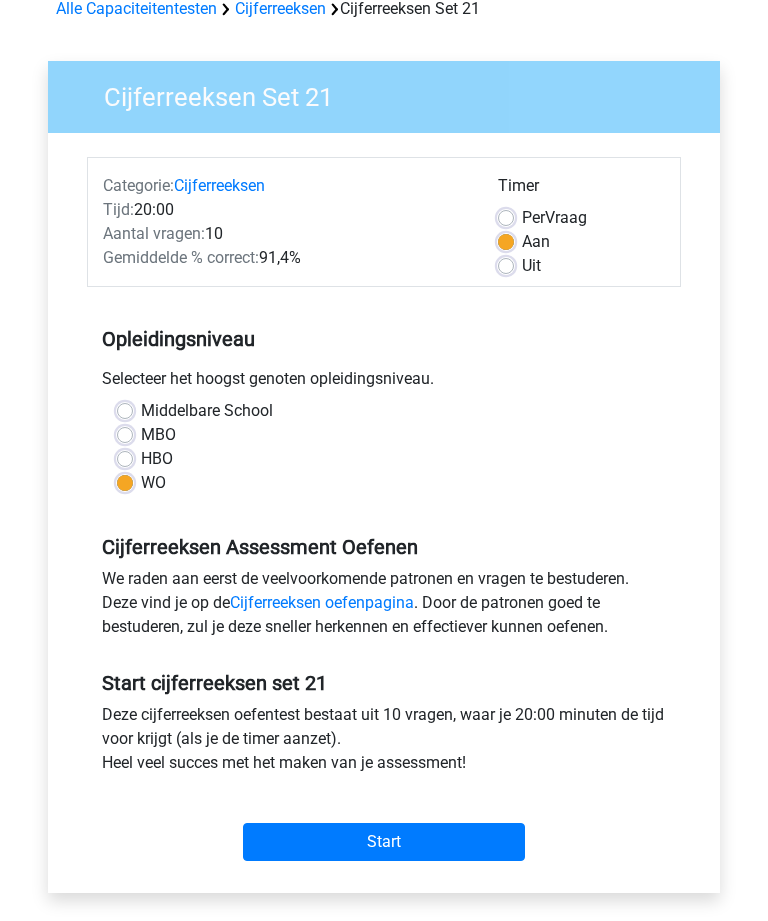 click on "Start" at bounding box center (384, 843) 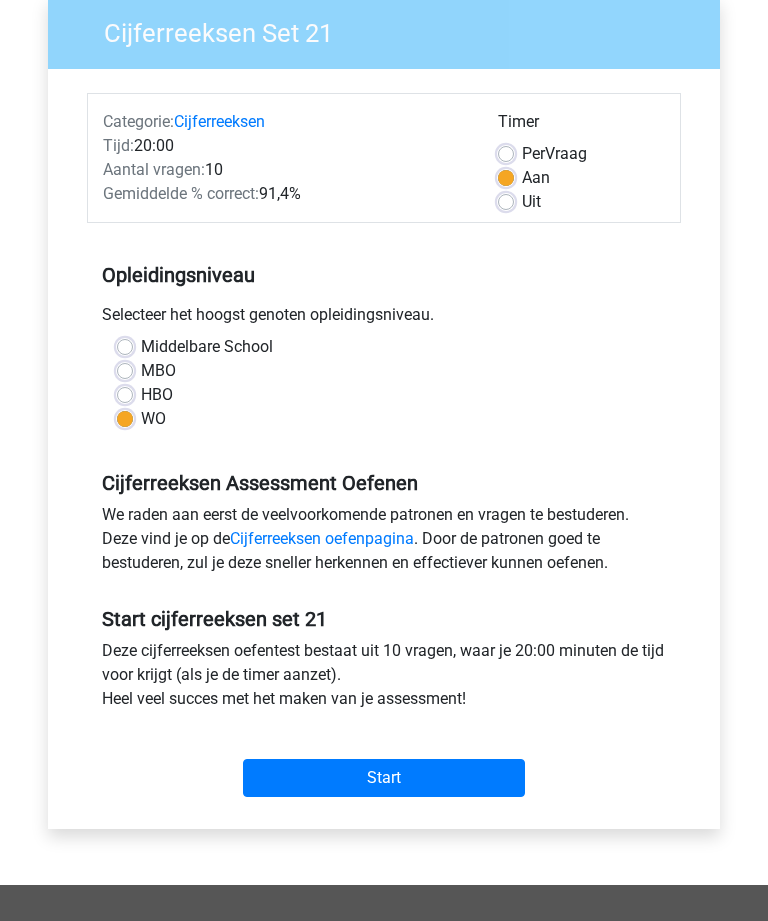 click on "Start" at bounding box center [384, 779] 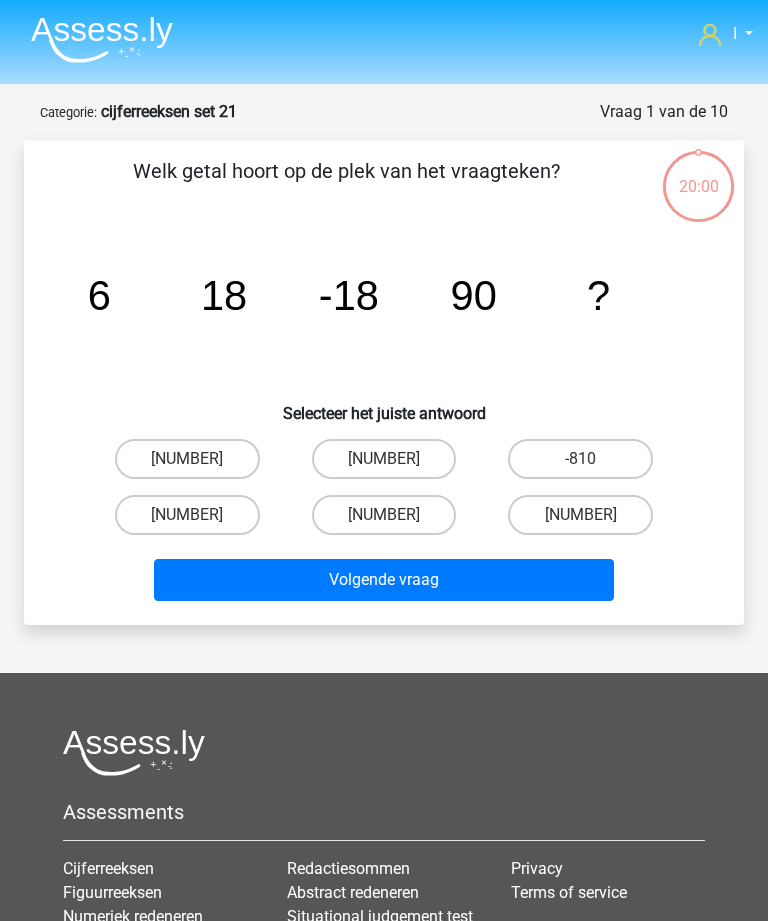 scroll, scrollTop: 0, scrollLeft: 0, axis: both 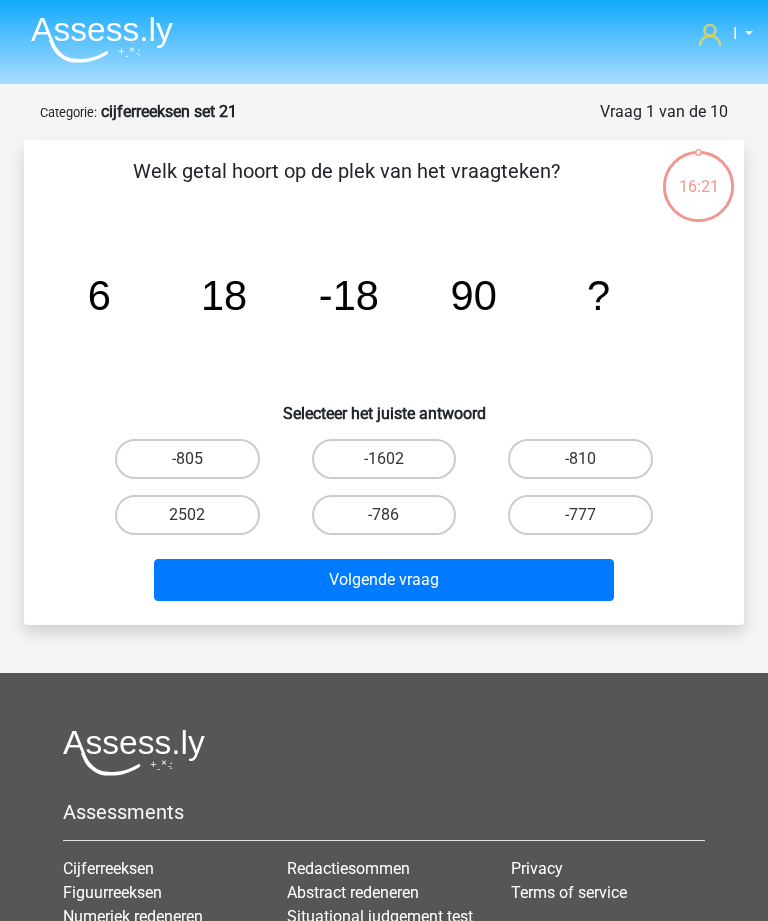 click on "-810" at bounding box center (580, 459) 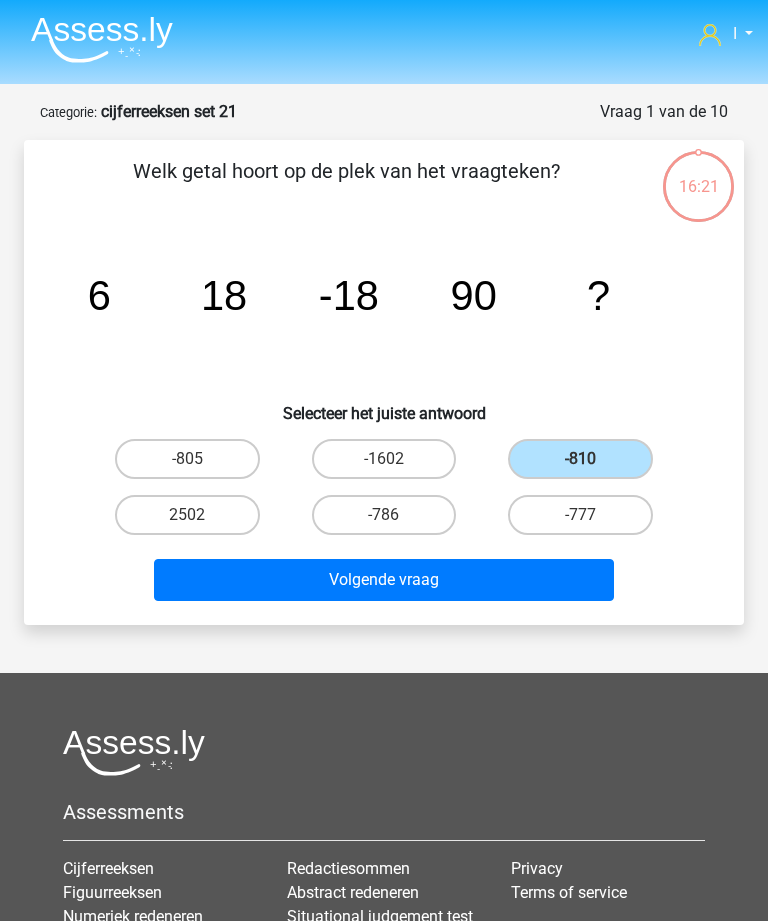 click on "Volgende vraag" at bounding box center (383, 580) 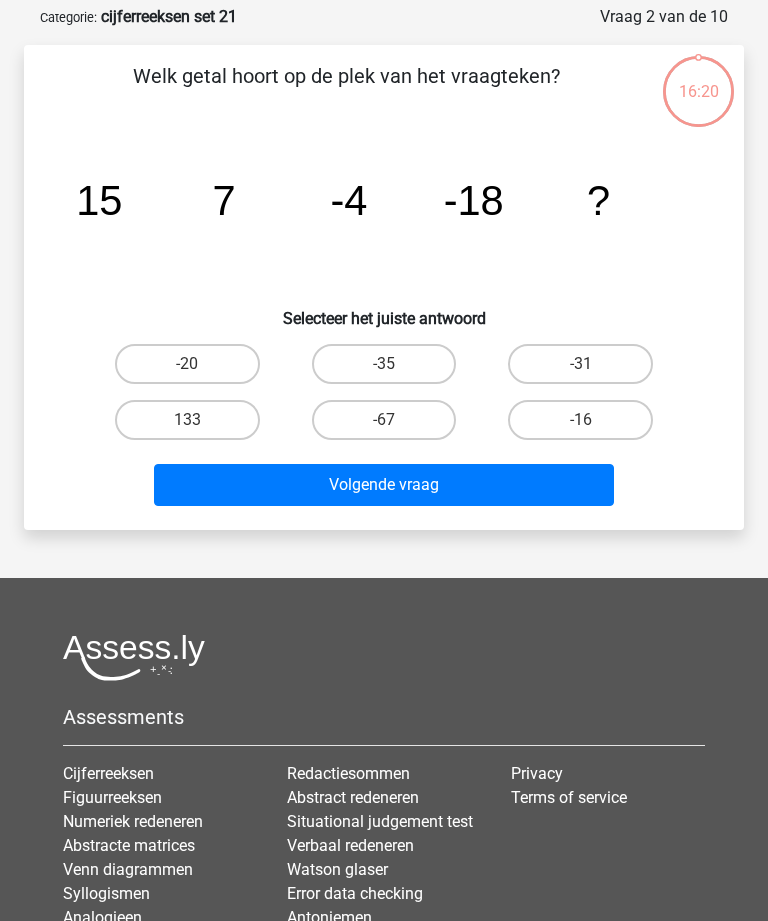 scroll, scrollTop: 100, scrollLeft: 0, axis: vertical 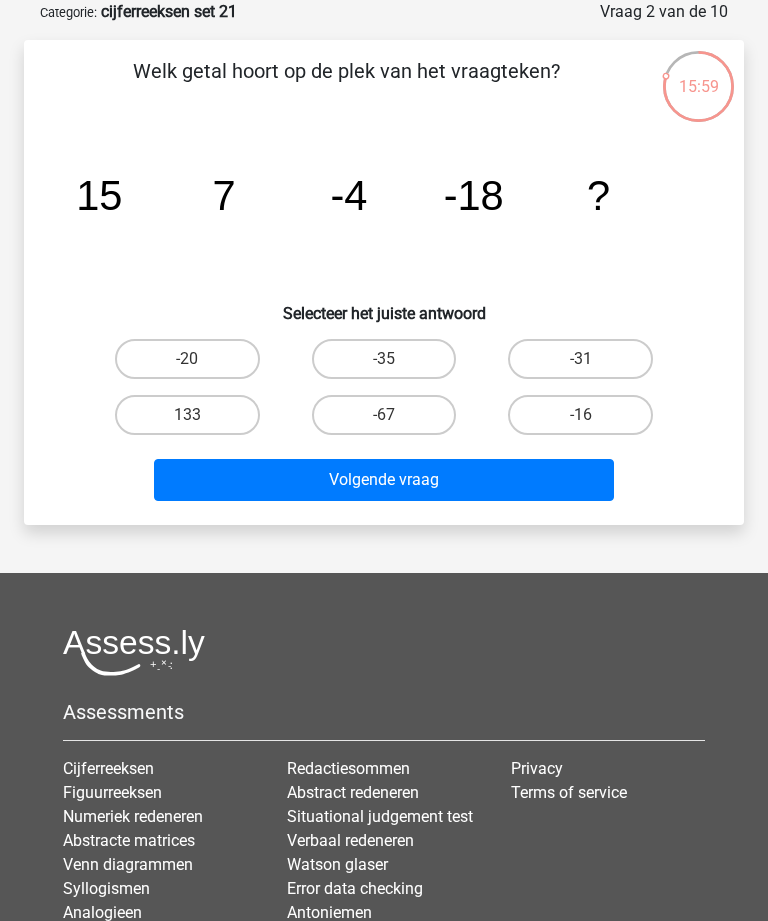 click on "-35" at bounding box center (384, 359) 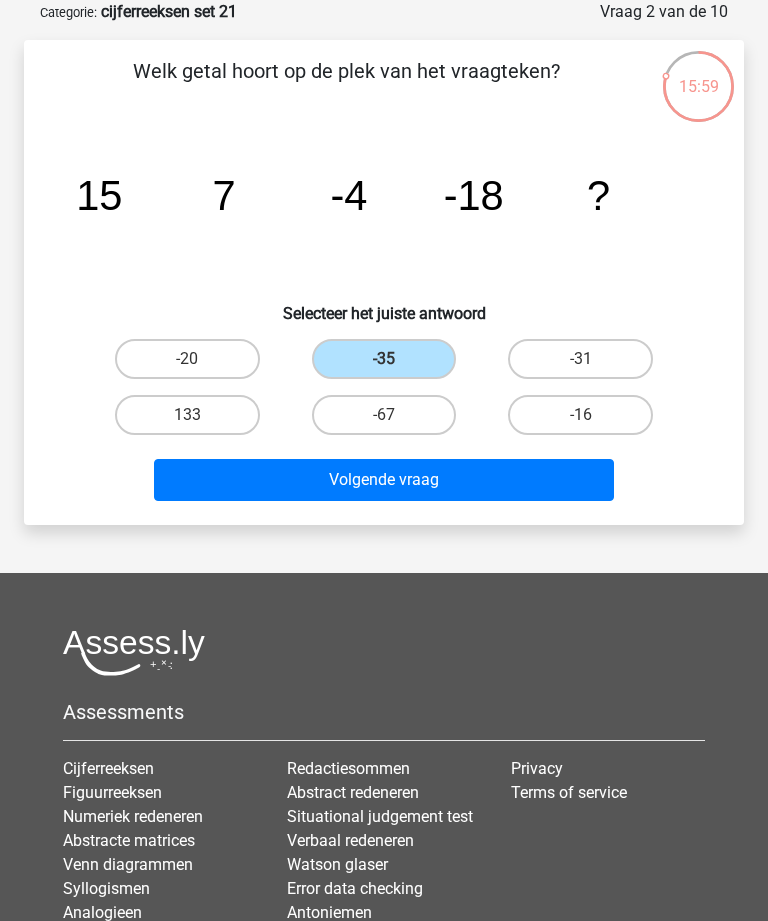 click on "Volgende vraag" at bounding box center (383, 480) 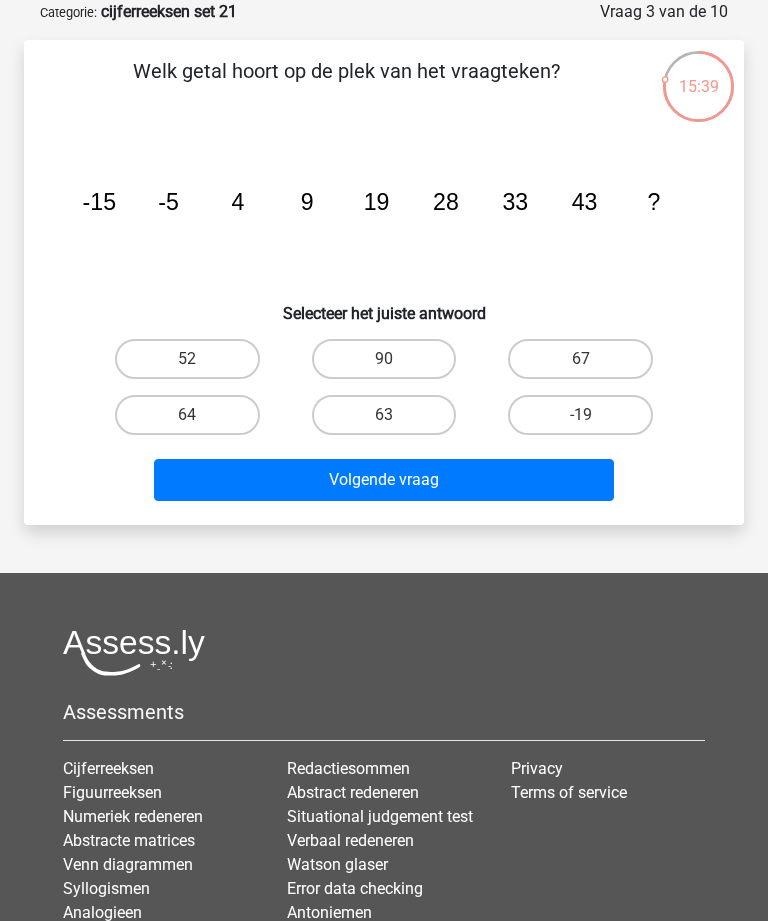 click on "52" at bounding box center [187, 359] 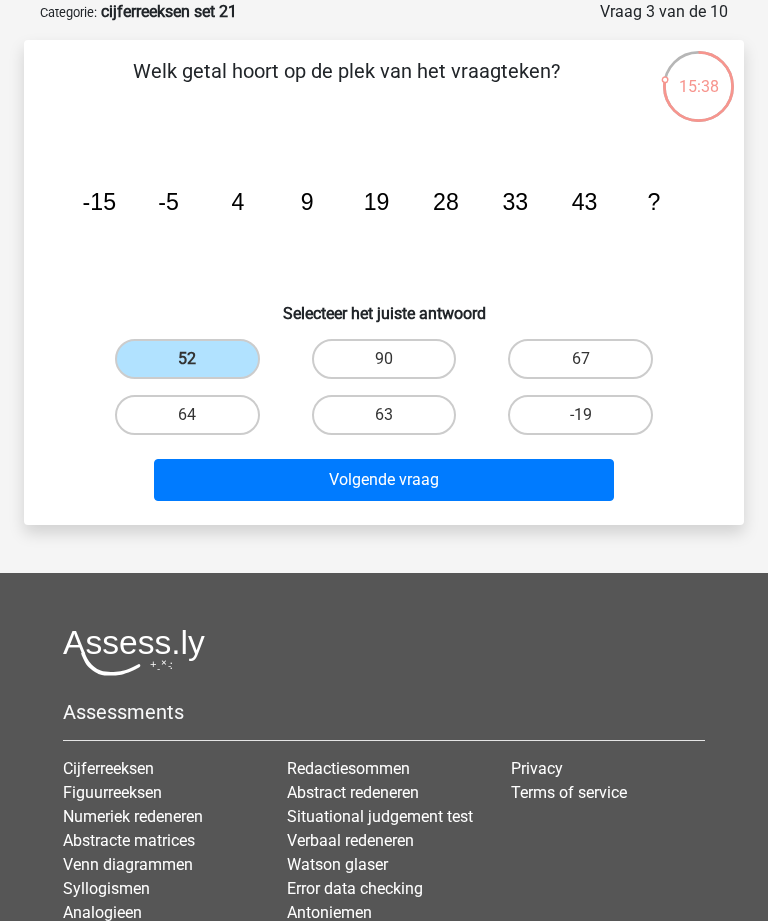 click on "Volgende vraag" at bounding box center (383, 480) 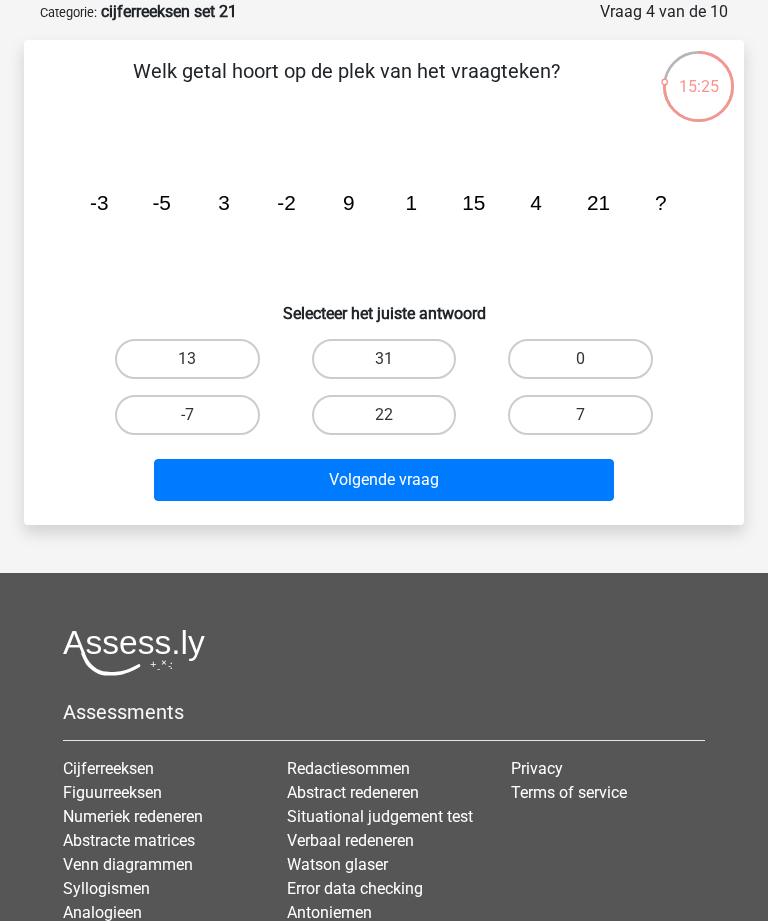 click on "7" at bounding box center [580, 415] 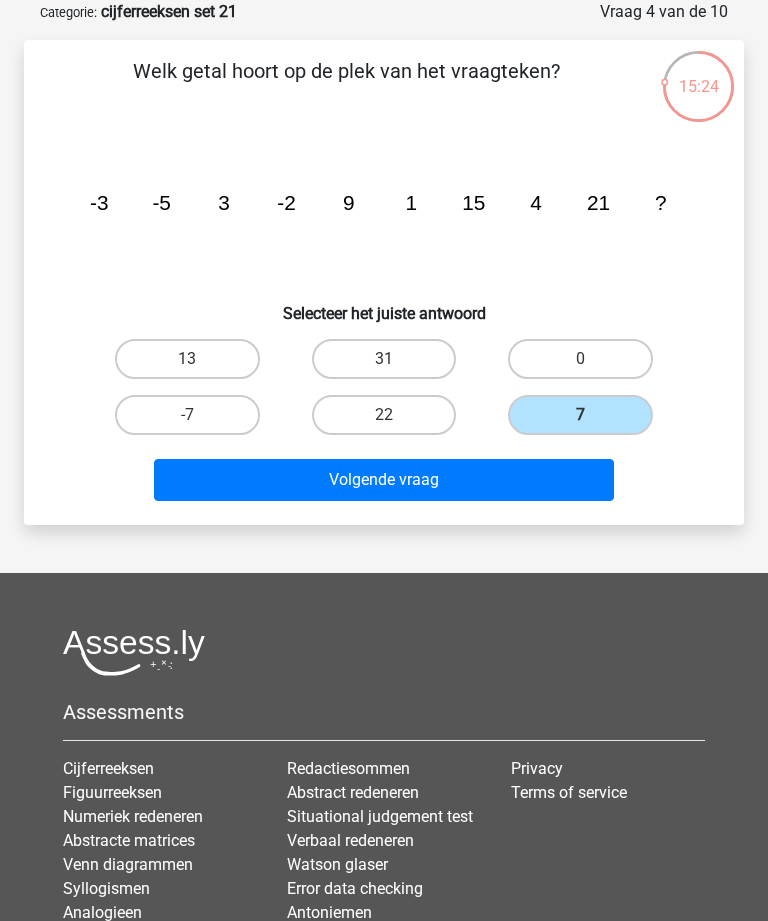 click on "Volgende vraag" at bounding box center (383, 480) 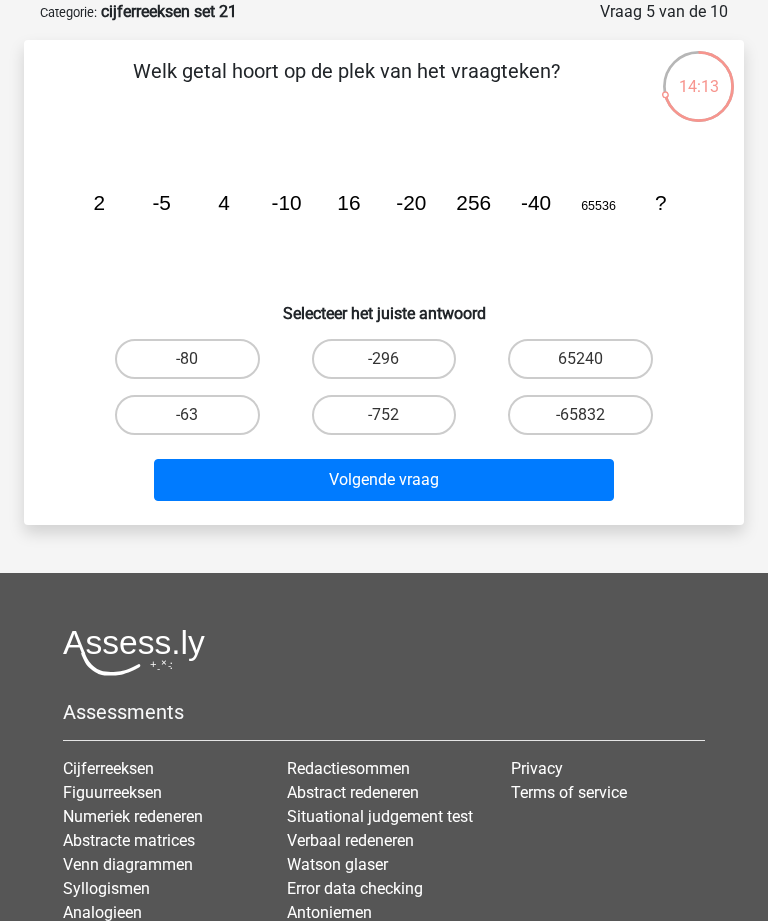click on "-80" at bounding box center [187, 359] 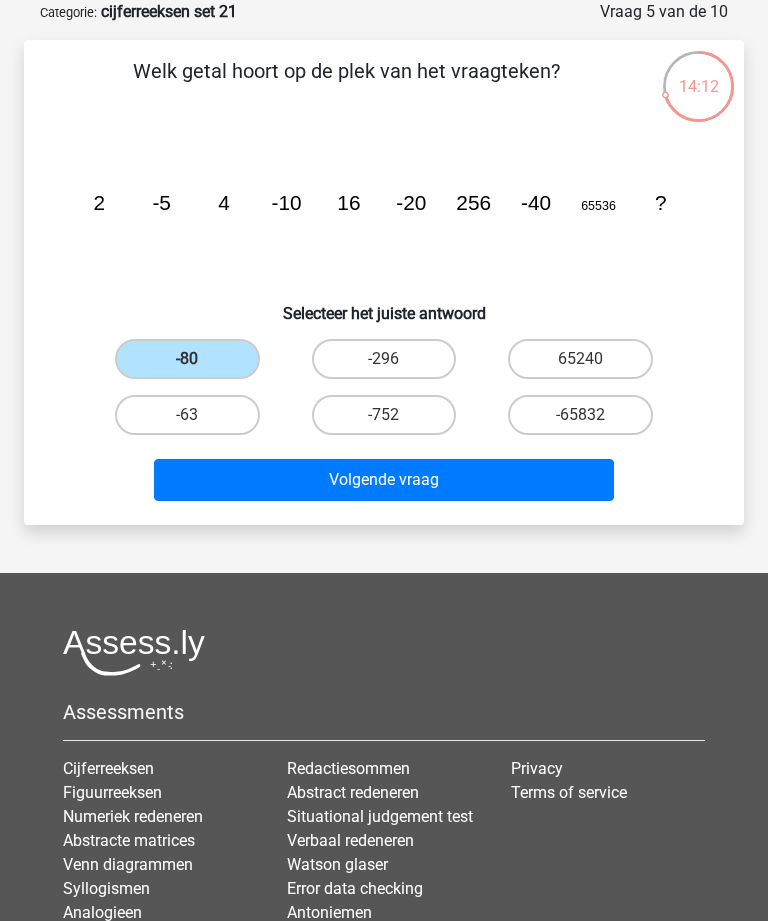 click on "Volgende vraag" at bounding box center [383, 480] 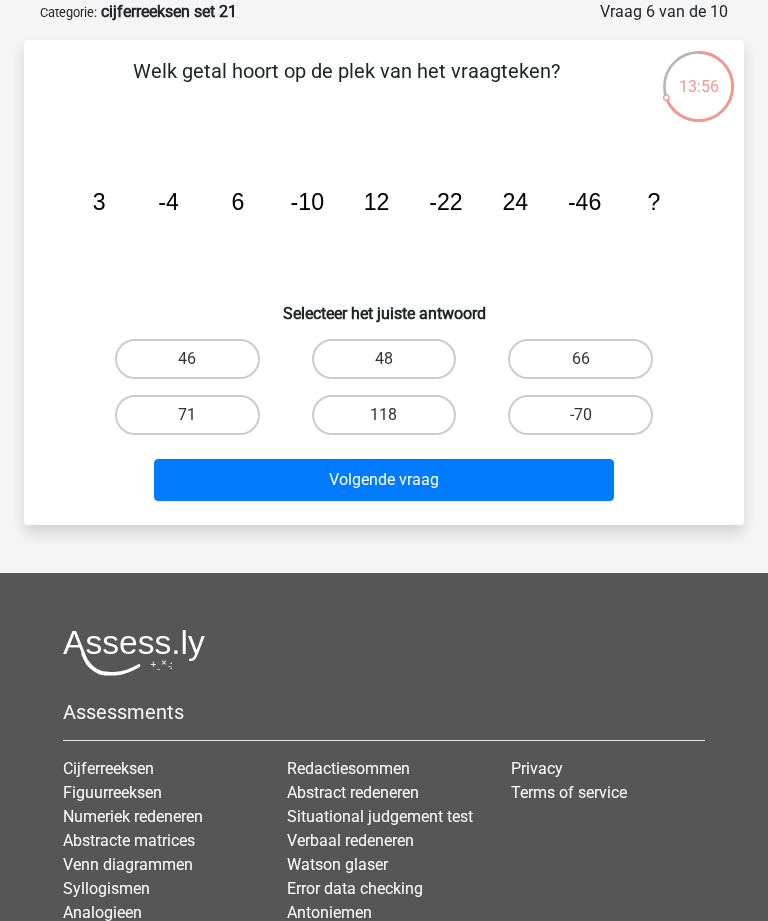 click on "48" at bounding box center (384, 359) 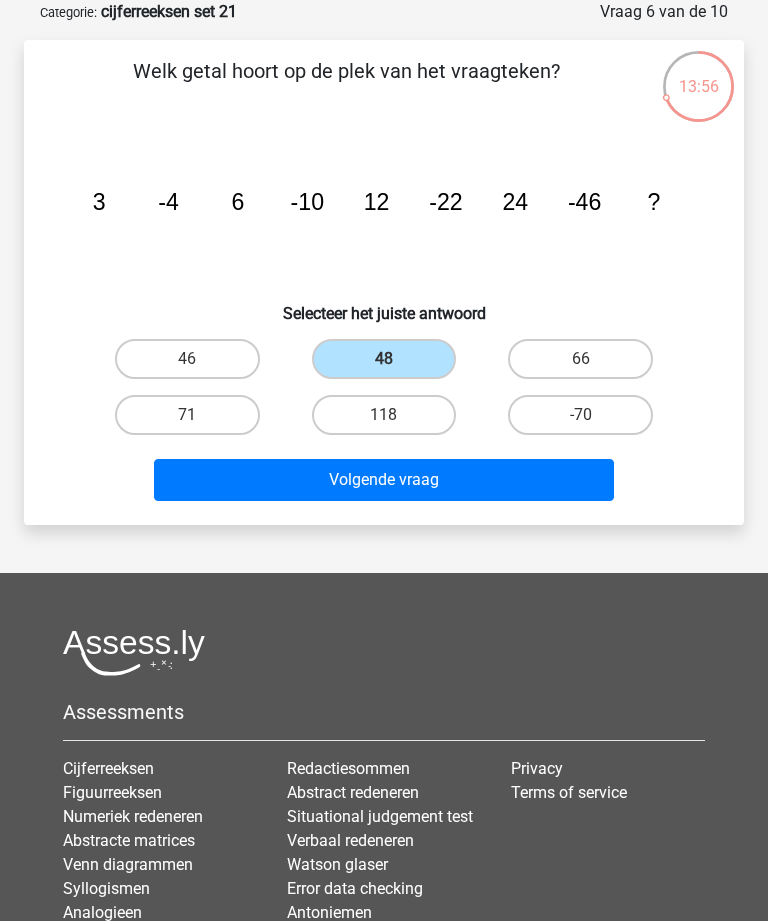click on "Volgende vraag" at bounding box center (383, 480) 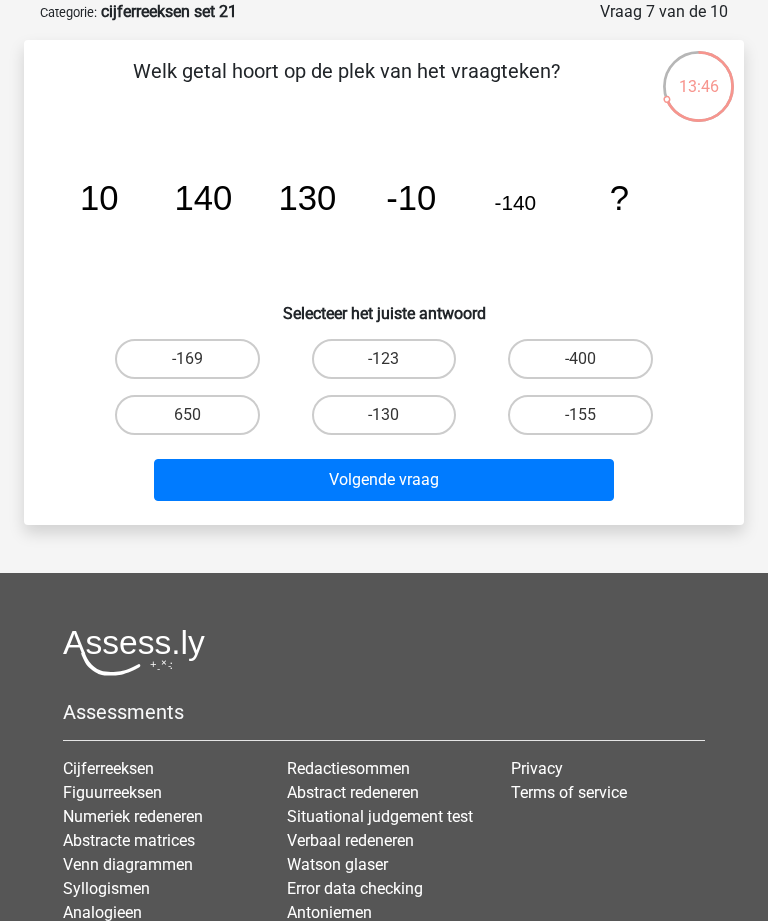click on "-130" at bounding box center [390, 421] 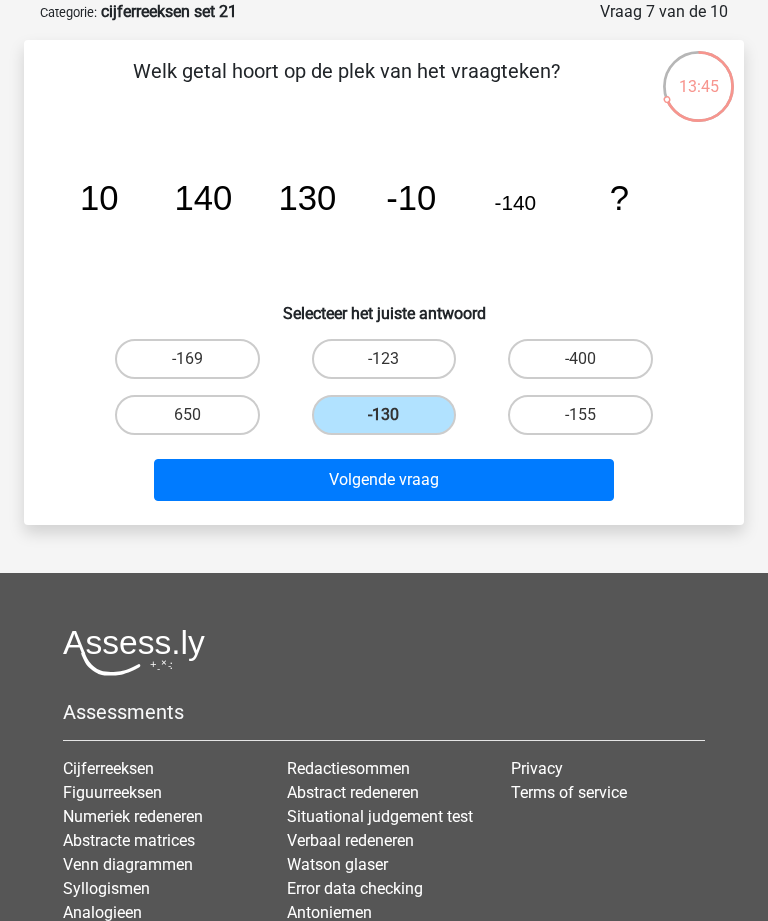 click on "Volgende vraag" at bounding box center (383, 480) 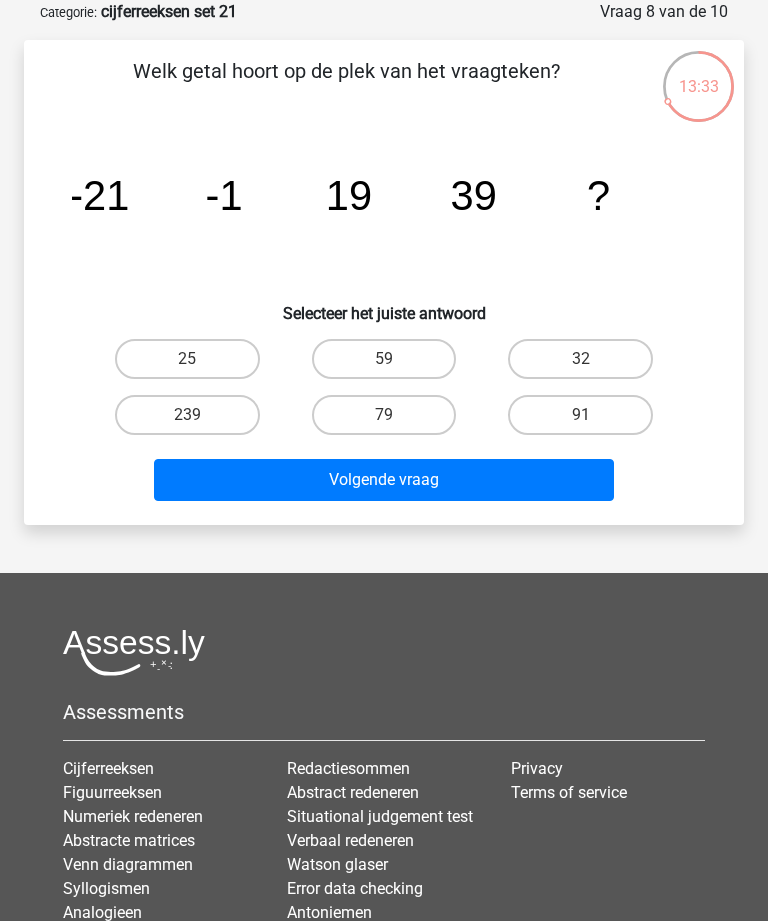 click on "59" at bounding box center (384, 359) 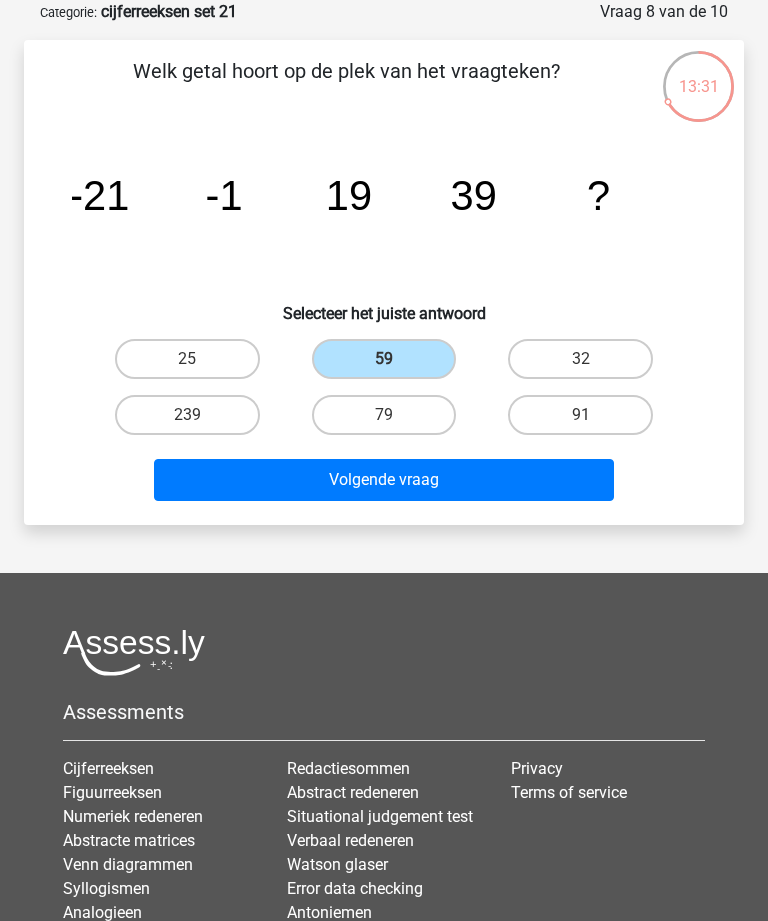 click on "Volgende vraag" at bounding box center [383, 480] 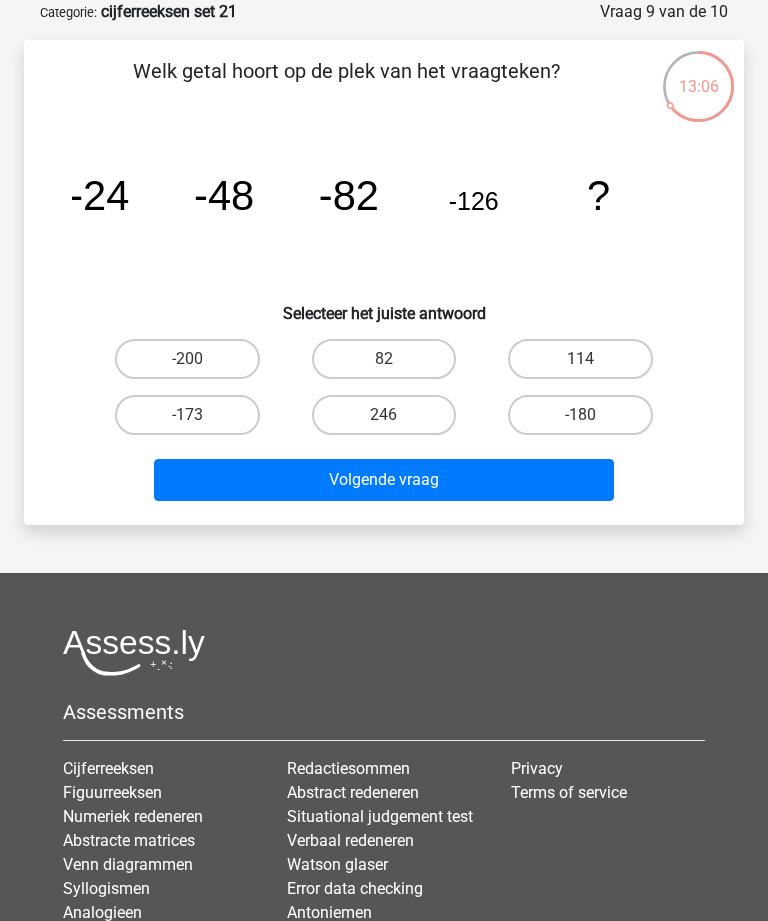click on "-180" at bounding box center [580, 415] 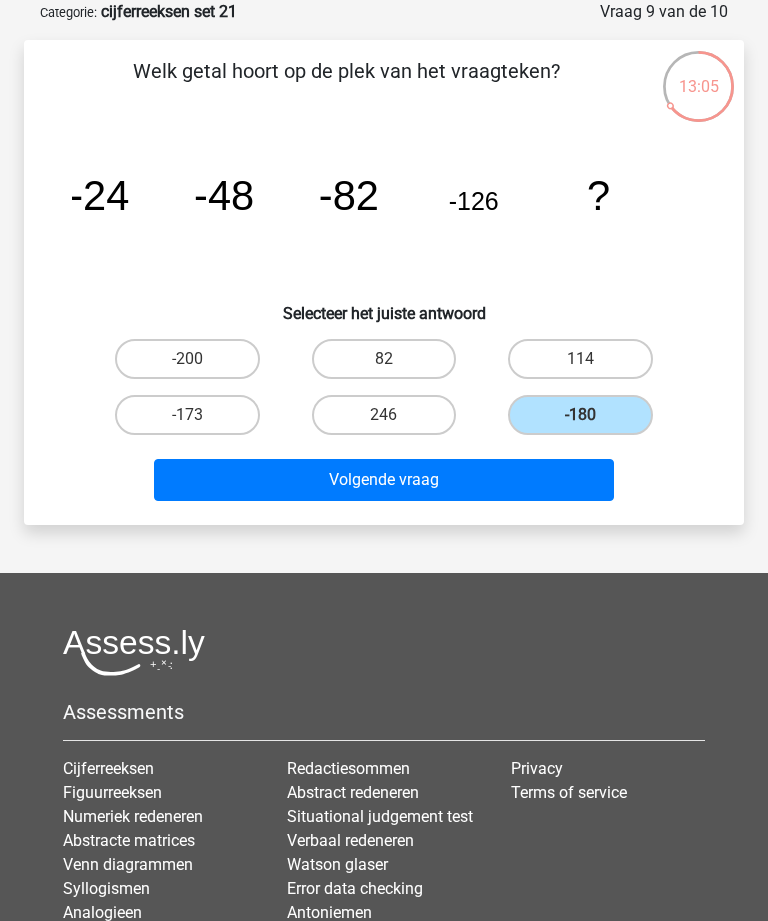 click on "Volgende vraag" at bounding box center [383, 480] 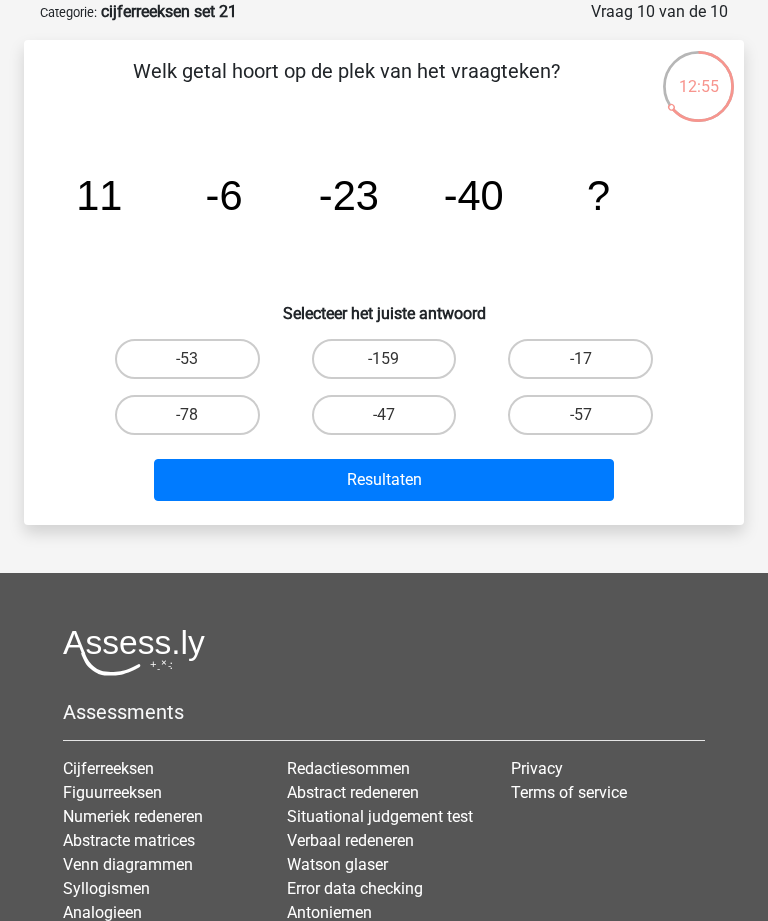 click on "-57" at bounding box center (580, 415) 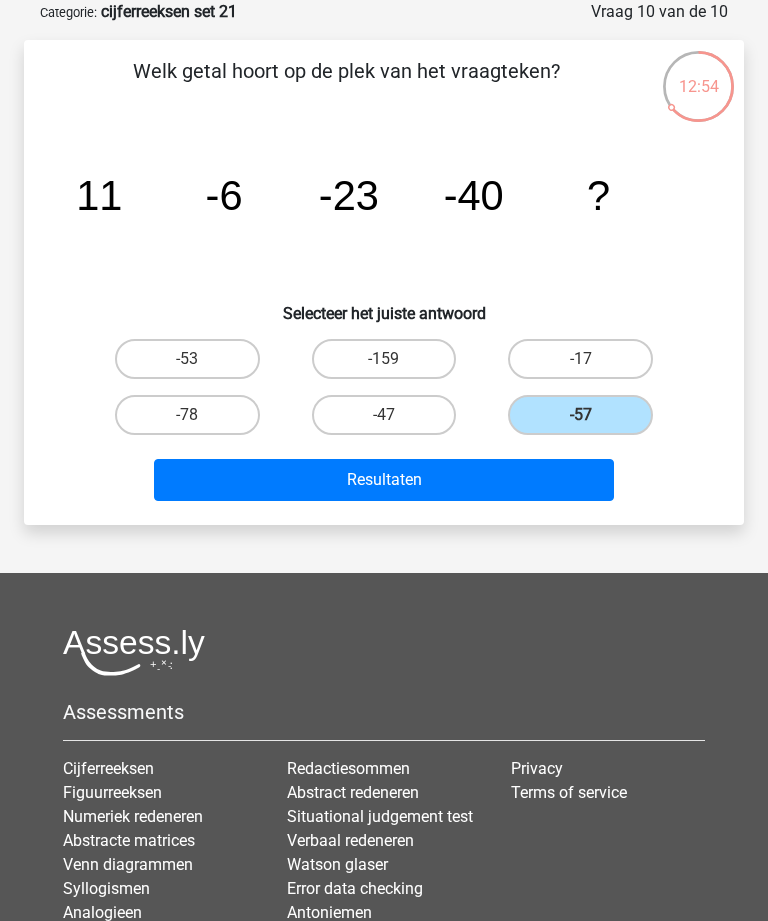 click on "Resultaten" at bounding box center (383, 480) 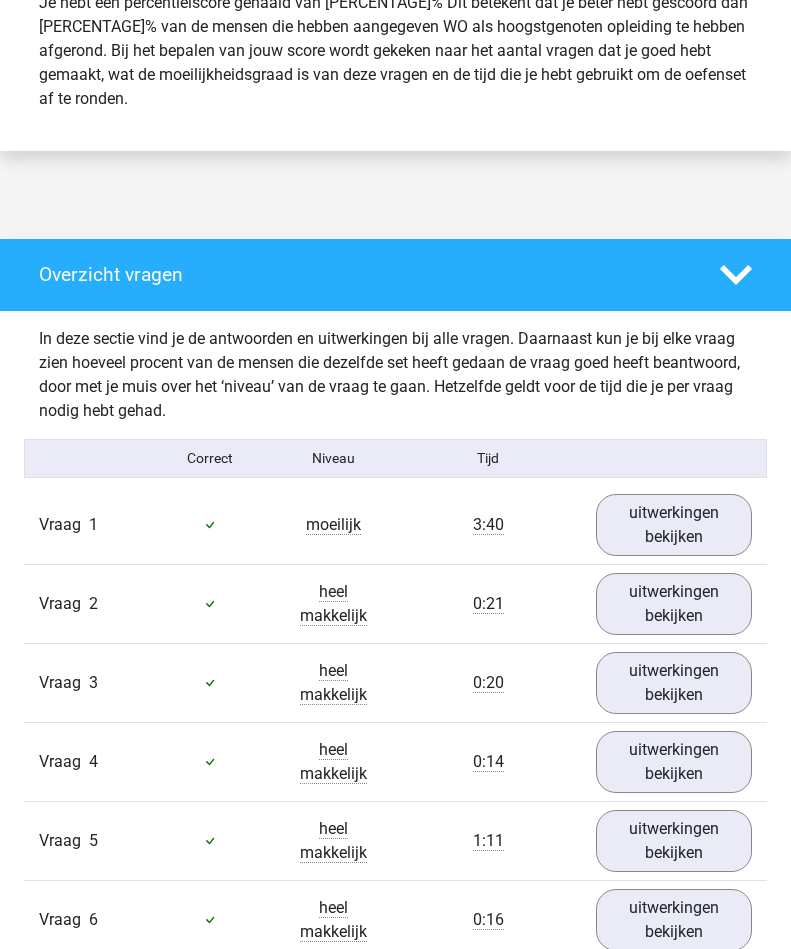 scroll, scrollTop: 872, scrollLeft: 0, axis: vertical 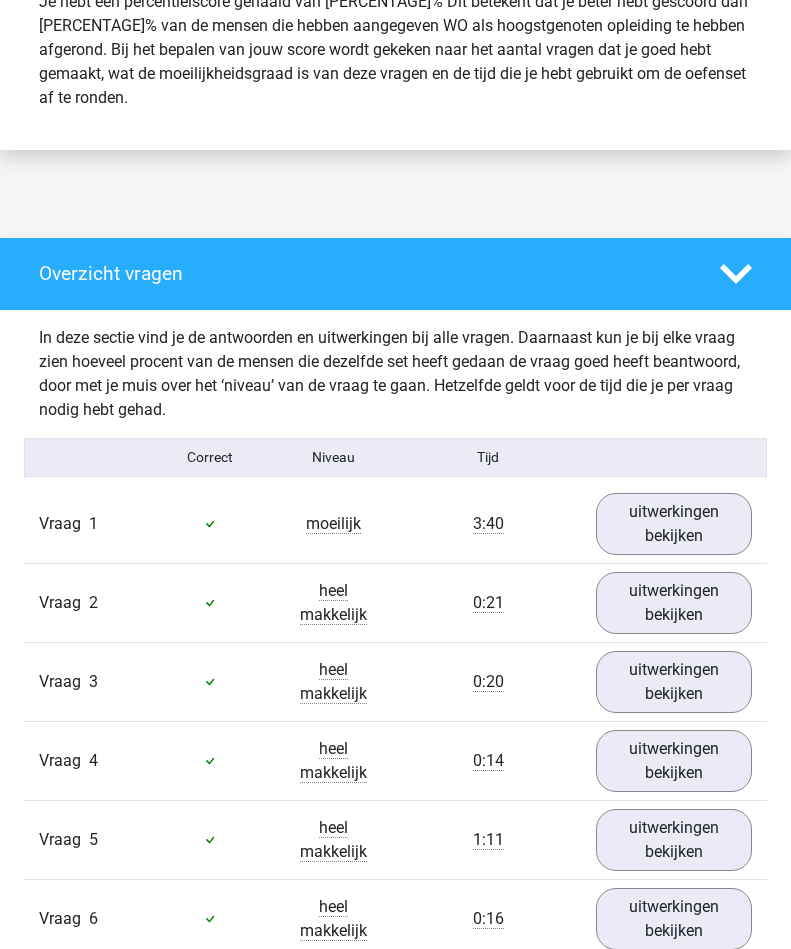 click on "uitwerkingen bekijken" at bounding box center (674, 524) 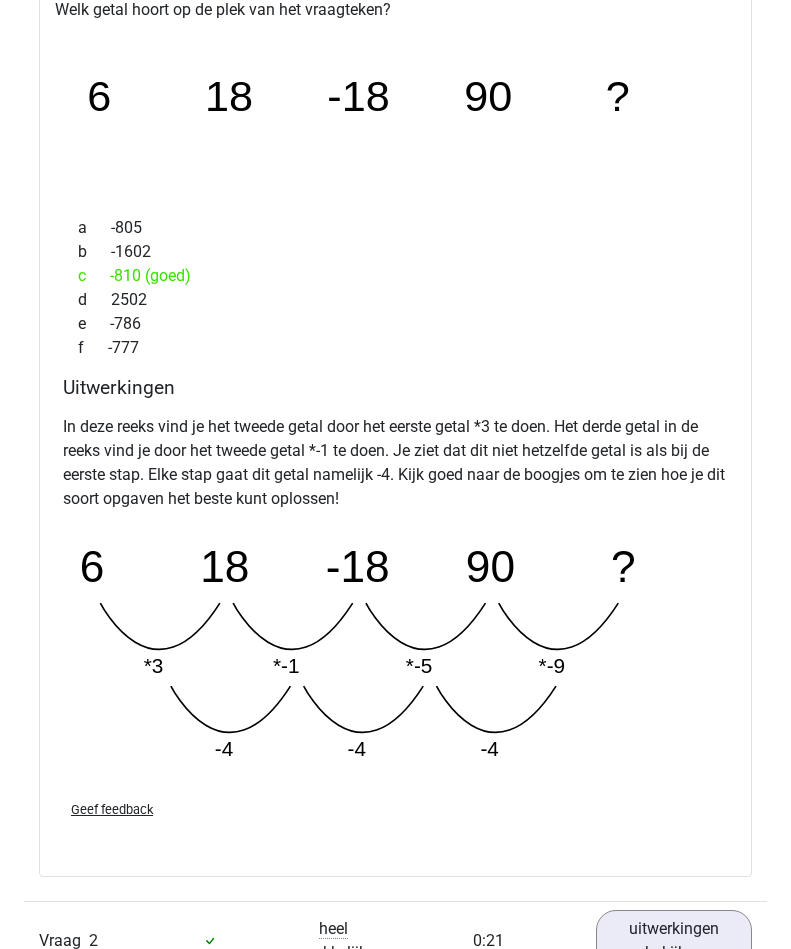 scroll, scrollTop: 1471, scrollLeft: 0, axis: vertical 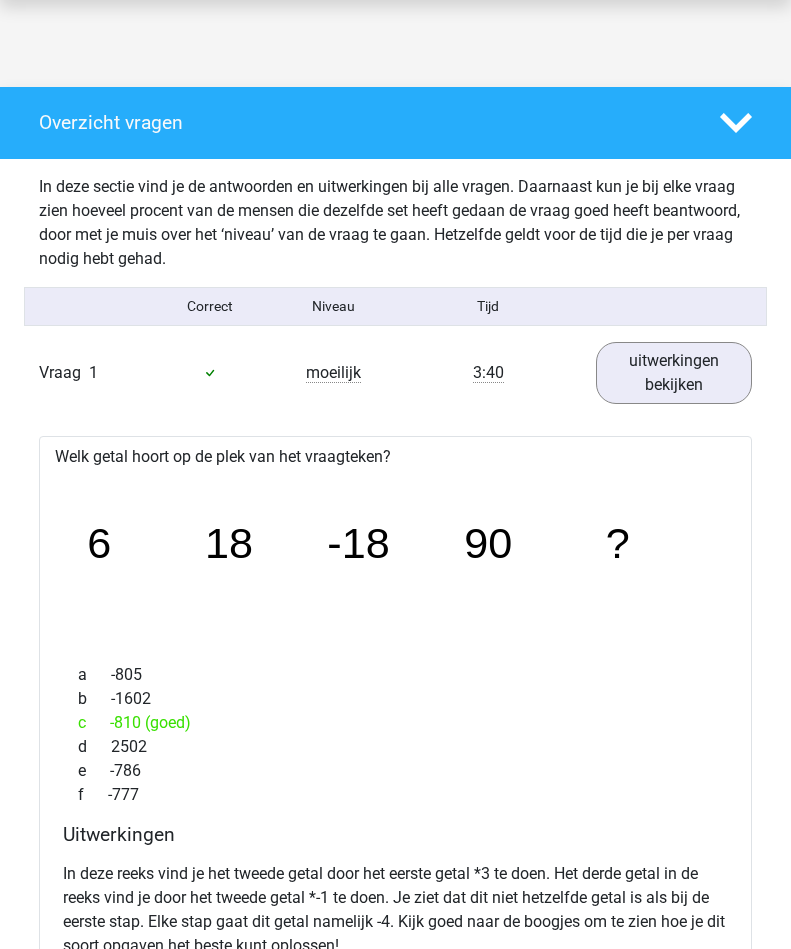 click on "uitwerkingen bekijken" at bounding box center (674, 373) 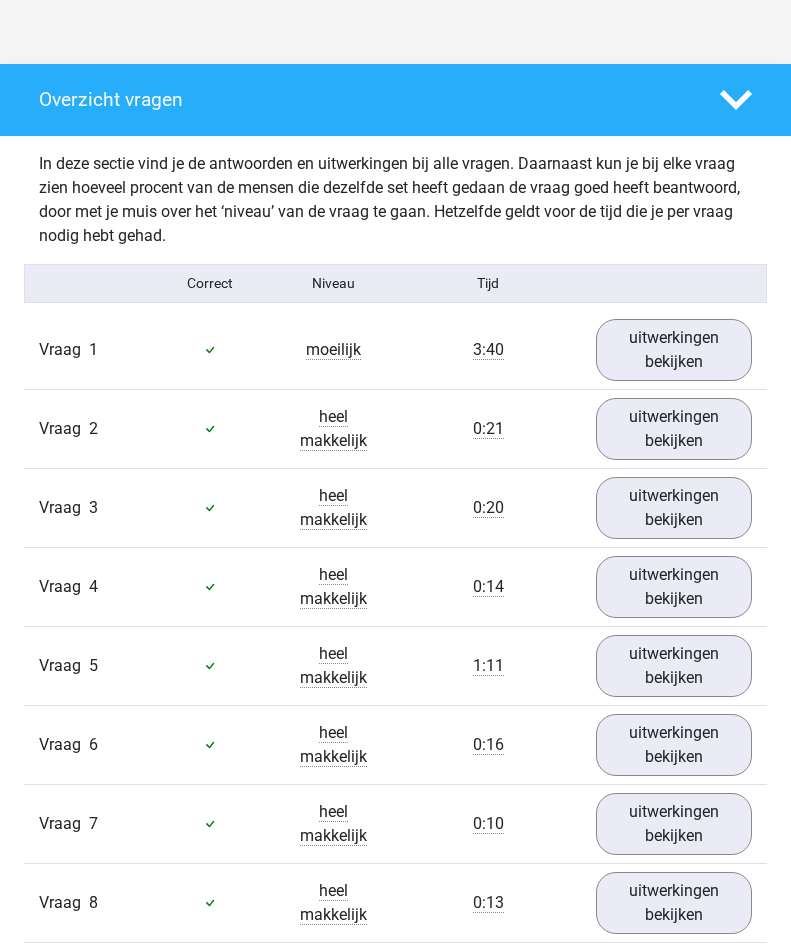 click on "uitwerkingen bekijken" at bounding box center (674, 508) 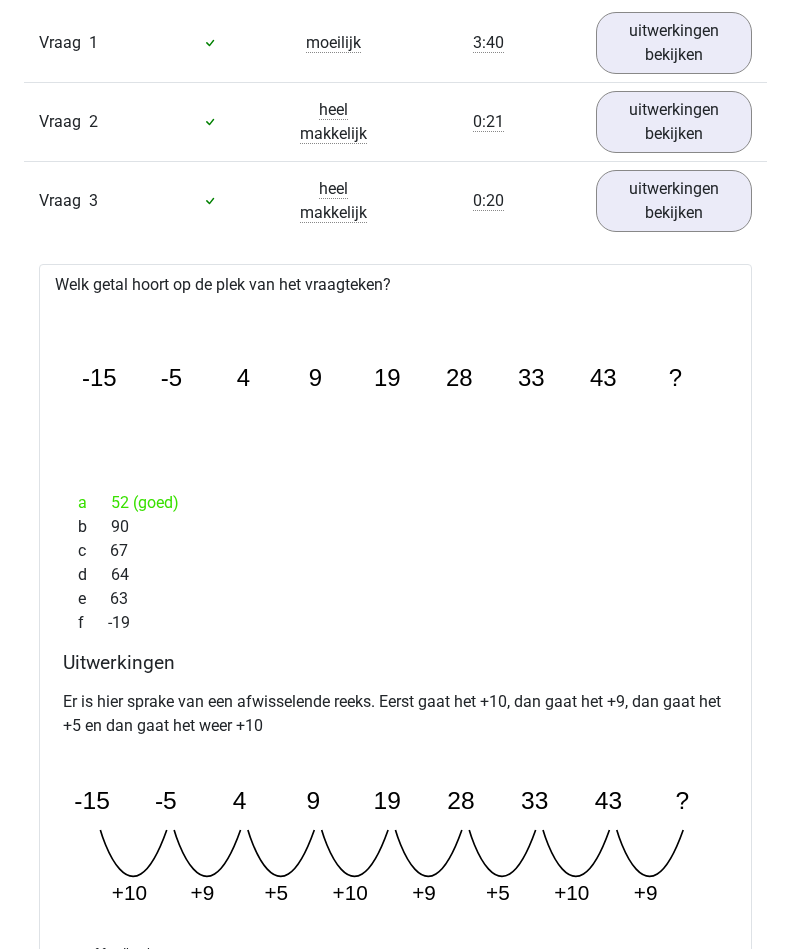 scroll, scrollTop: 1361, scrollLeft: 0, axis: vertical 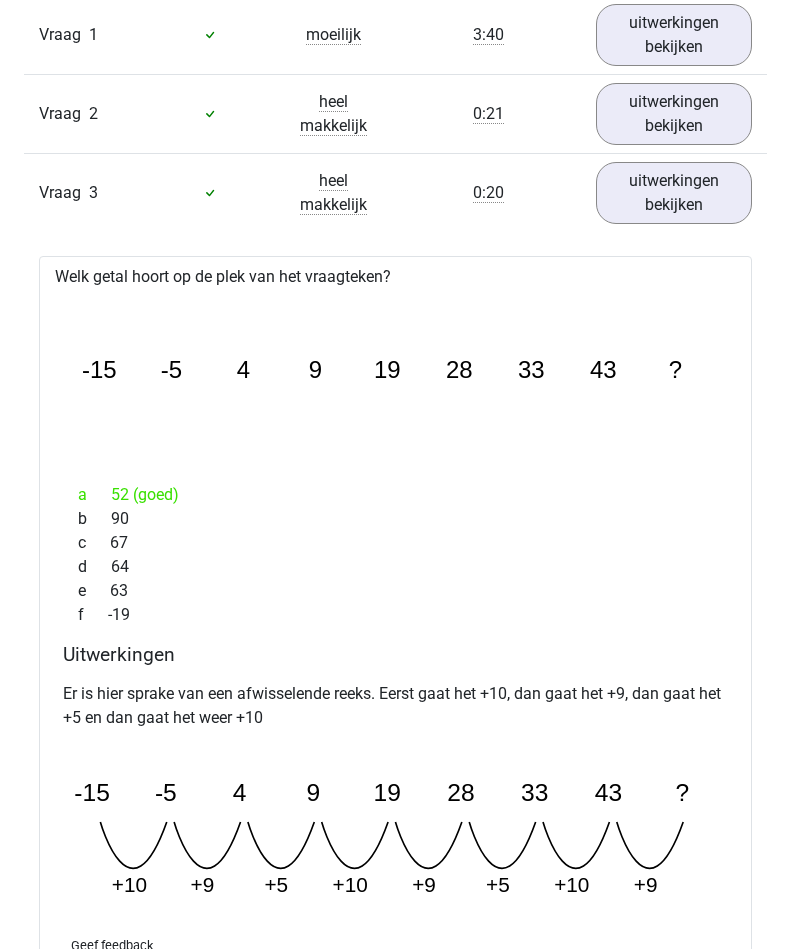 click on "uitwerkingen bekijken" at bounding box center (674, 193) 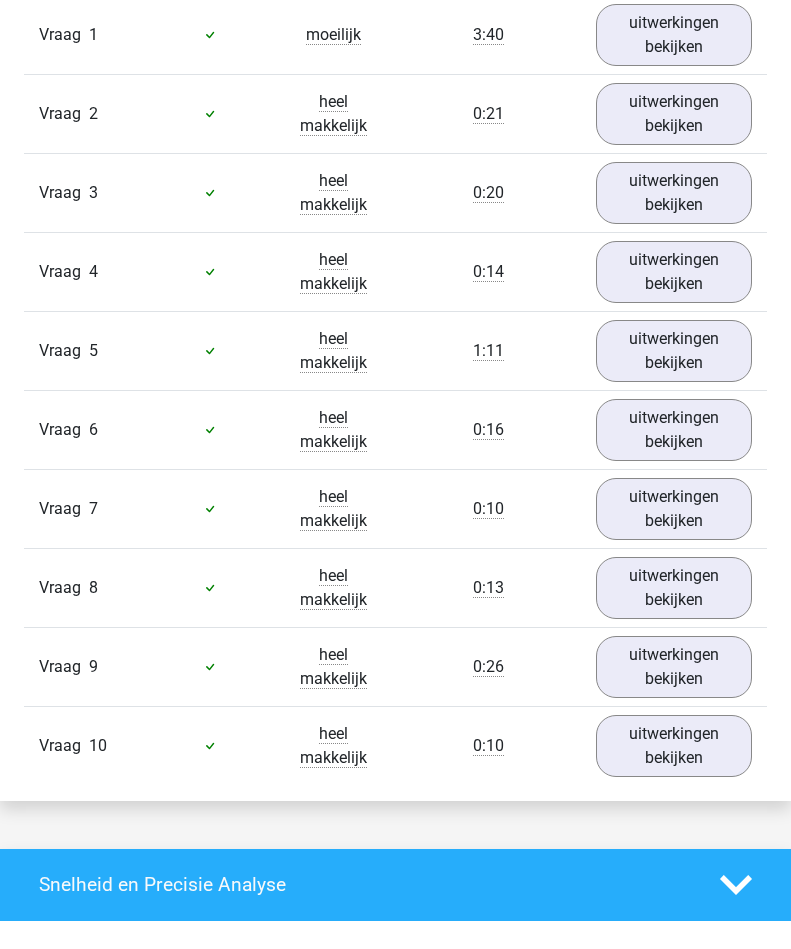 click on "uitwerkingen bekijken" at bounding box center [674, 667] 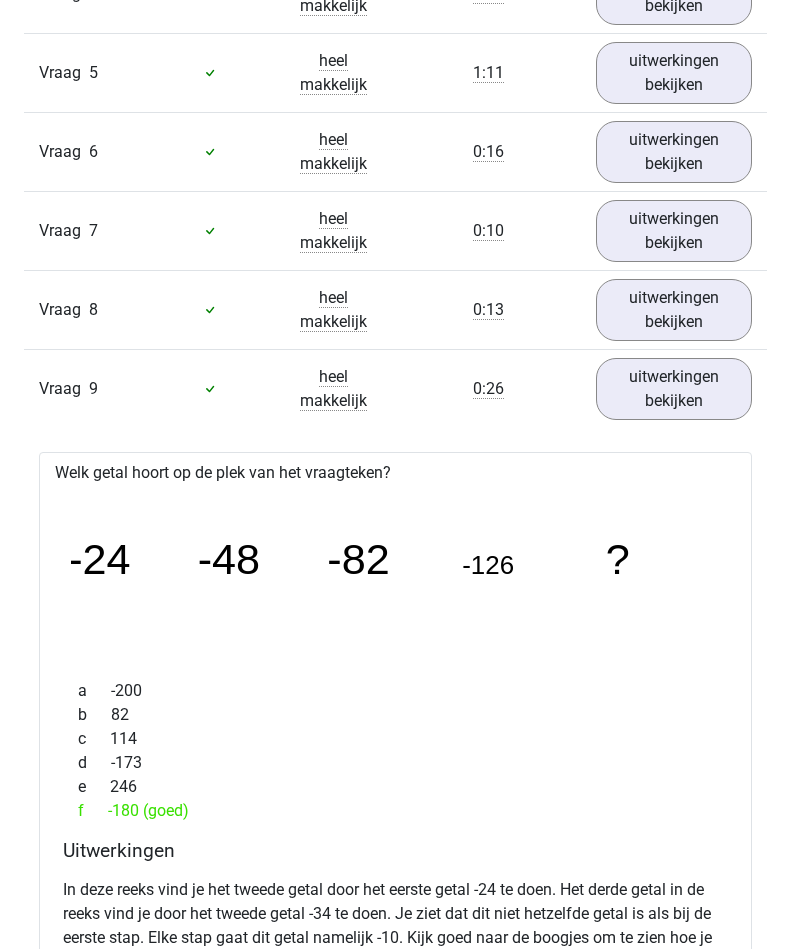 scroll, scrollTop: 1642, scrollLeft: 0, axis: vertical 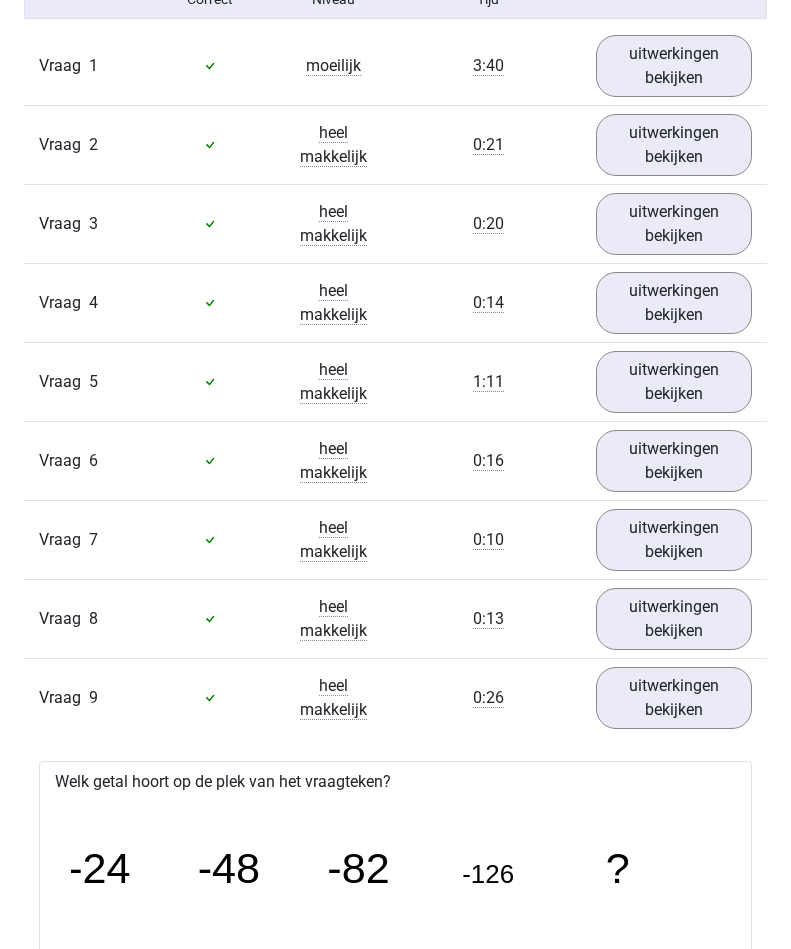 click on "uitwerkingen bekijken" at bounding box center (674, 698) 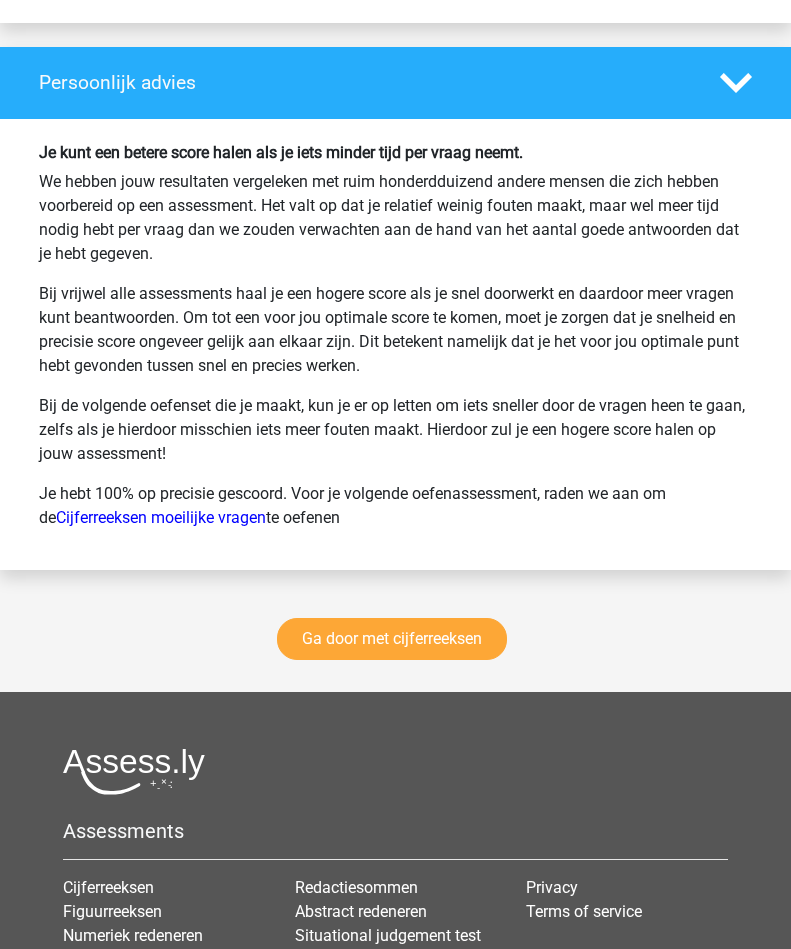 scroll, scrollTop: 2815, scrollLeft: 0, axis: vertical 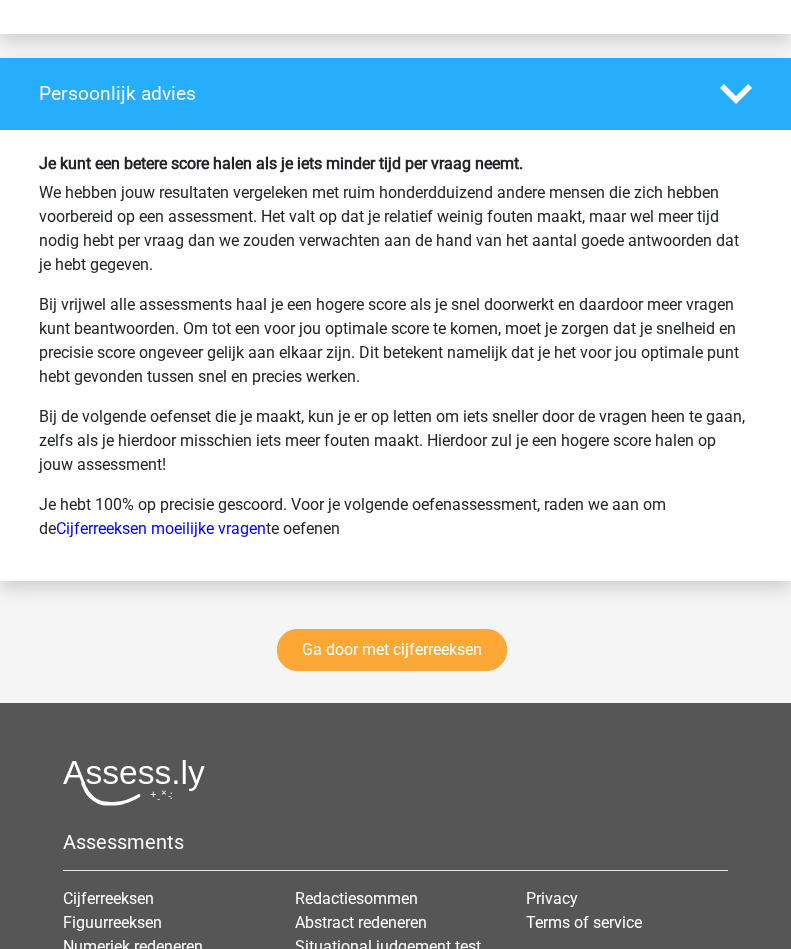 click on "Ga door met cijferreeksen" at bounding box center [392, 650] 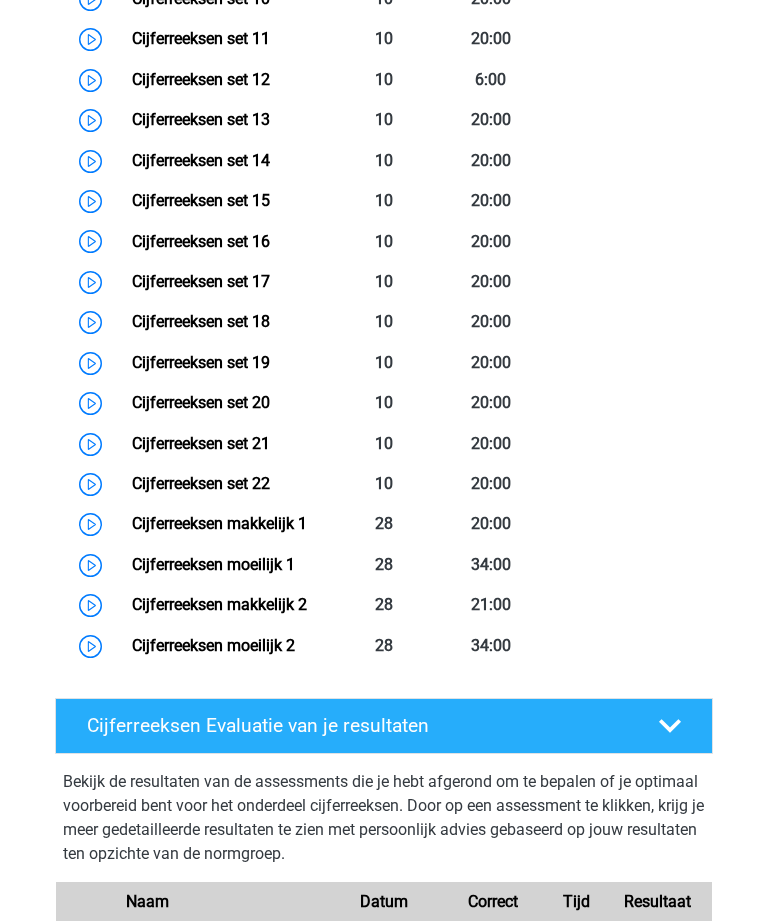 scroll, scrollTop: 1477, scrollLeft: 0, axis: vertical 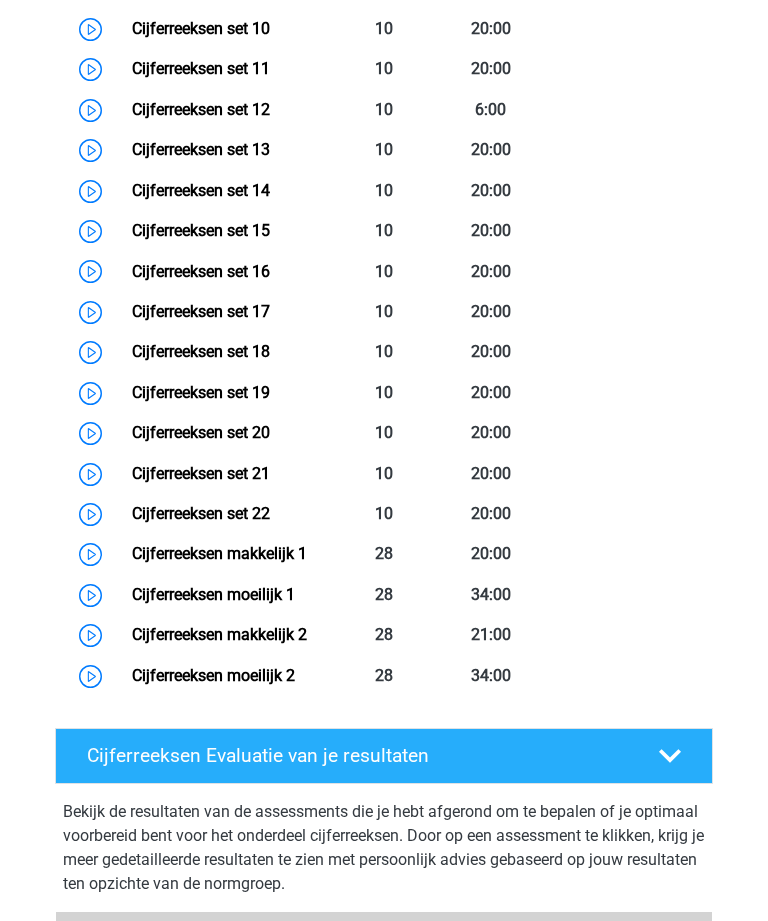 click on "Cijferreeksen
set 22" at bounding box center [201, 513] 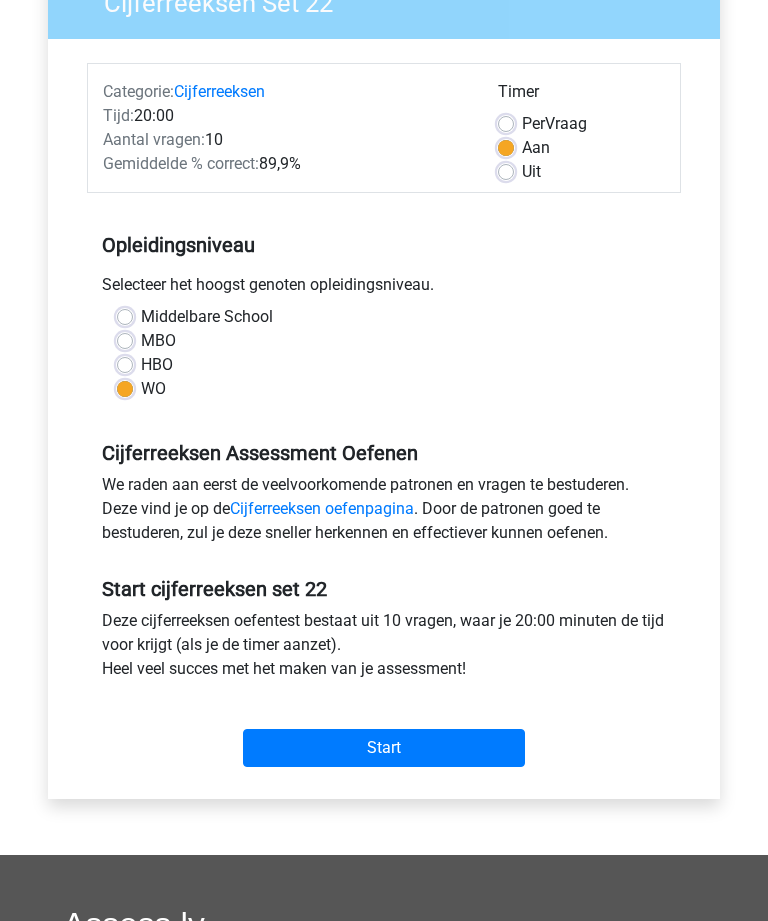scroll, scrollTop: 196, scrollLeft: 0, axis: vertical 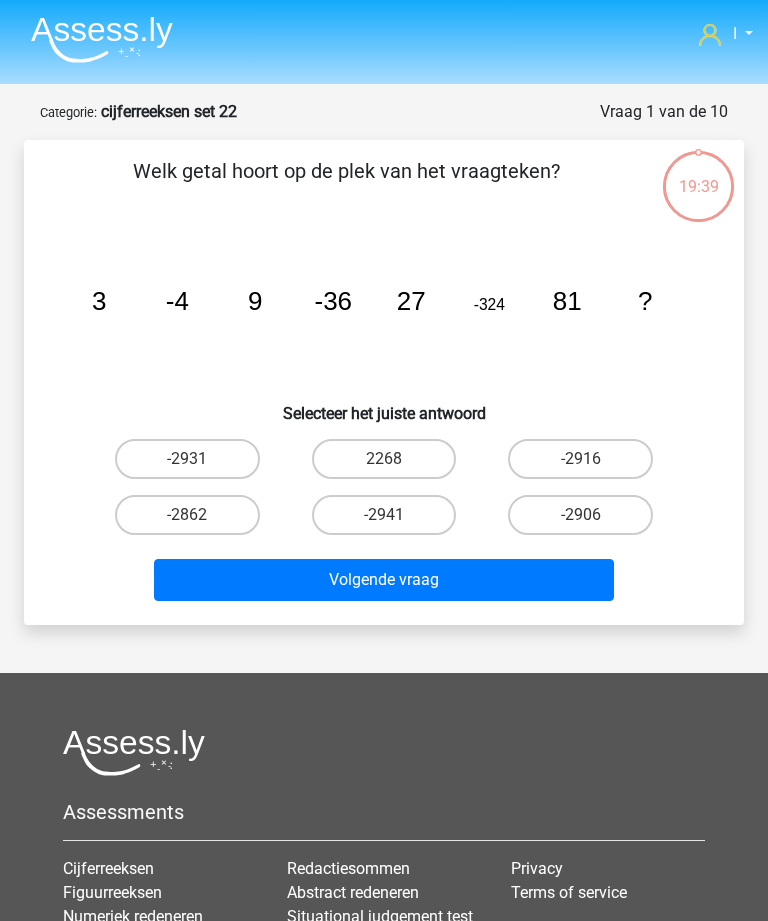 click on "-2916" at bounding box center (587, 465) 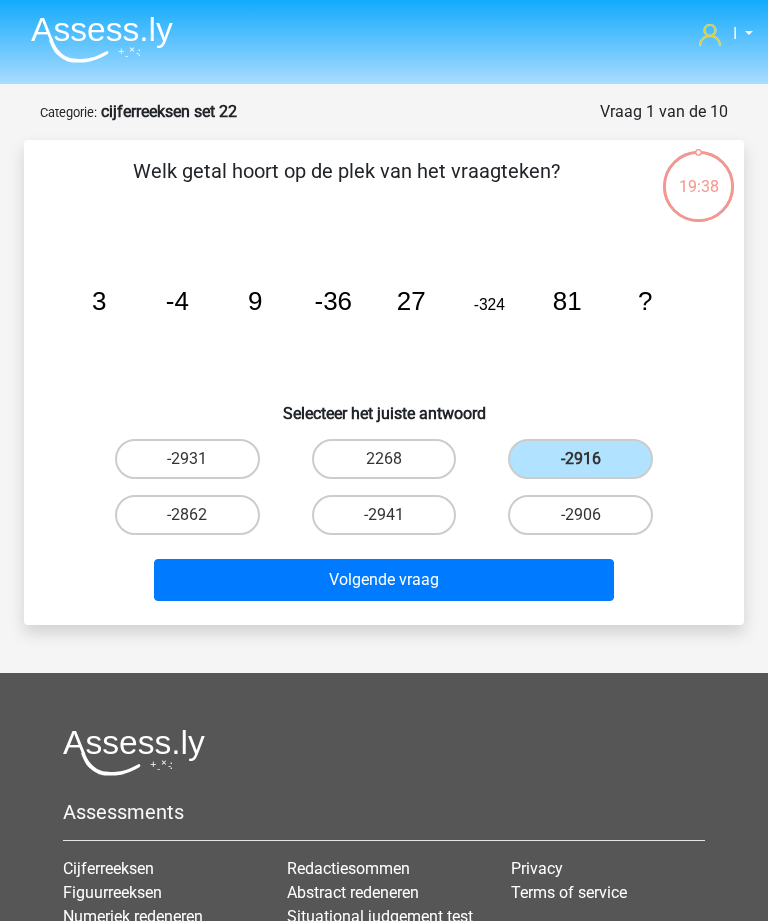 click on "Volgende vraag" at bounding box center [383, 580] 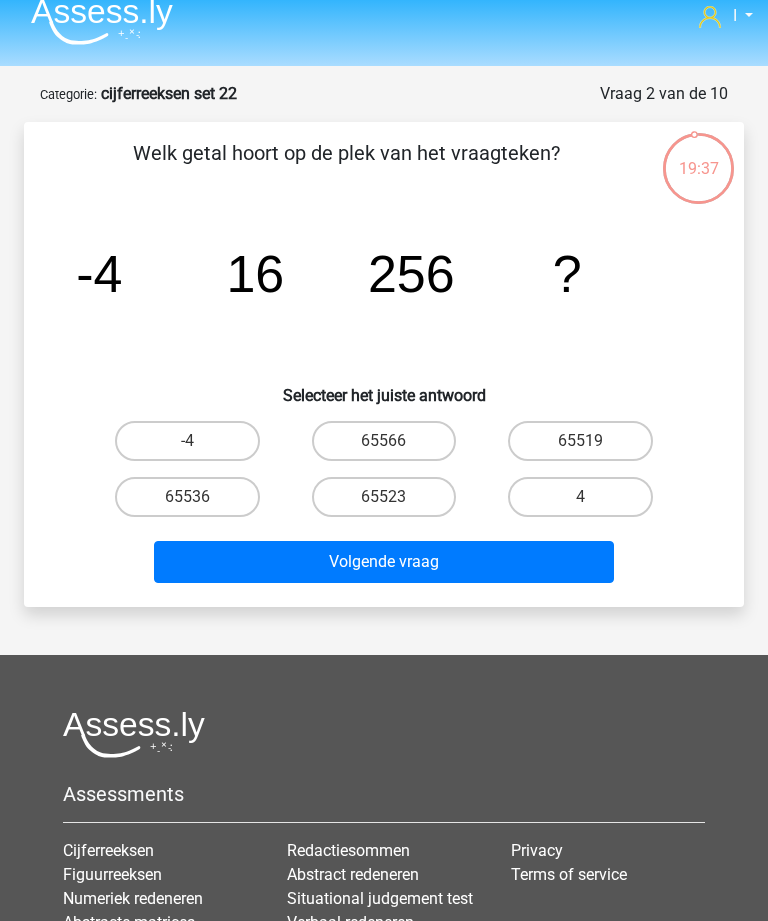 scroll, scrollTop: 4, scrollLeft: 0, axis: vertical 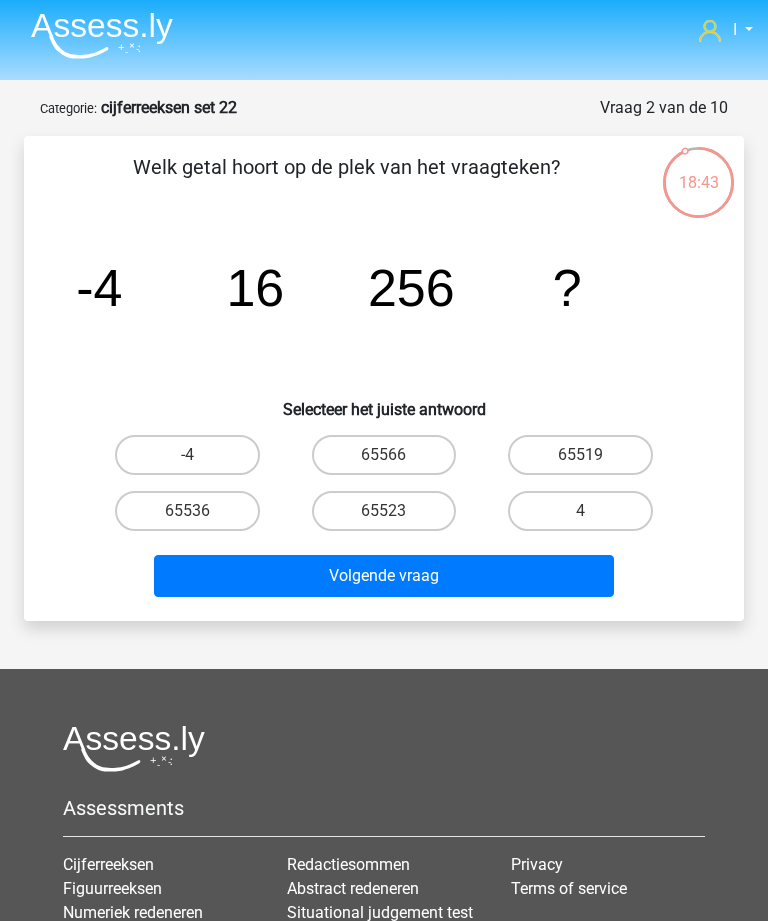 click on "65536" at bounding box center (187, 511) 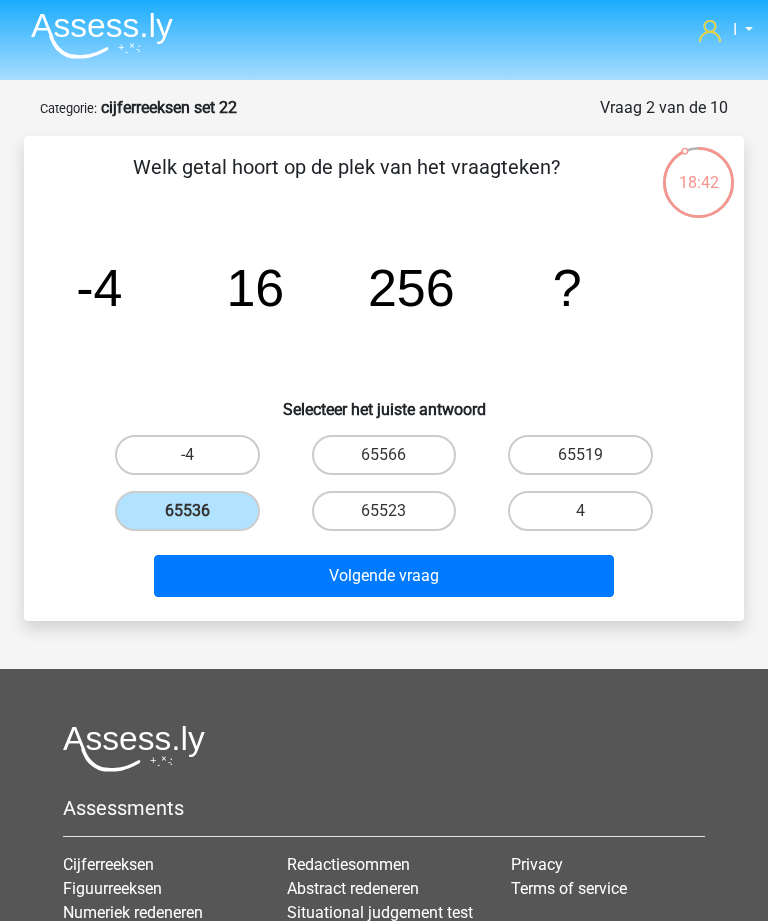 click on "Volgende vraag" at bounding box center [383, 576] 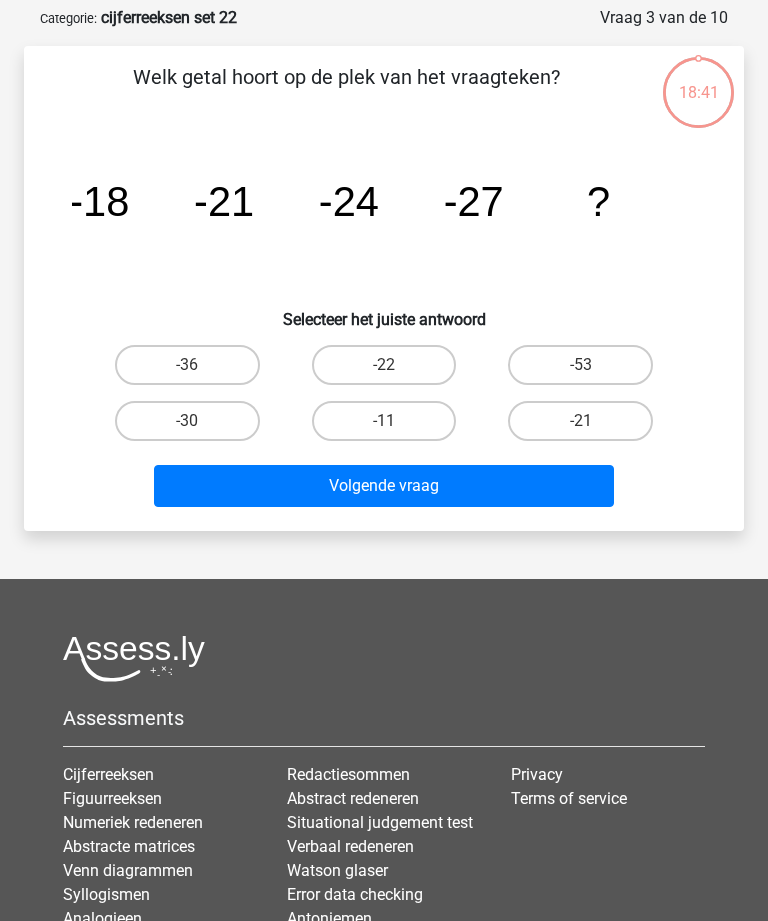 scroll, scrollTop: 100, scrollLeft: 0, axis: vertical 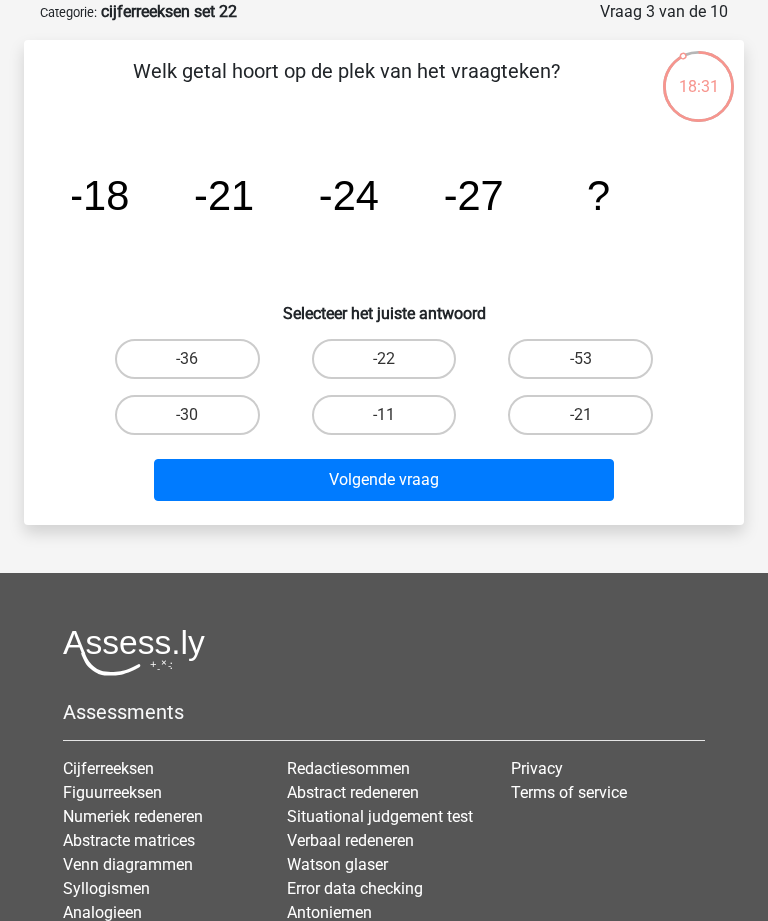 click on "-30" at bounding box center (187, 415) 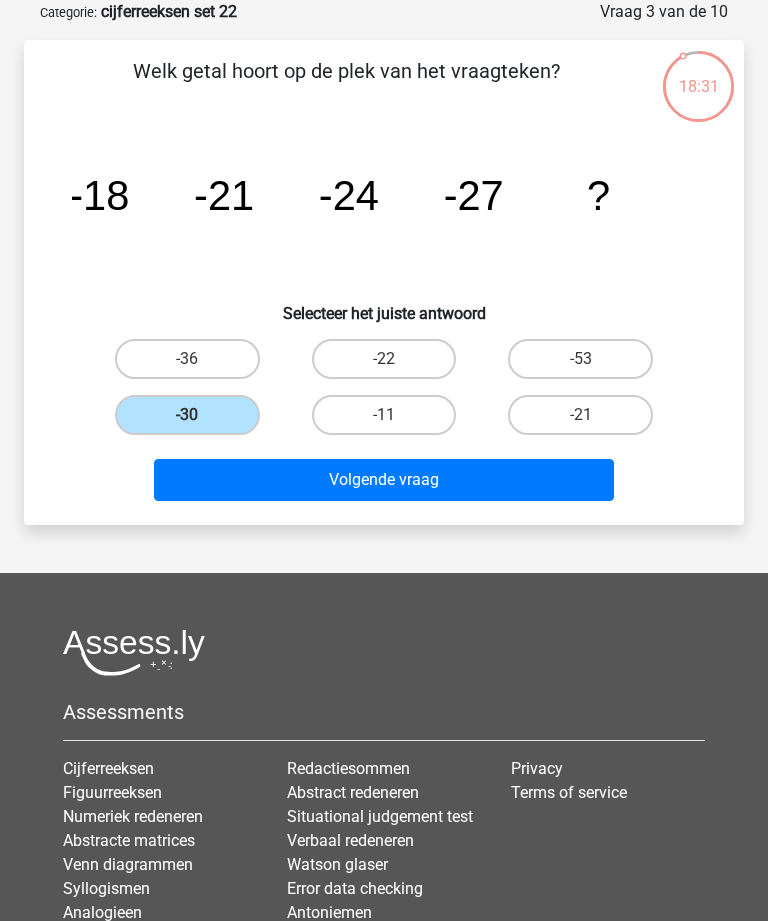 click on "Volgende vraag" at bounding box center [383, 480] 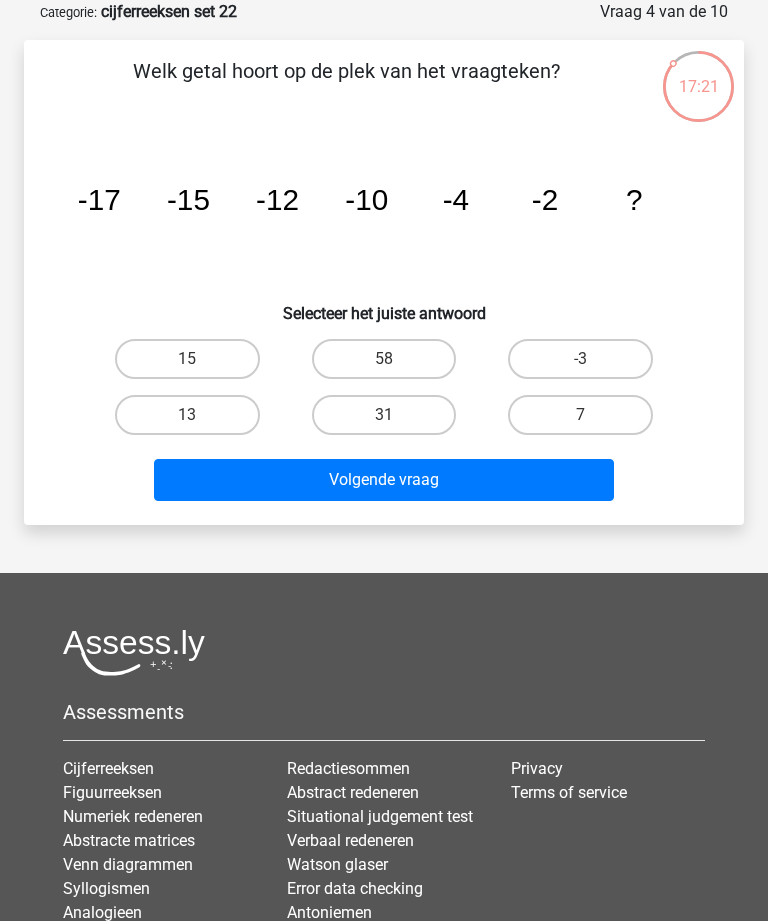 click on "7" at bounding box center (580, 415) 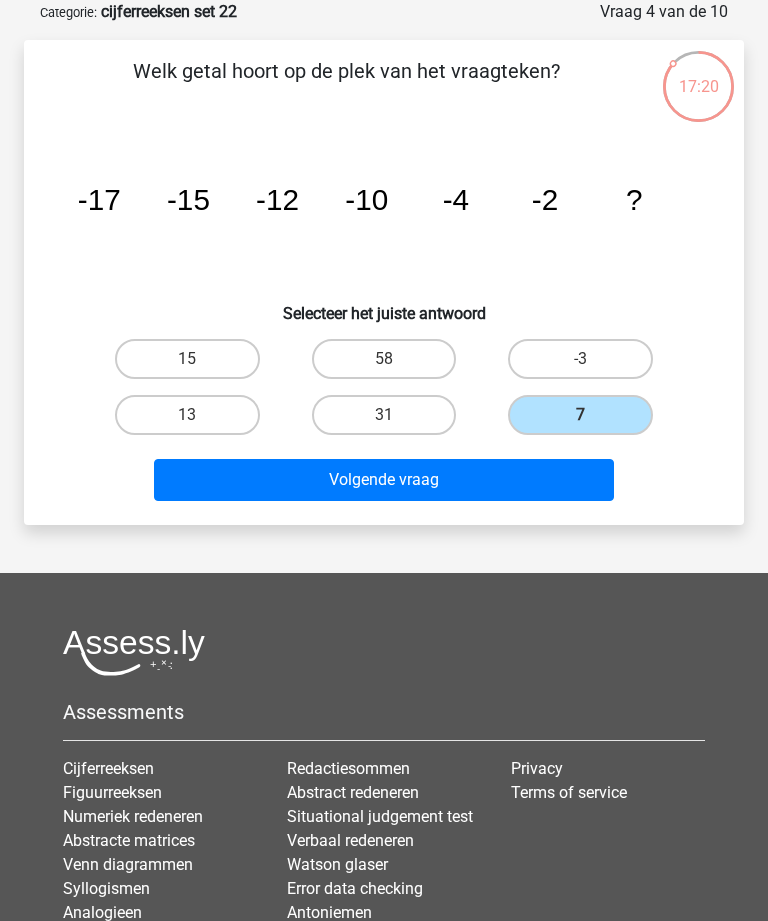 click on "Volgende vraag" at bounding box center (383, 480) 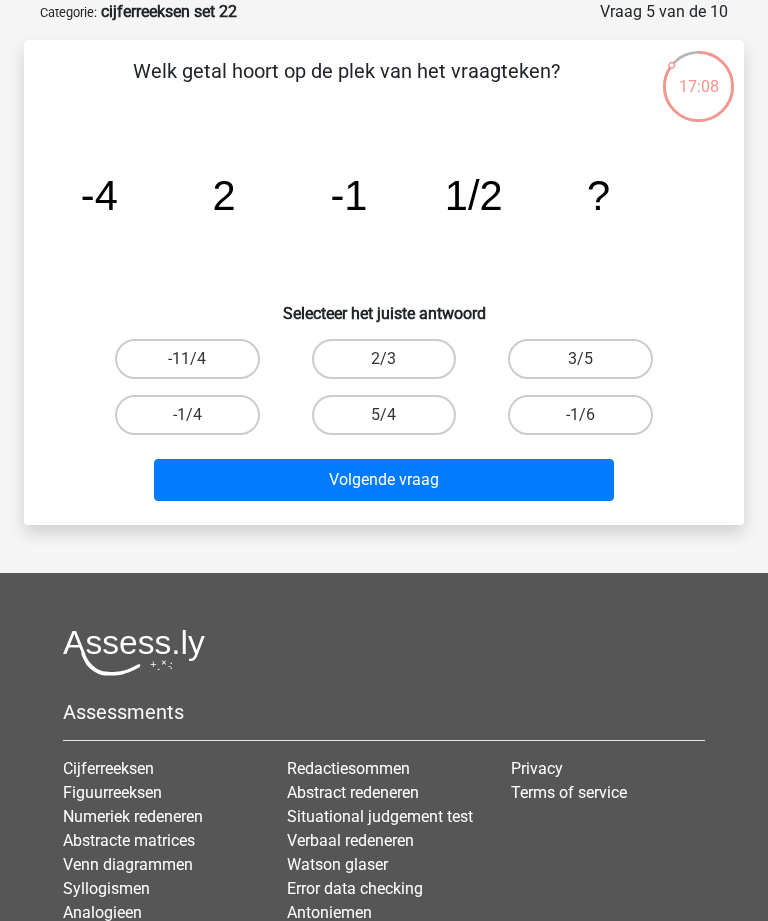 click on "-1/4" at bounding box center [187, 415] 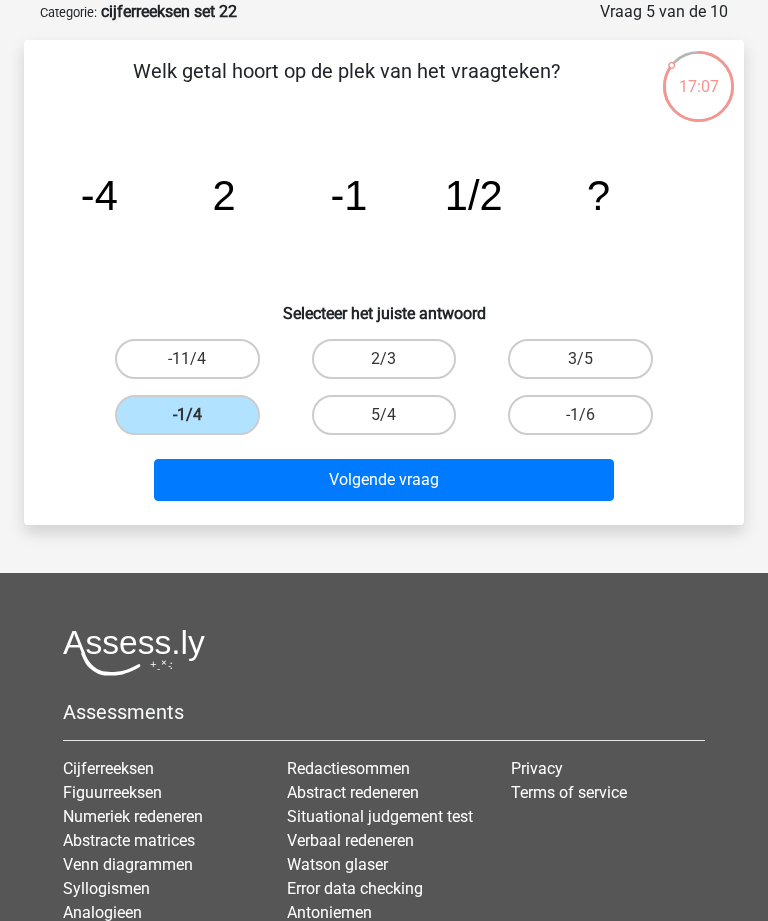 click on "Volgende vraag" at bounding box center [383, 480] 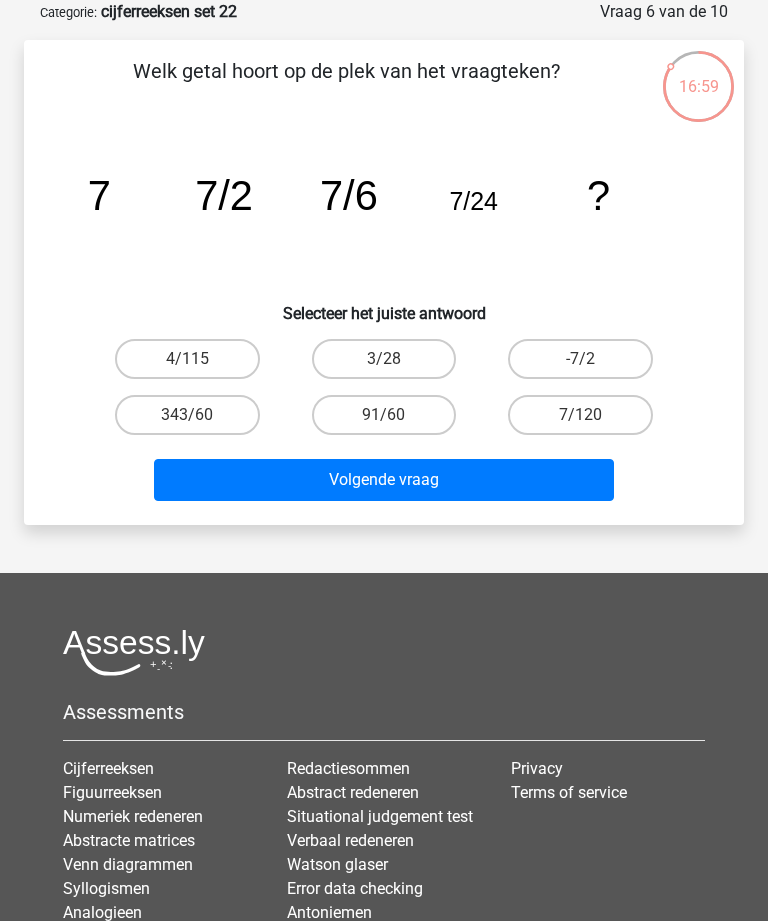 click on "7/120" at bounding box center [580, 415] 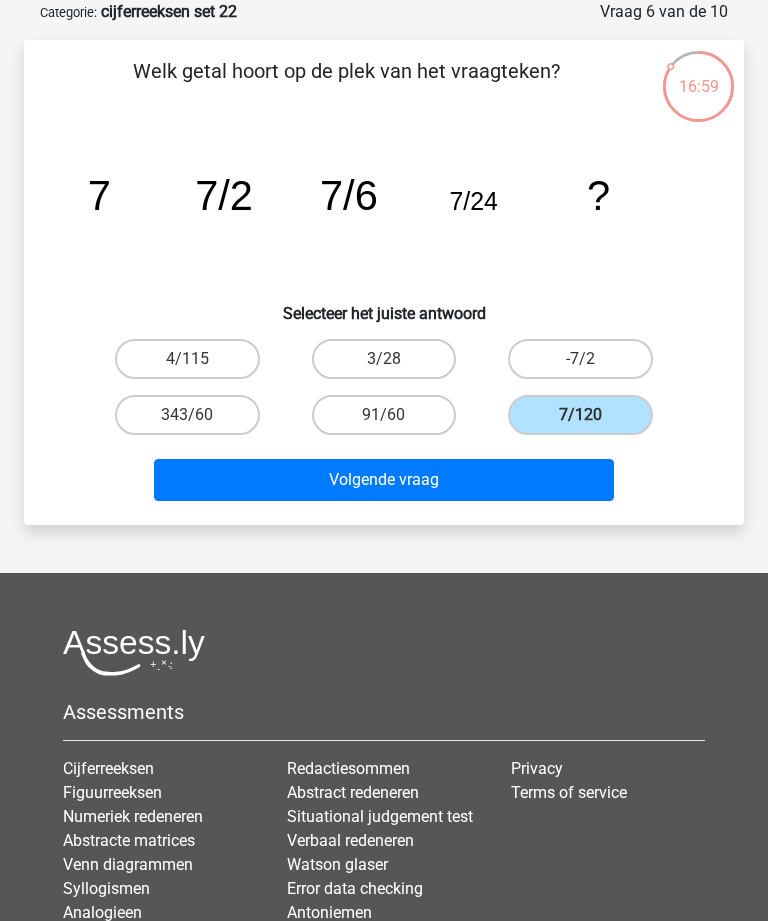 click on "Volgende vraag" at bounding box center (383, 480) 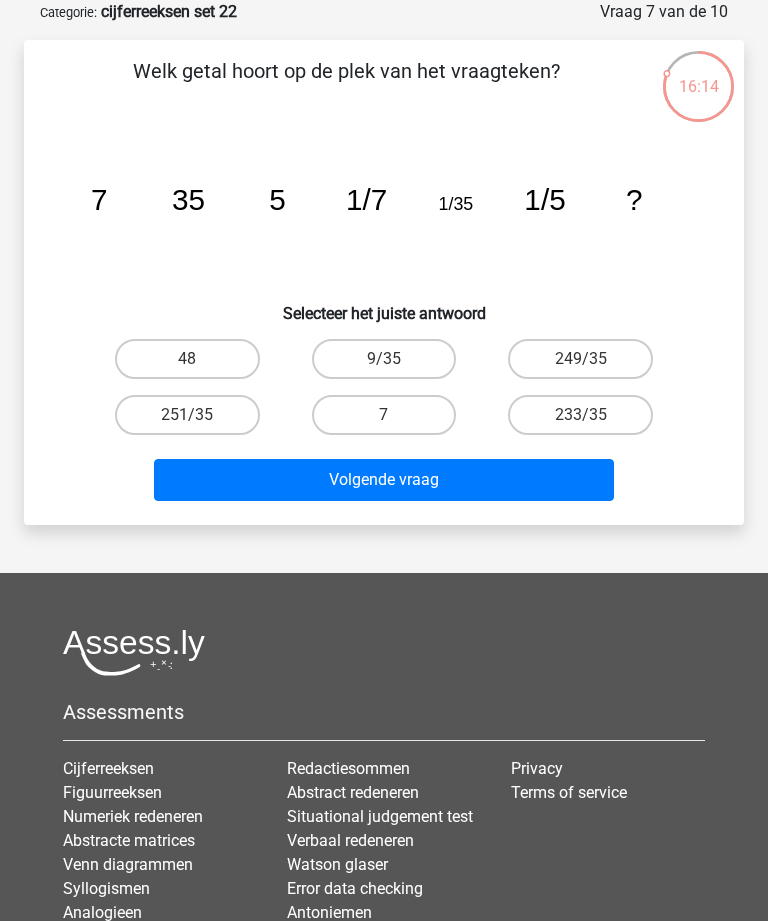 click on "7" at bounding box center (390, 421) 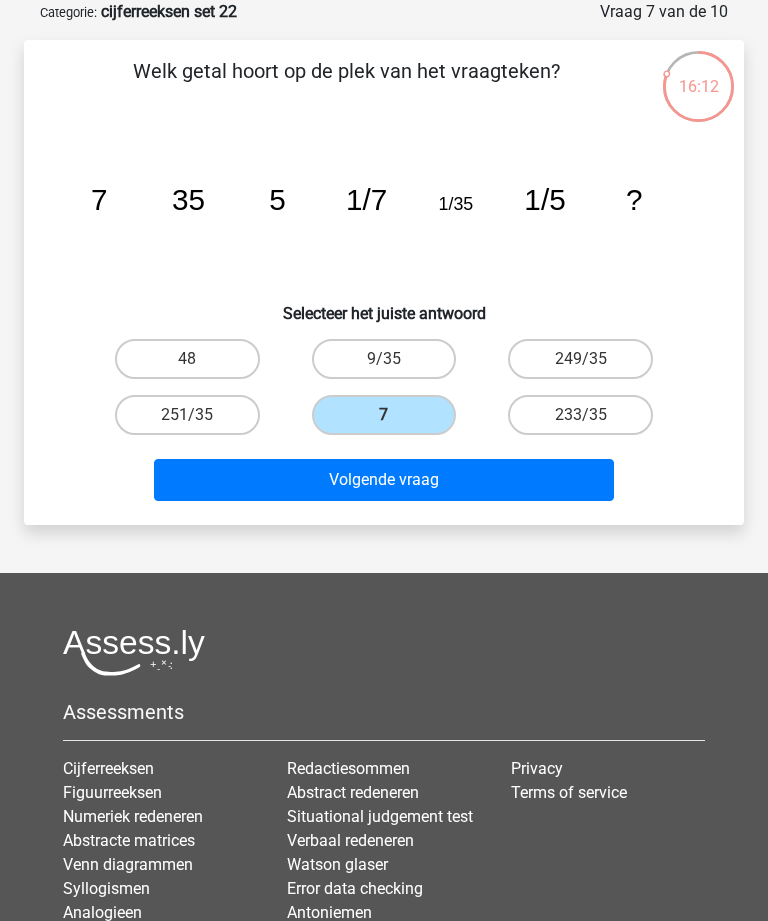 scroll, scrollTop: 100, scrollLeft: 0, axis: vertical 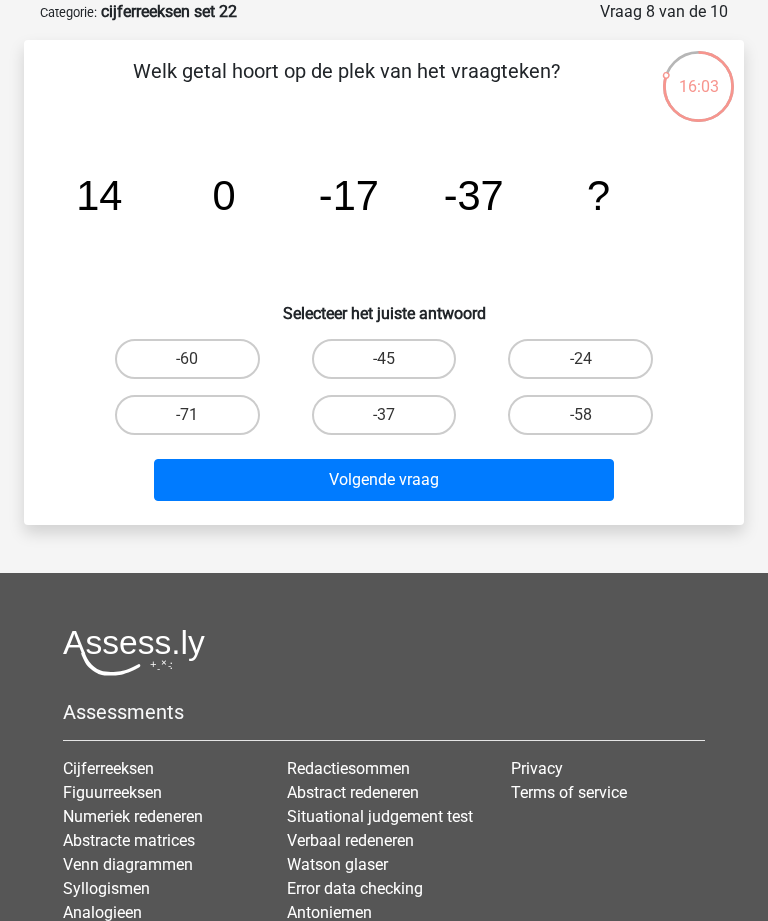 click on "-60" at bounding box center (187, 359) 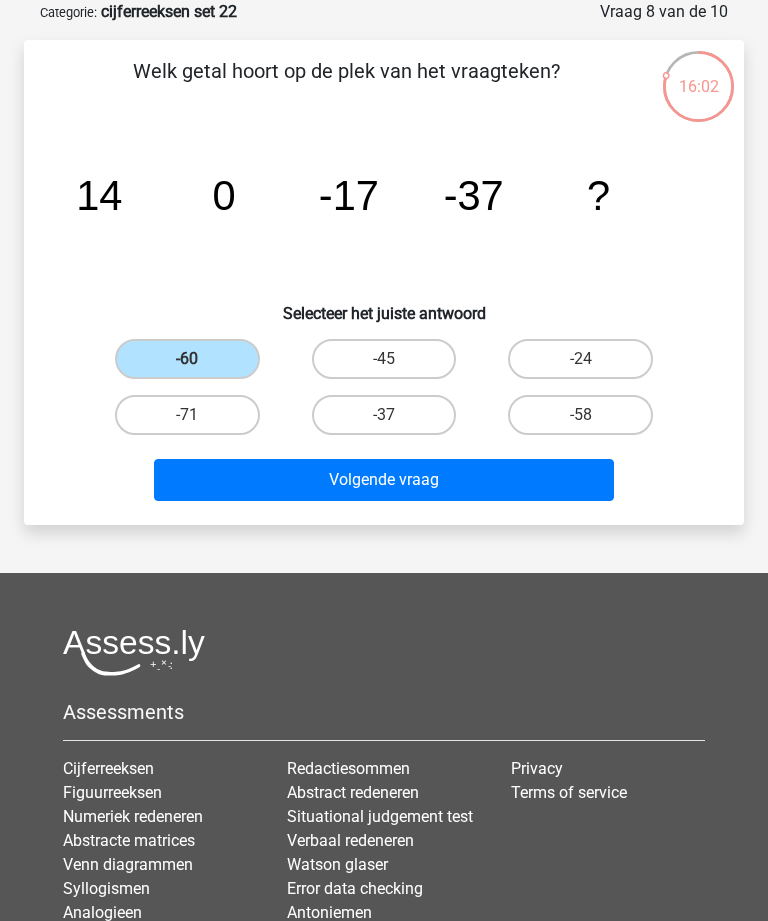 click on "Volgende vraag" at bounding box center (383, 480) 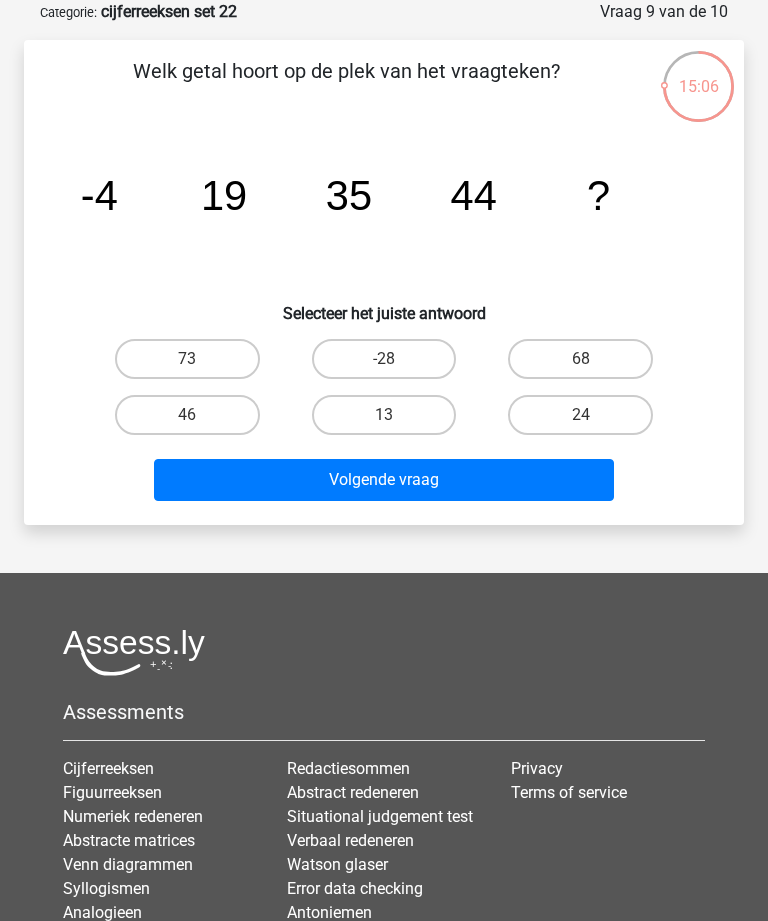 click on "46" at bounding box center (187, 415) 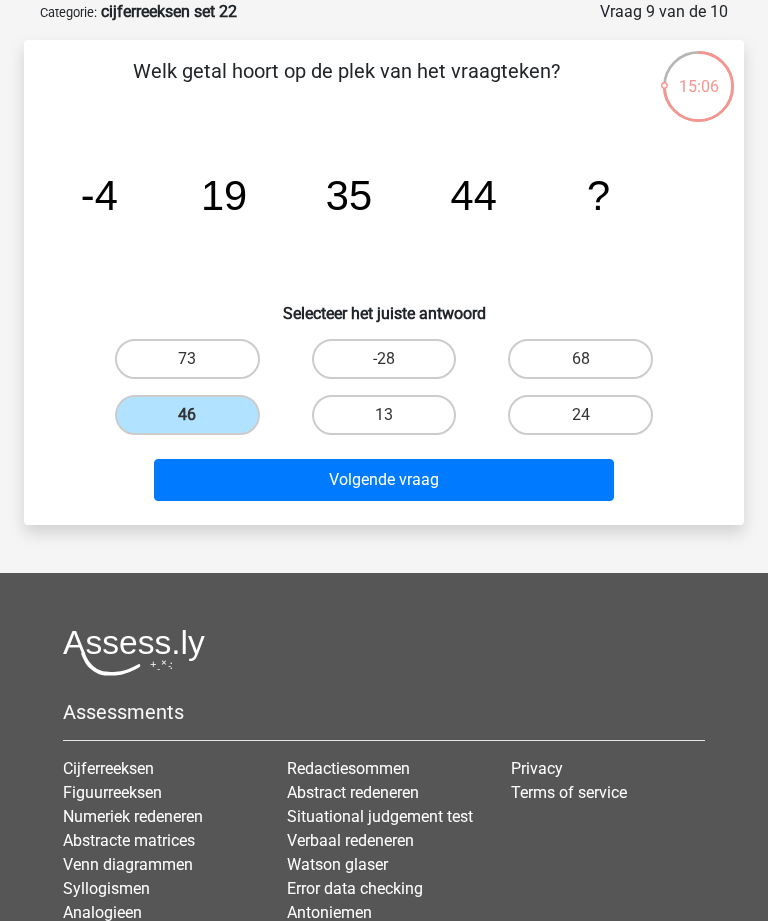 click on "Volgende vraag" at bounding box center (383, 480) 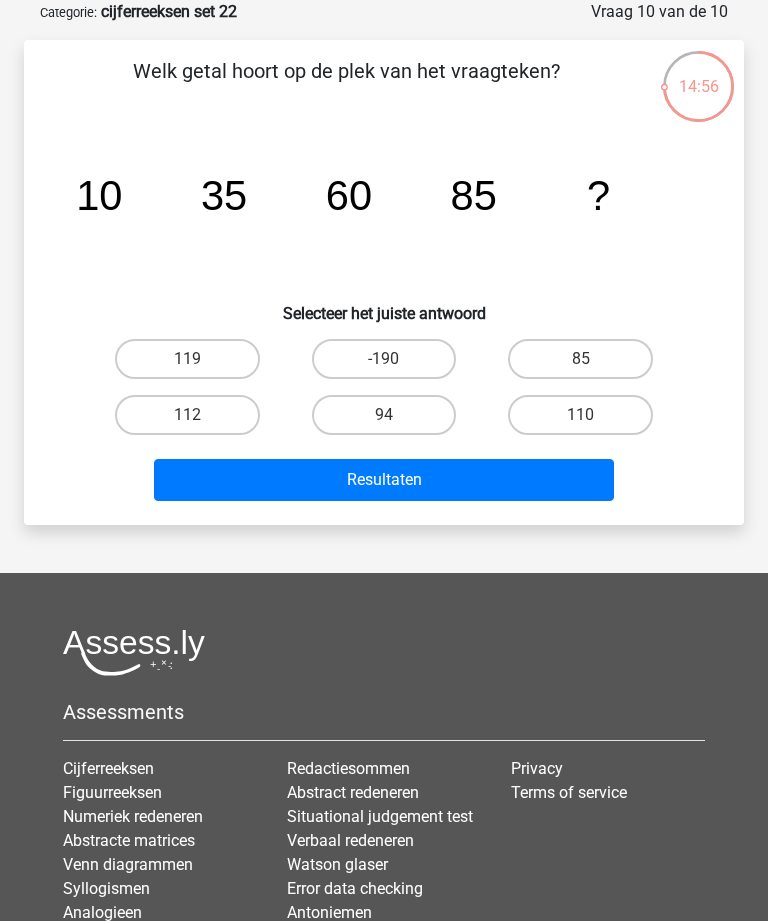 click on "110" at bounding box center (580, 415) 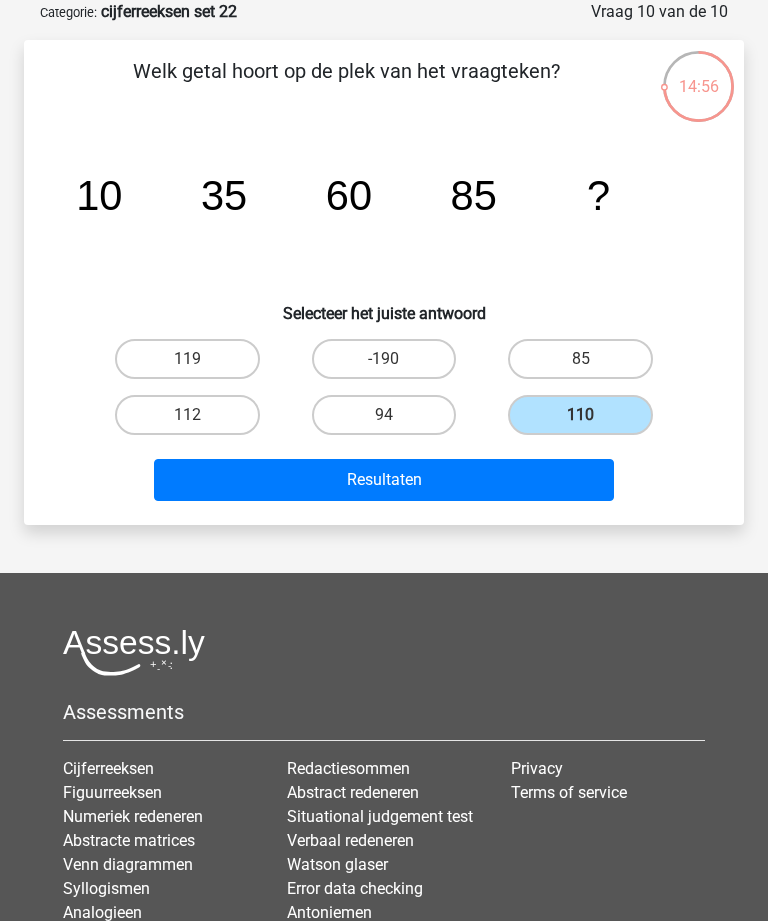 click on "Resultaten" at bounding box center (383, 480) 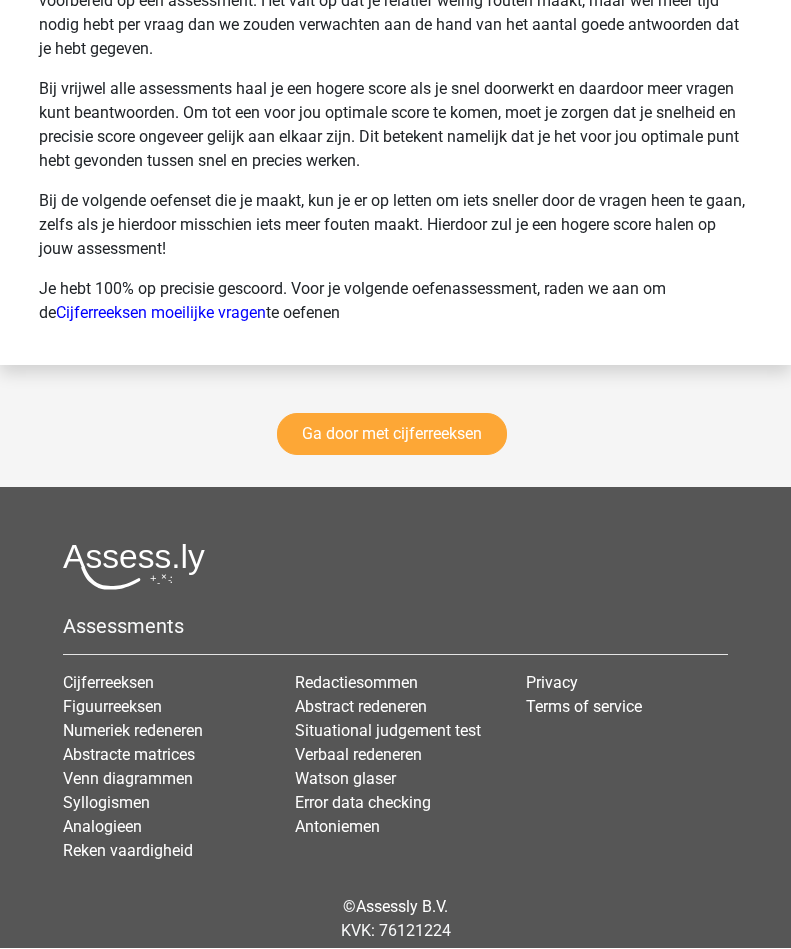 scroll, scrollTop: 3006, scrollLeft: 0, axis: vertical 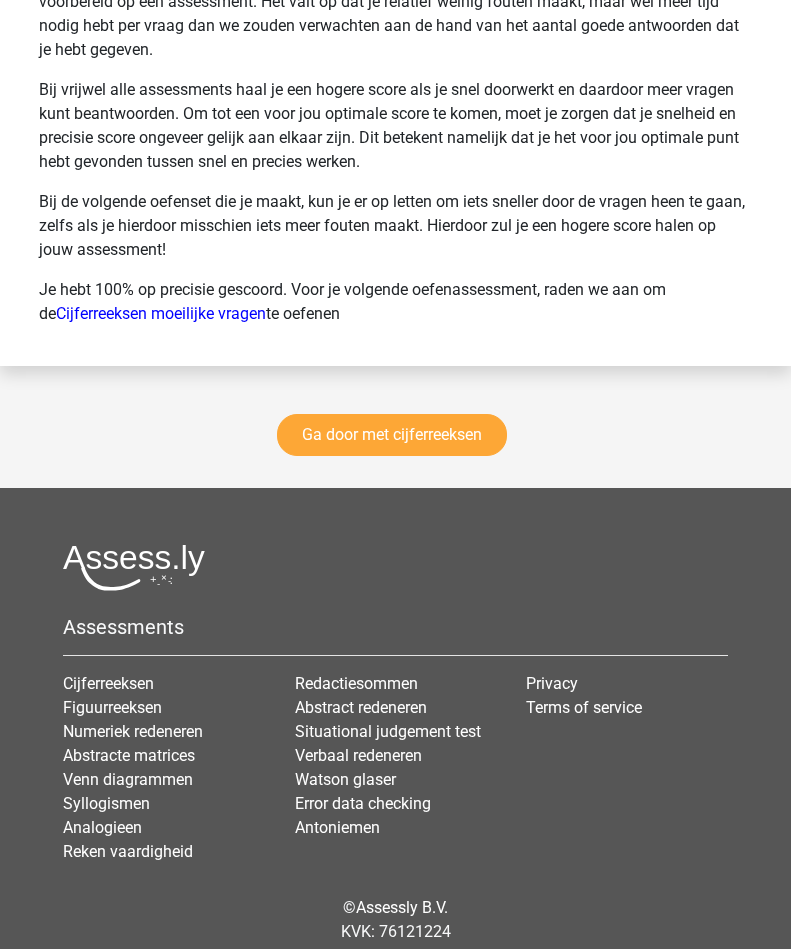 click on "Ga door met cijferreeksen" at bounding box center (392, 435) 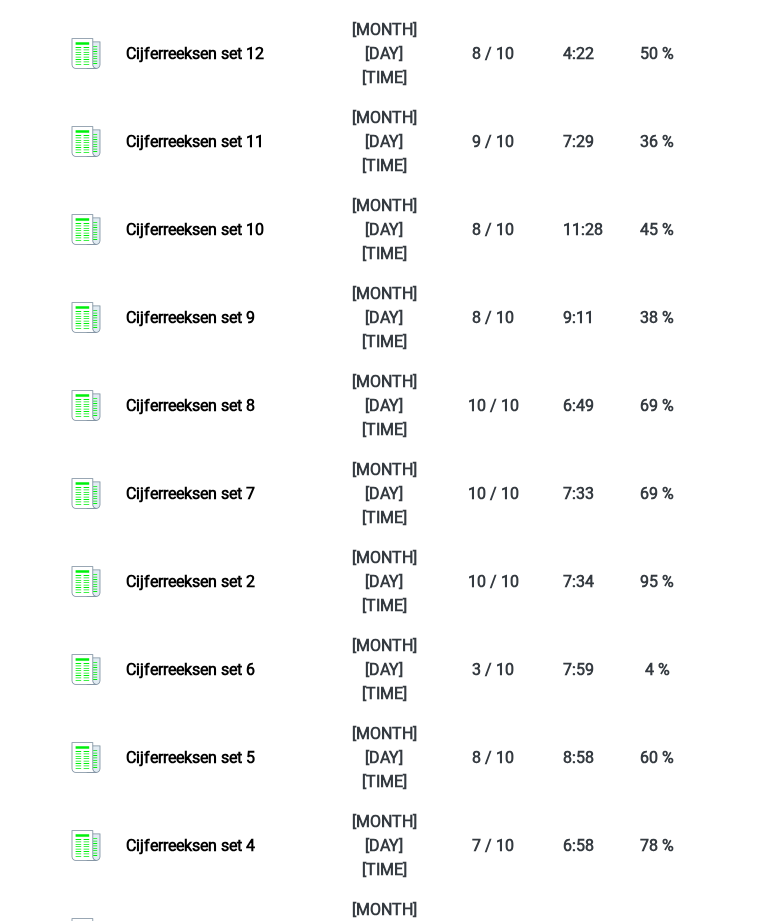 scroll, scrollTop: 3259, scrollLeft: 0, axis: vertical 